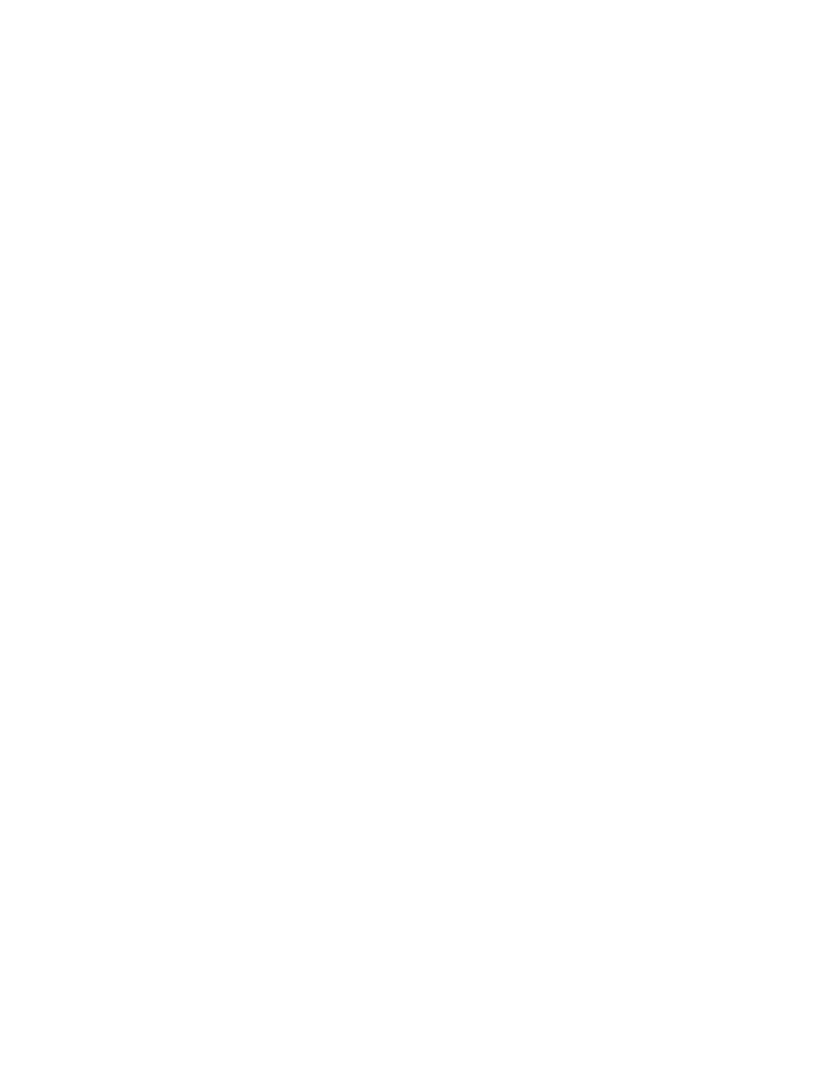 scroll, scrollTop: 0, scrollLeft: 0, axis: both 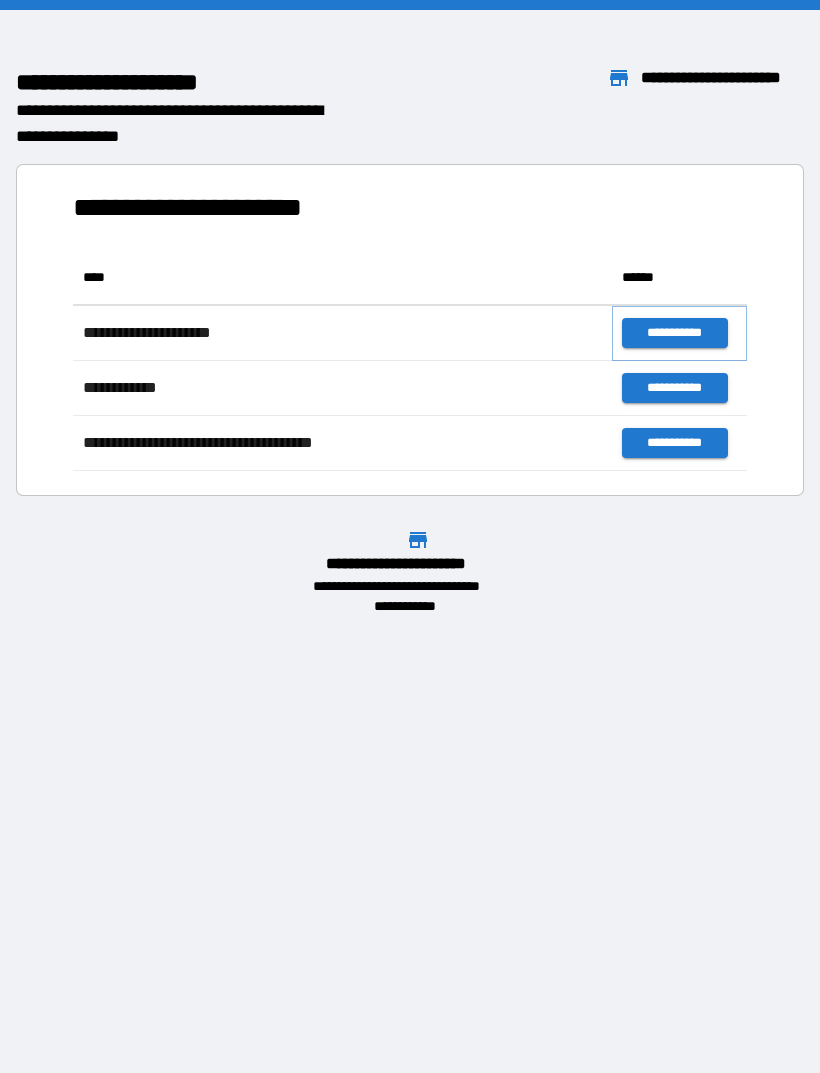 click on "**********" at bounding box center [674, 333] 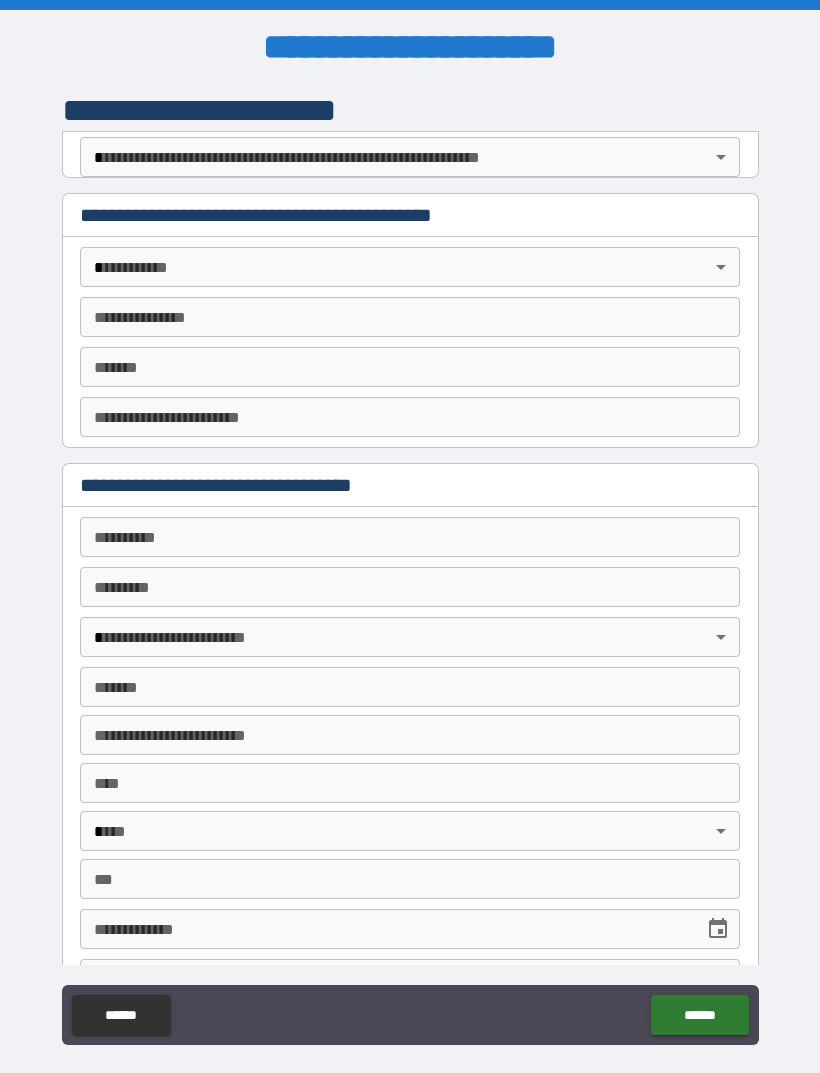 click on "**********" at bounding box center [410, 568] 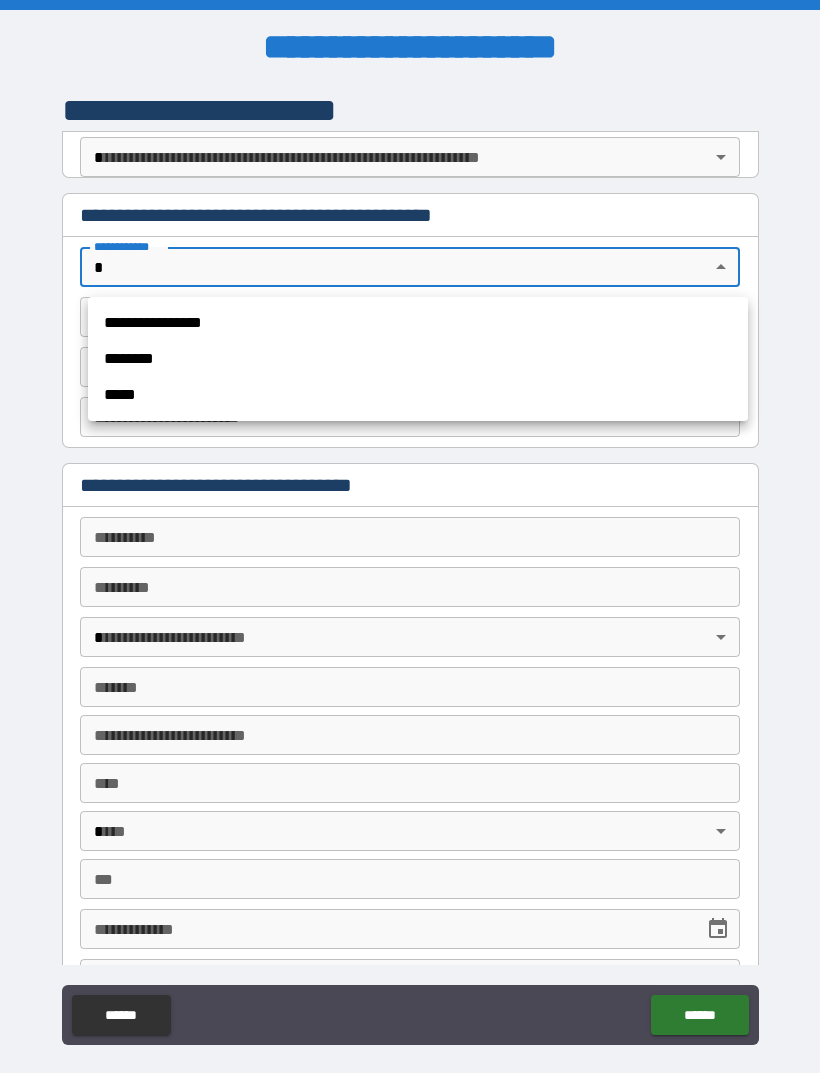 click on "********" at bounding box center (418, 359) 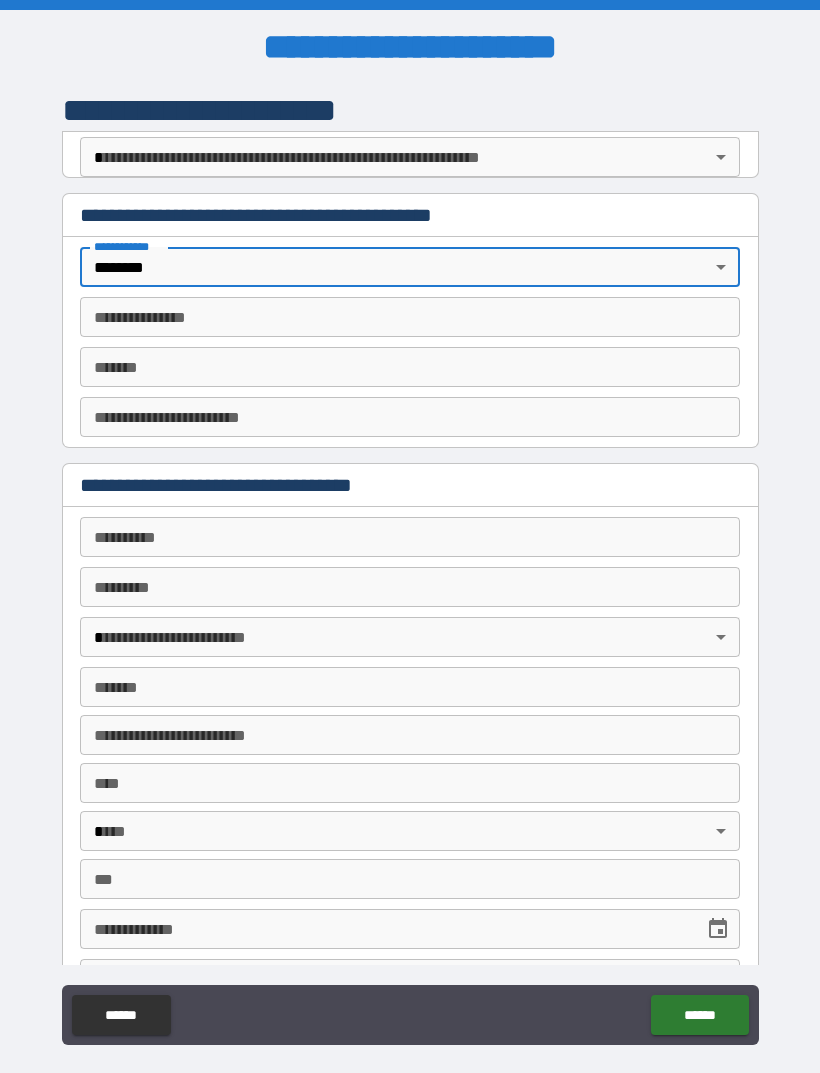 click on "**********" at bounding box center [410, 317] 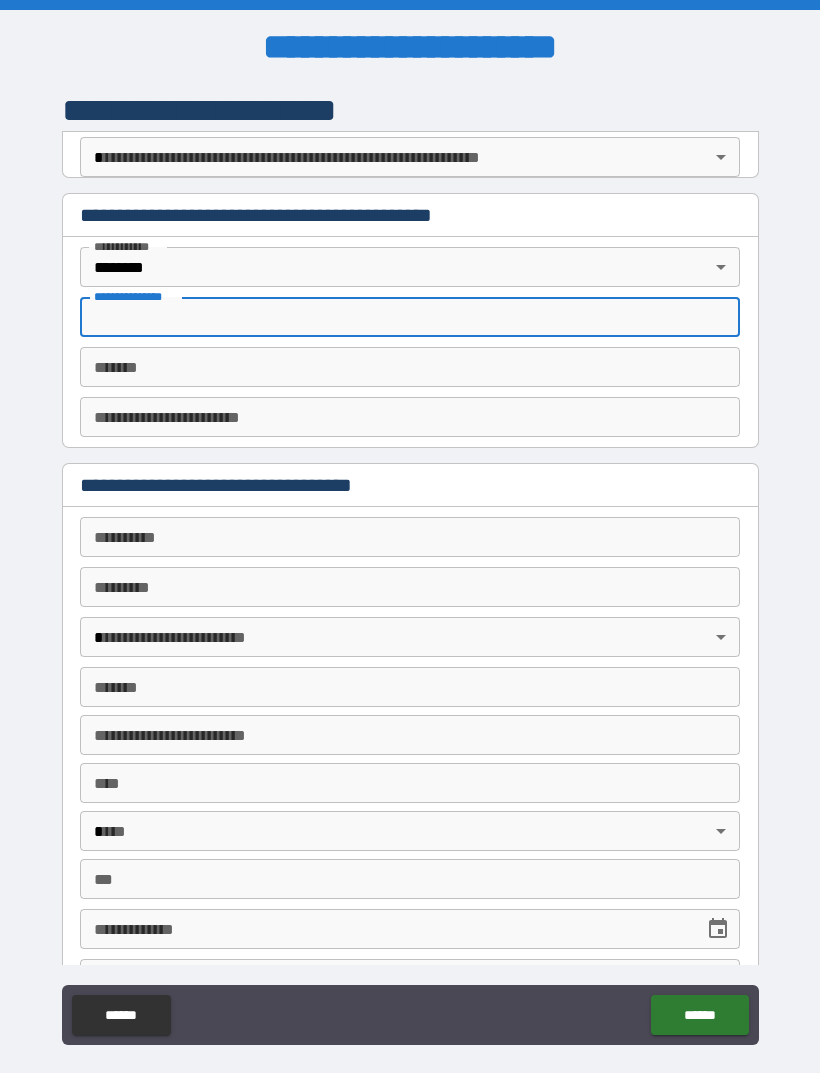 click on "**********" at bounding box center [410, 571] 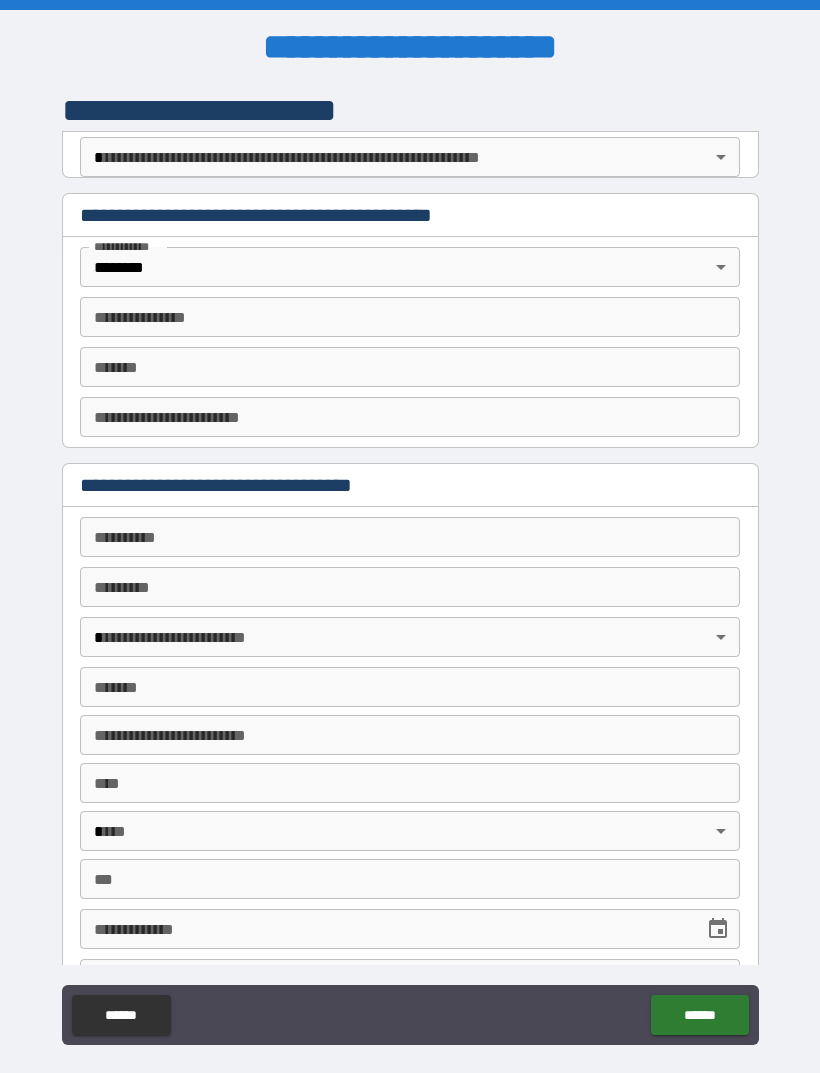 click on "**********" at bounding box center [410, 537] 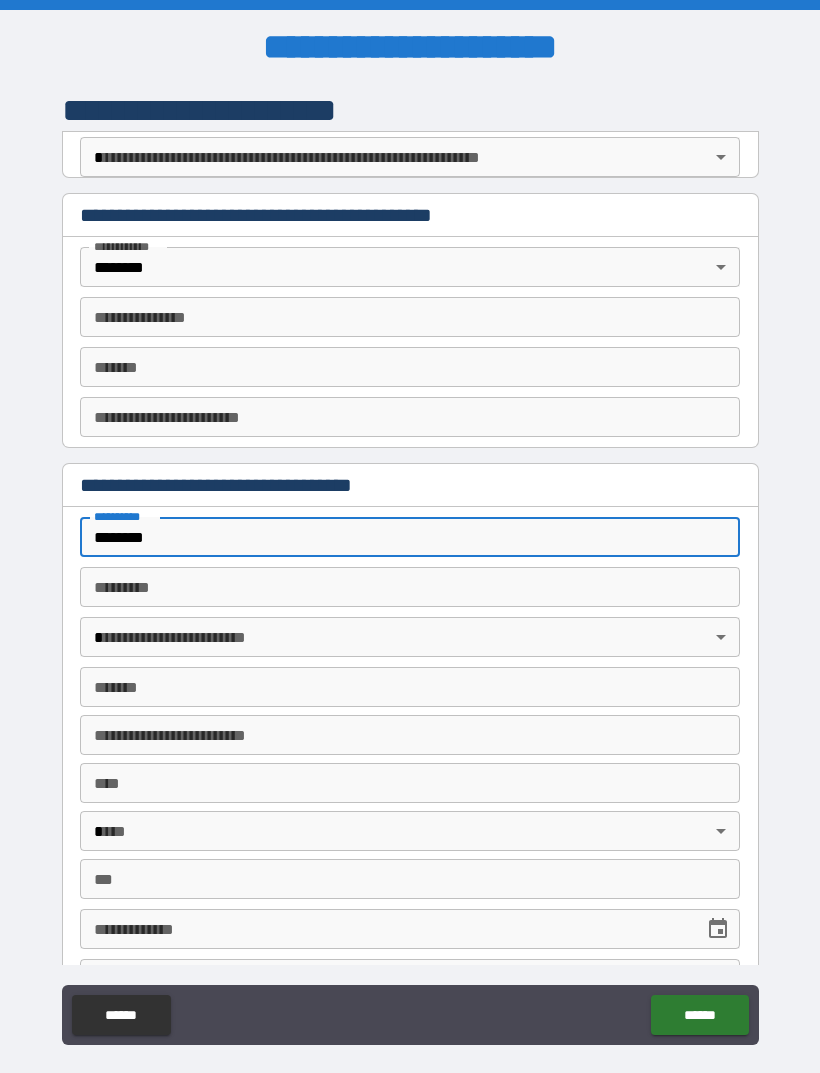 type on "********" 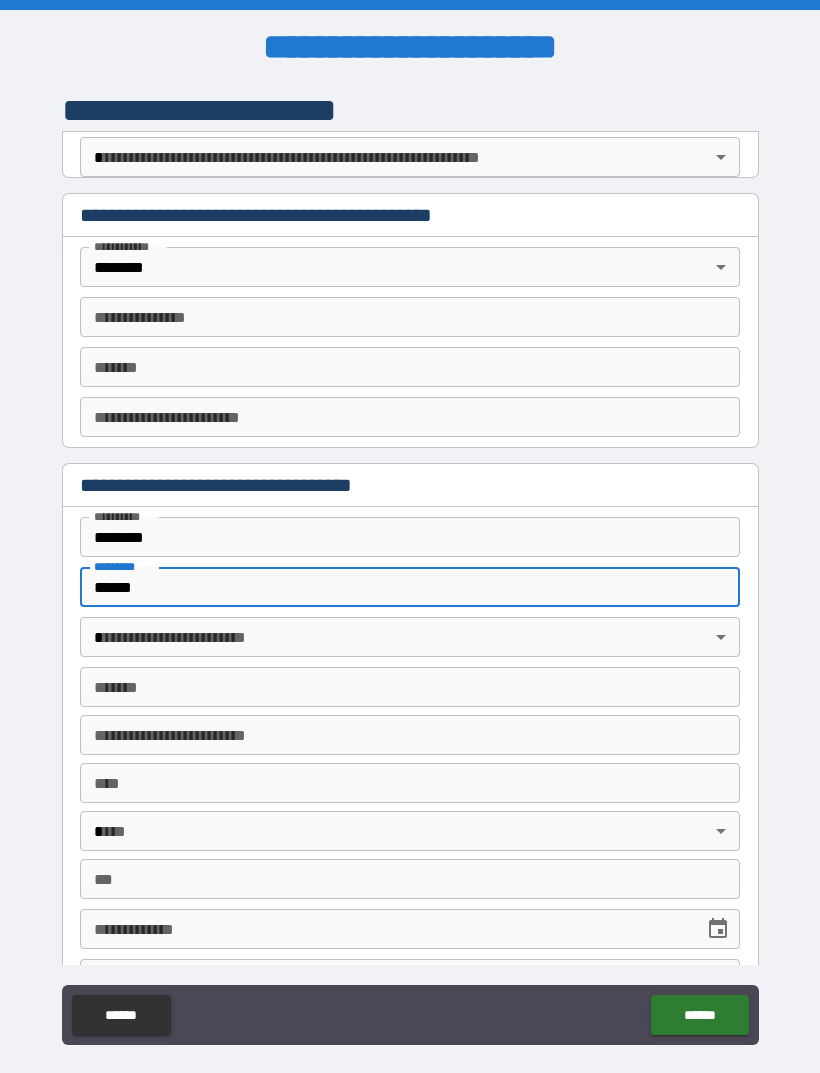 type on "******" 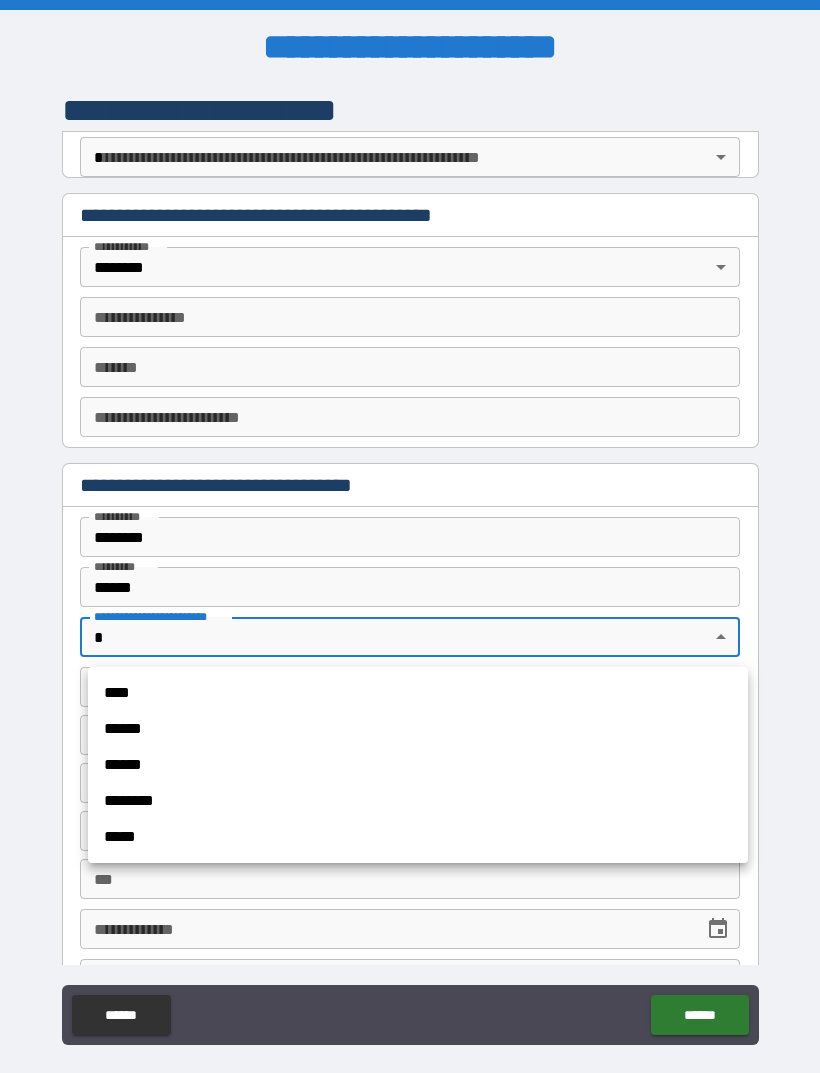 click on "******" at bounding box center [418, 729] 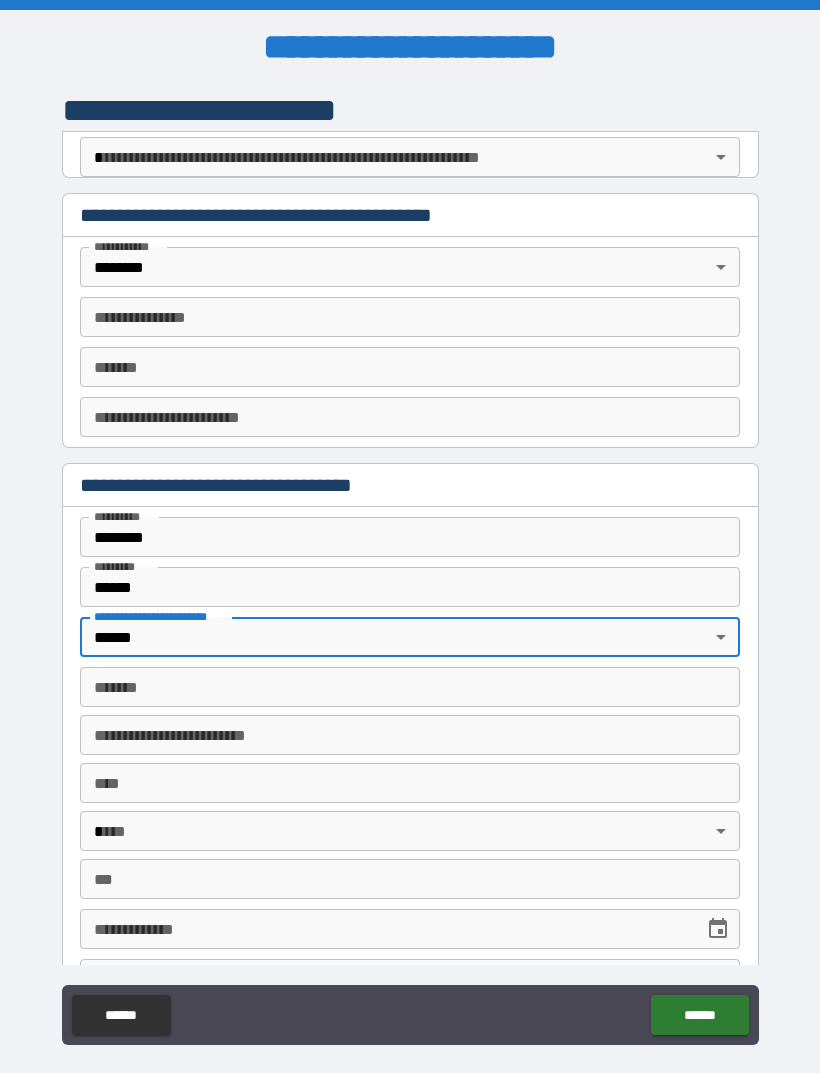 click on "**********" at bounding box center [410, 568] 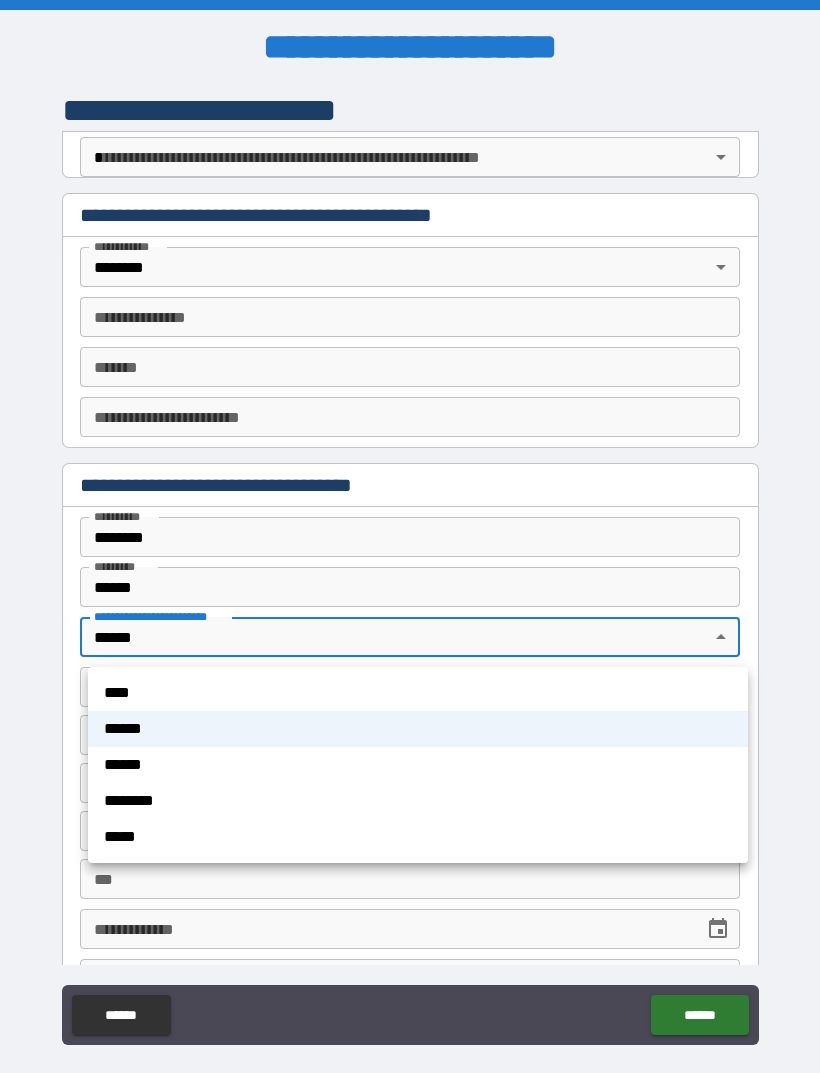 click on "****" at bounding box center [418, 693] 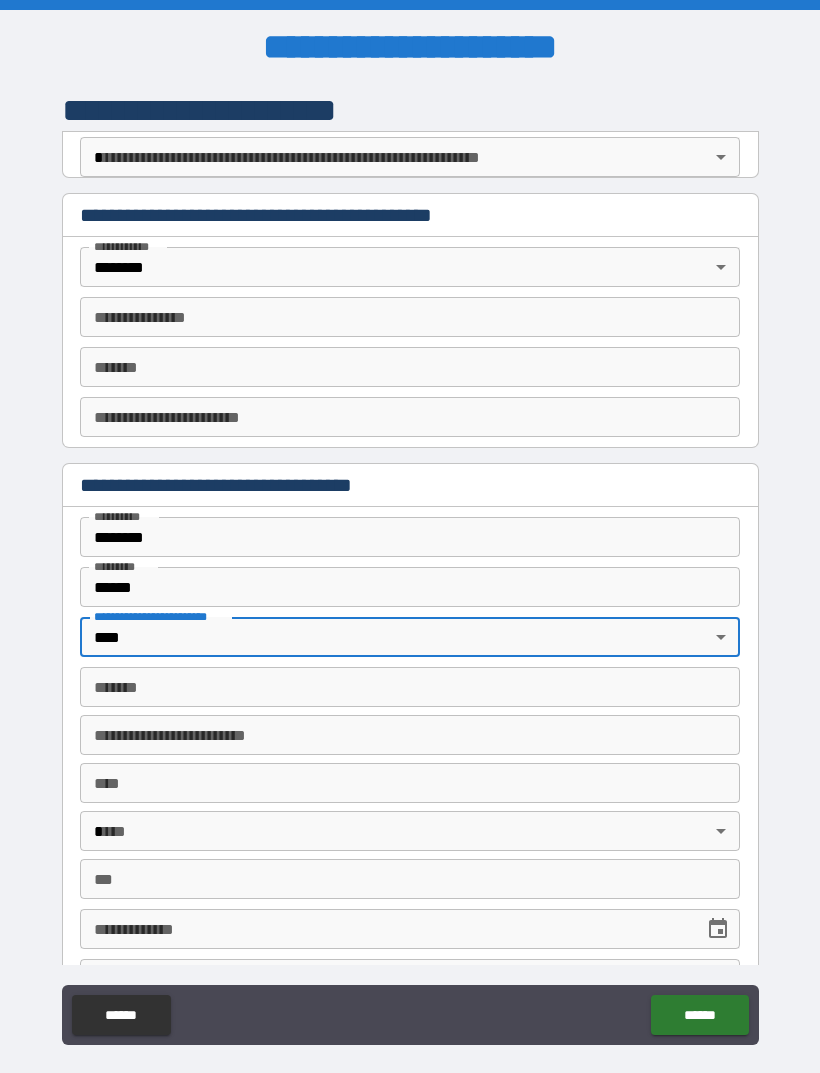 click on "*******" at bounding box center [410, 687] 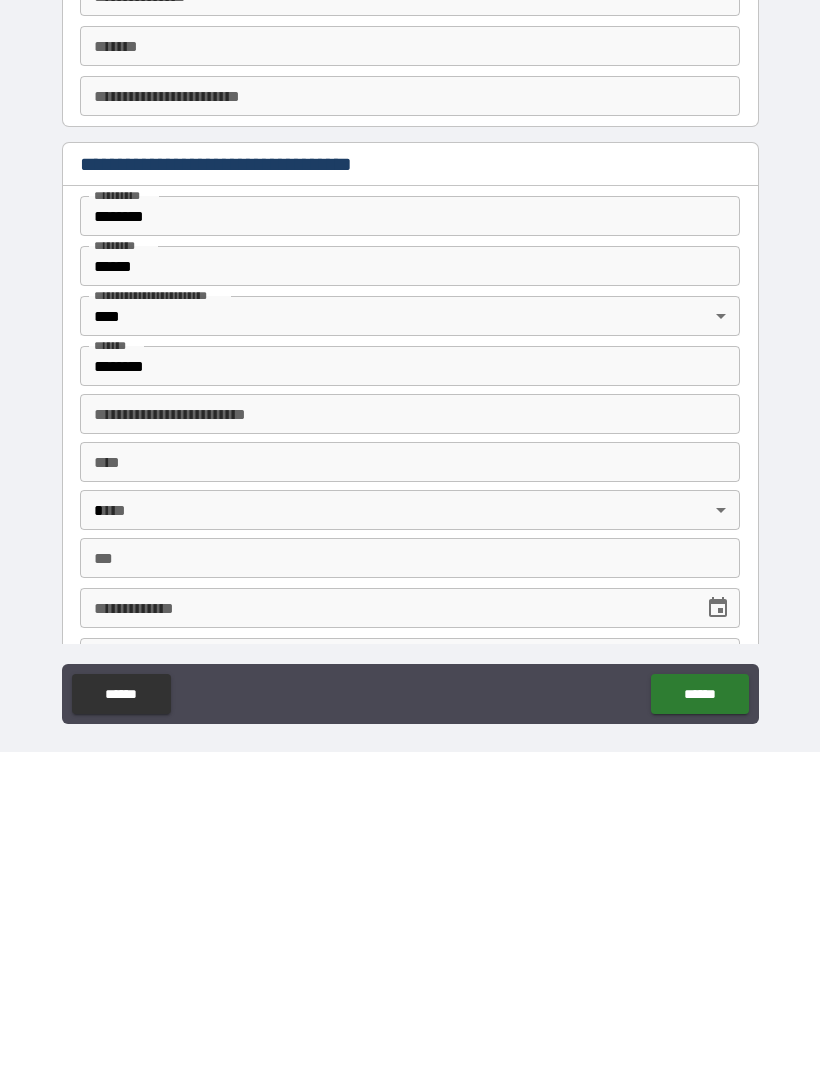 scroll, scrollTop: 64, scrollLeft: 0, axis: vertical 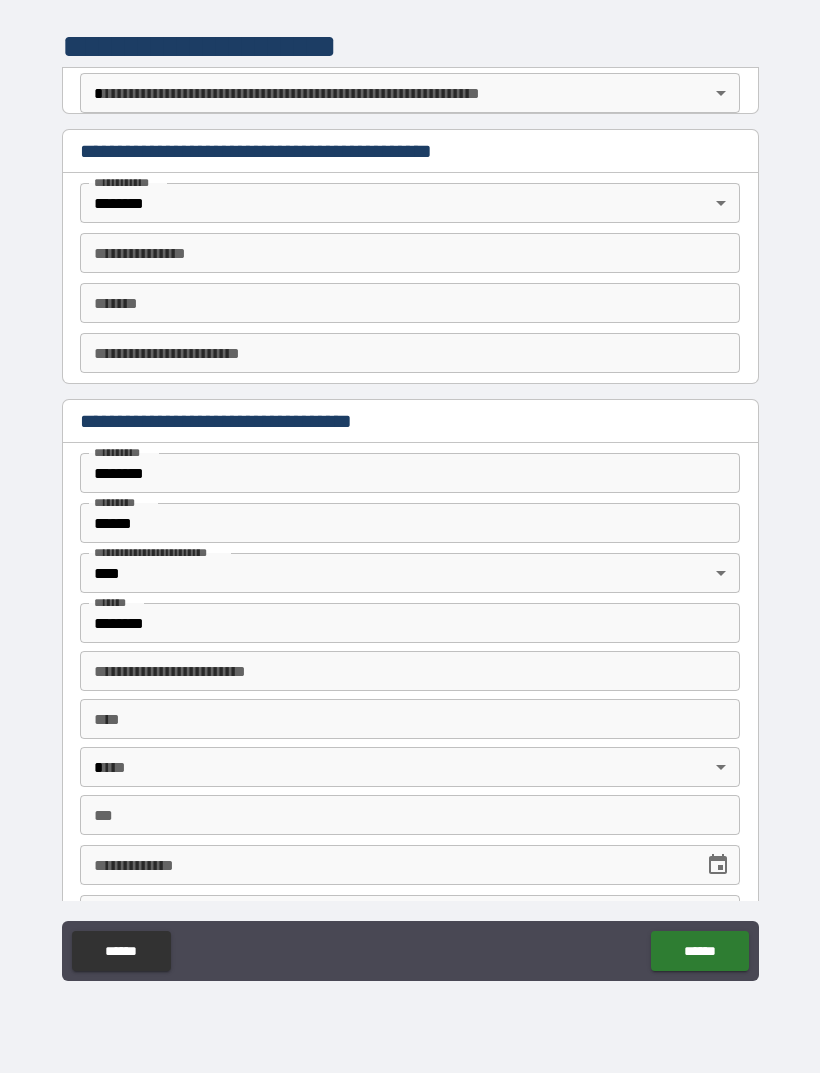 type on "**********" 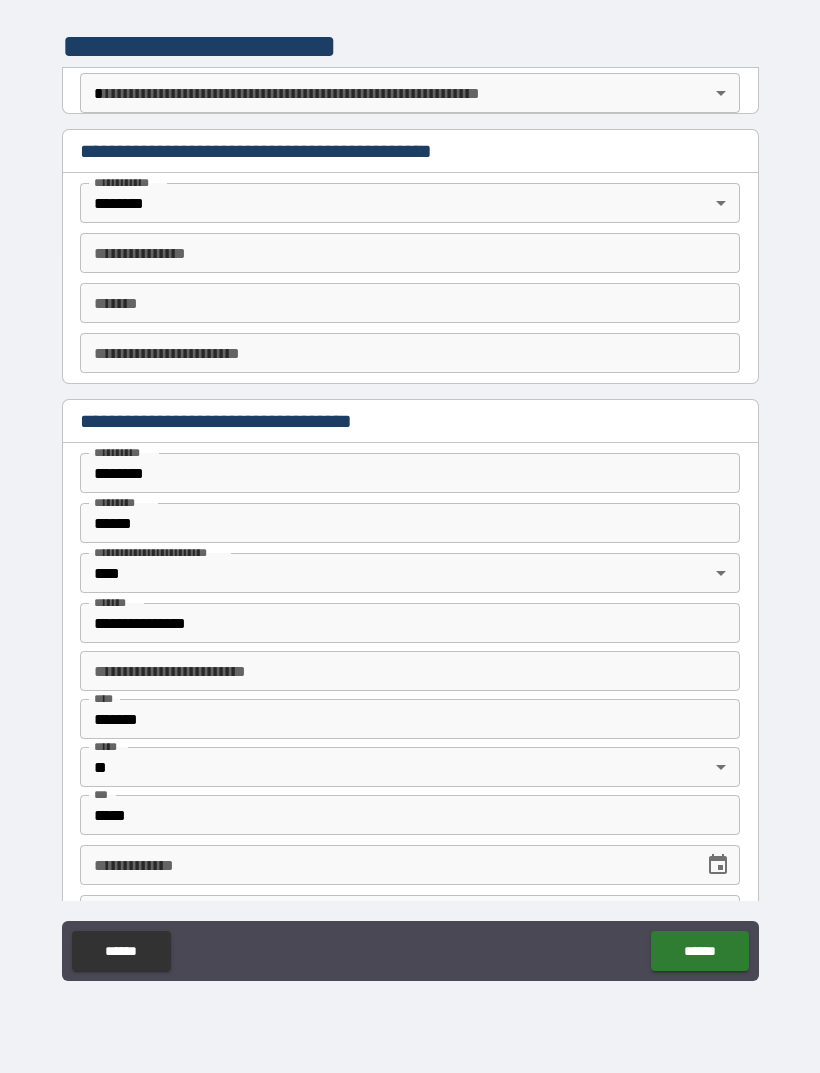 click on "*******" at bounding box center [410, 719] 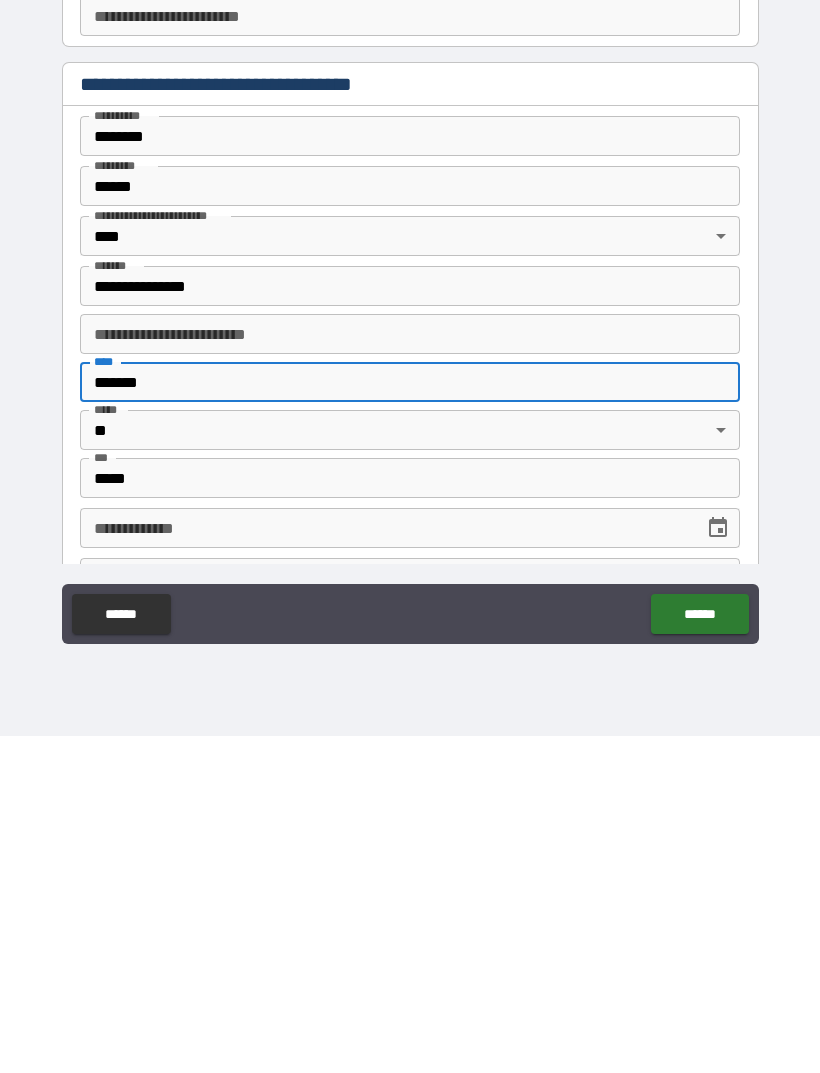 click on "**********" at bounding box center (385, 865) 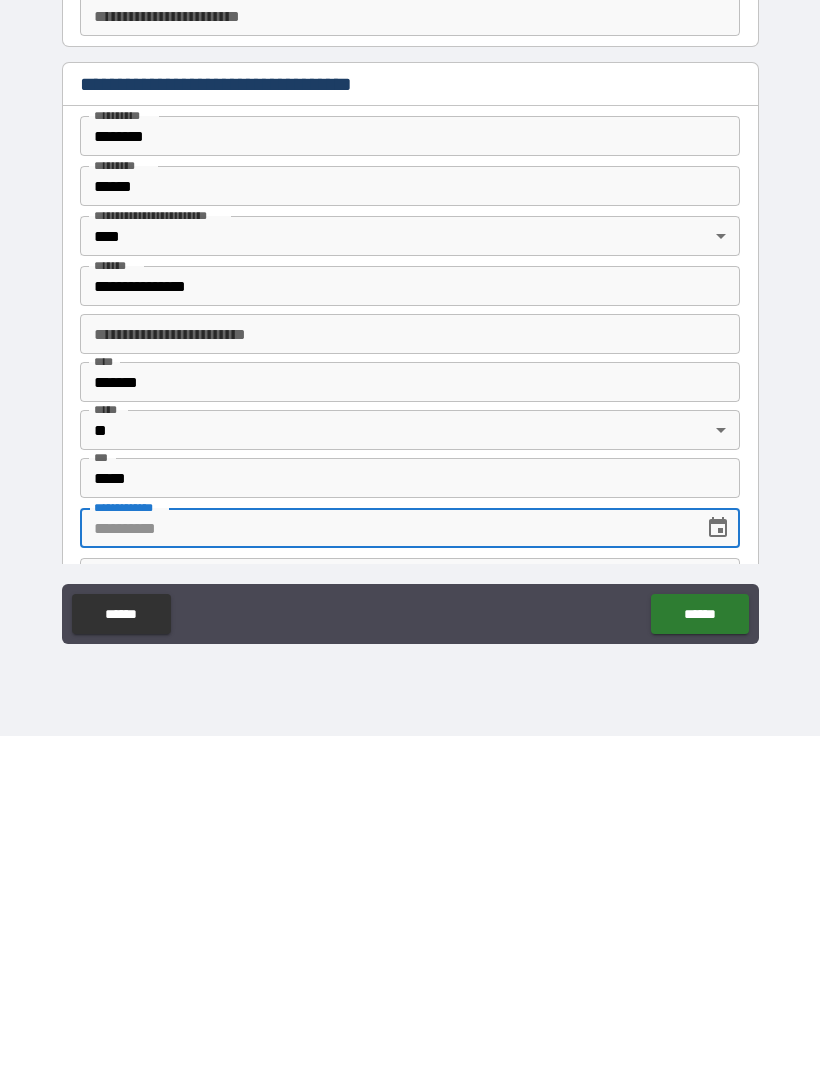 type on "*" 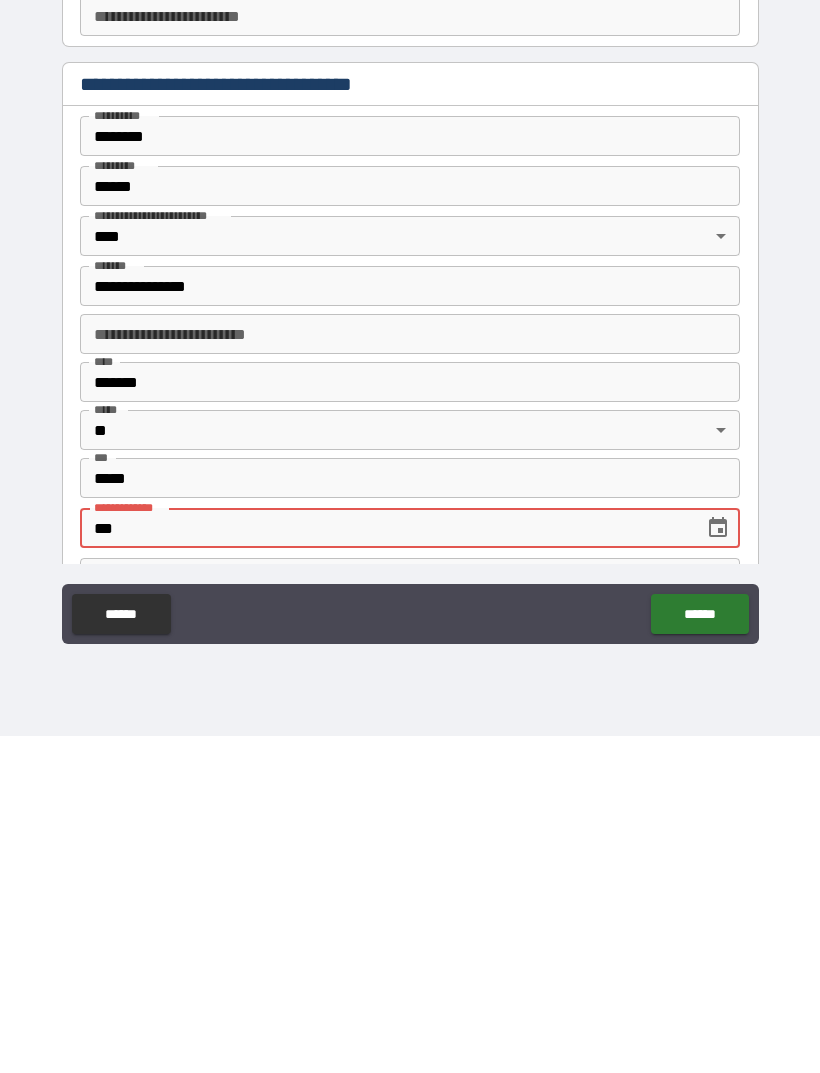 type on "*" 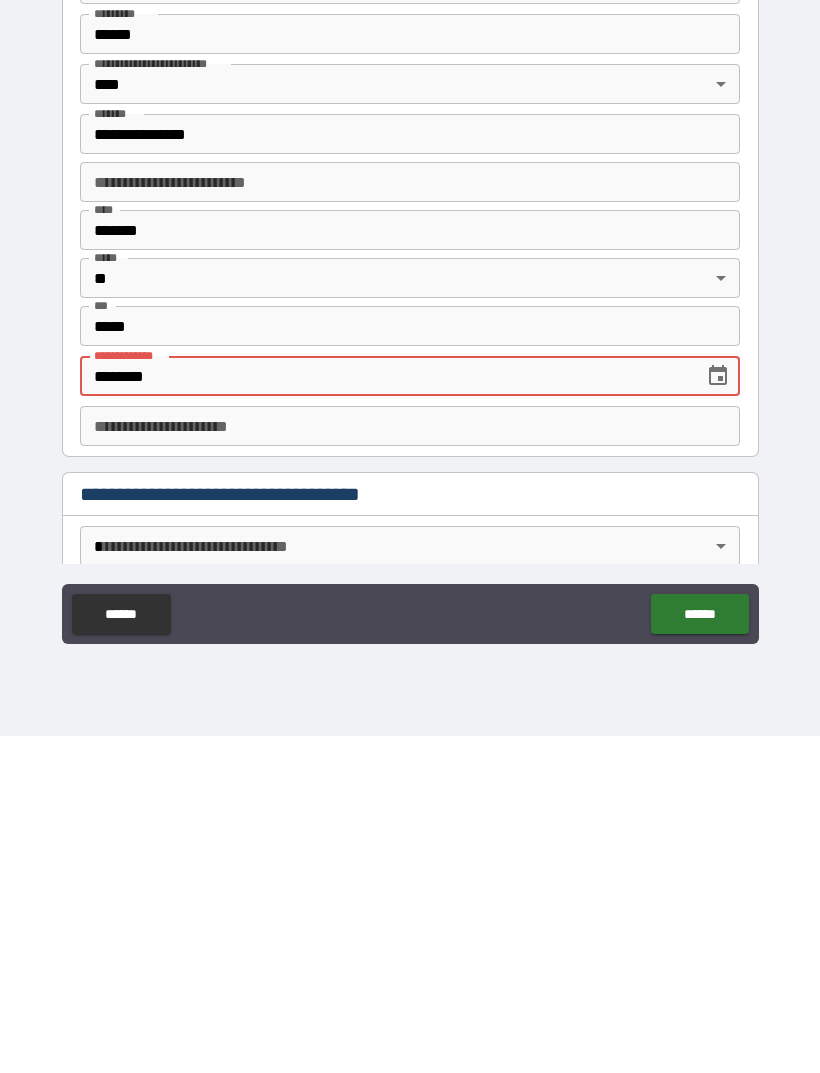 scroll, scrollTop: 153, scrollLeft: 0, axis: vertical 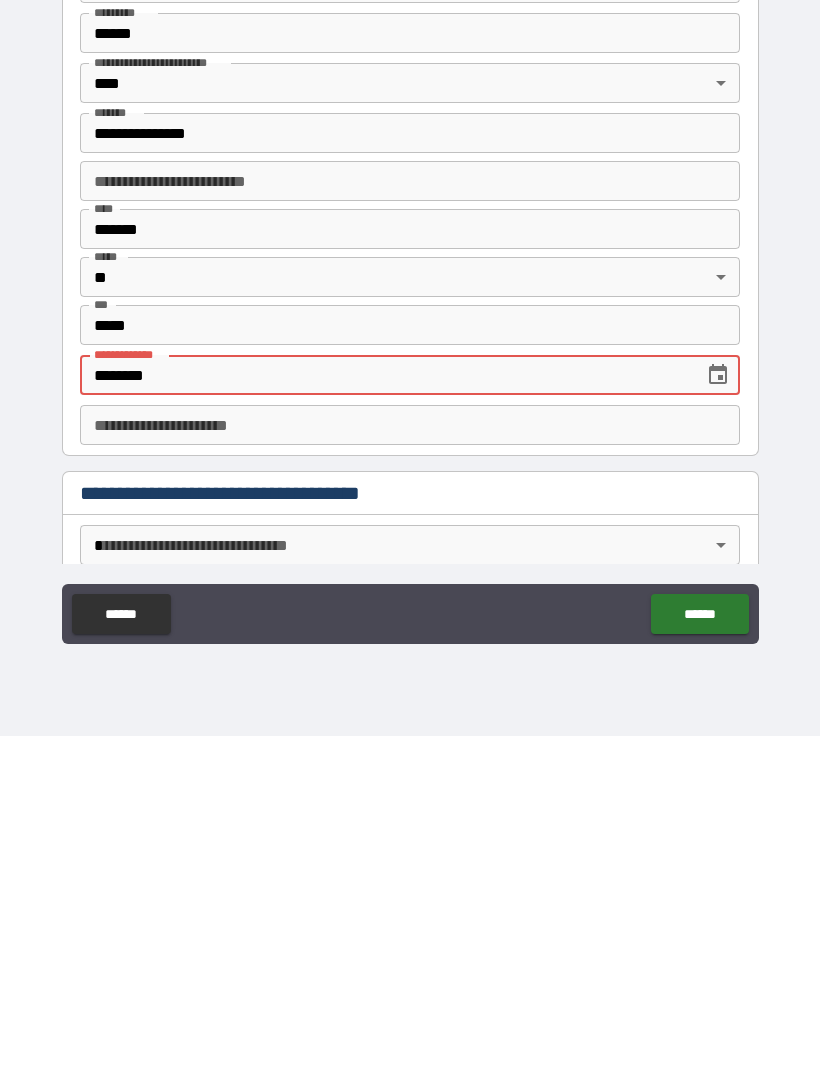 click on "**********" at bounding box center (410, 762) 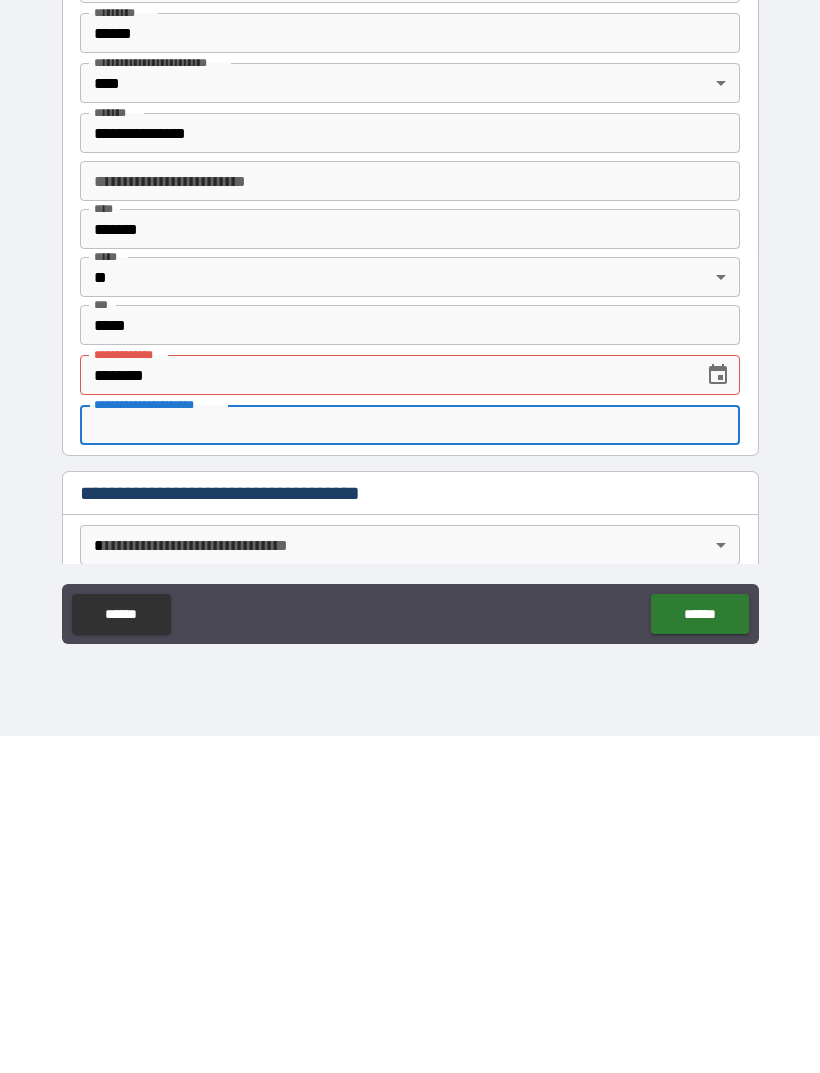 click on "********" at bounding box center [385, 712] 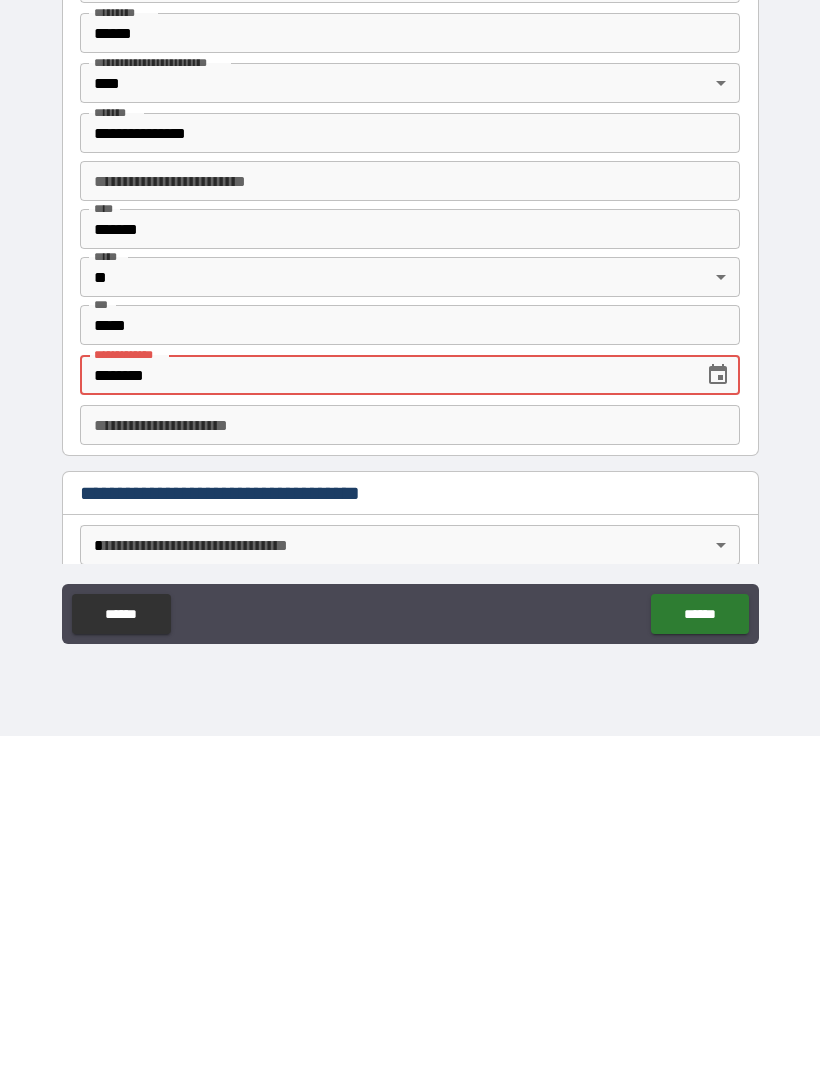 click on "**********" at bounding box center (410, 762) 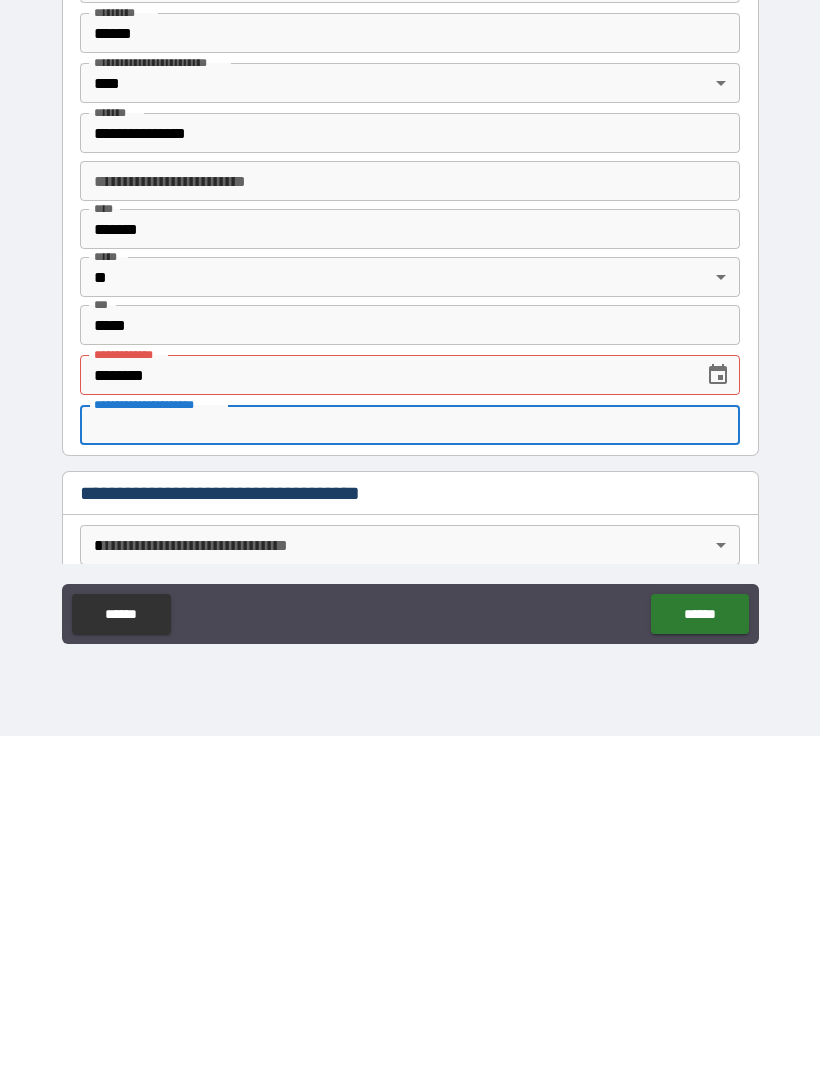 click 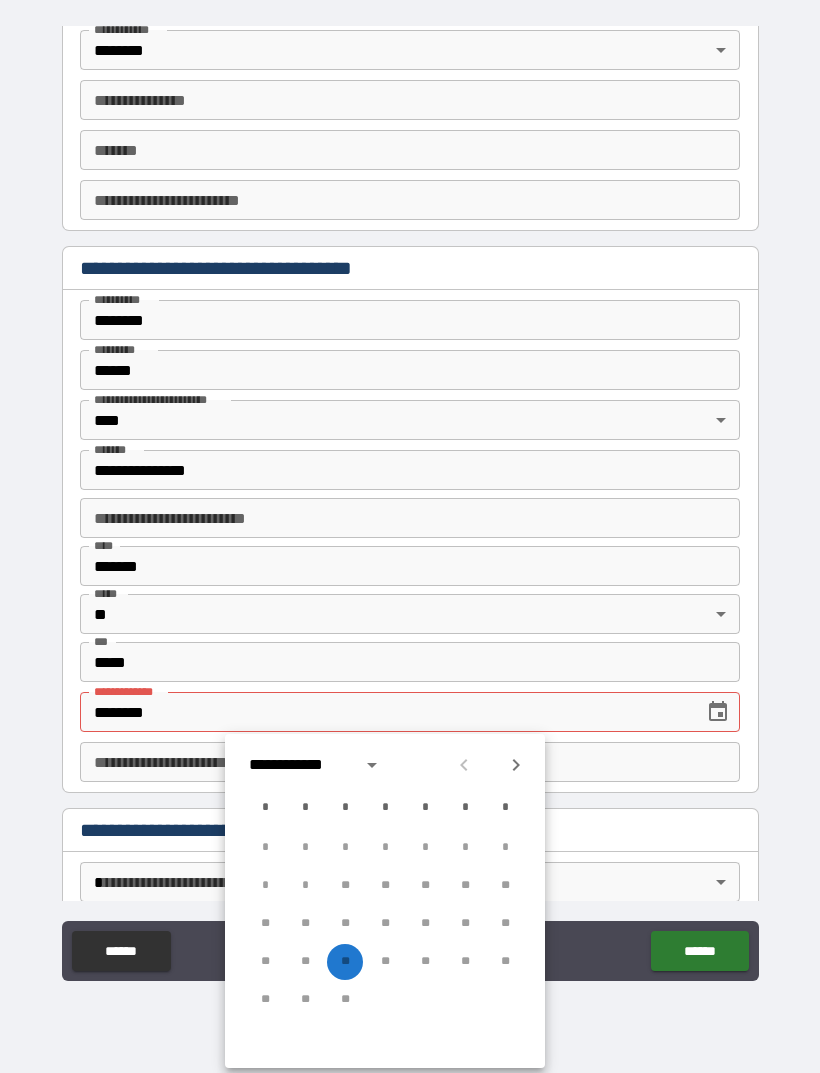 click on "**********" at bounding box center (410, 762) 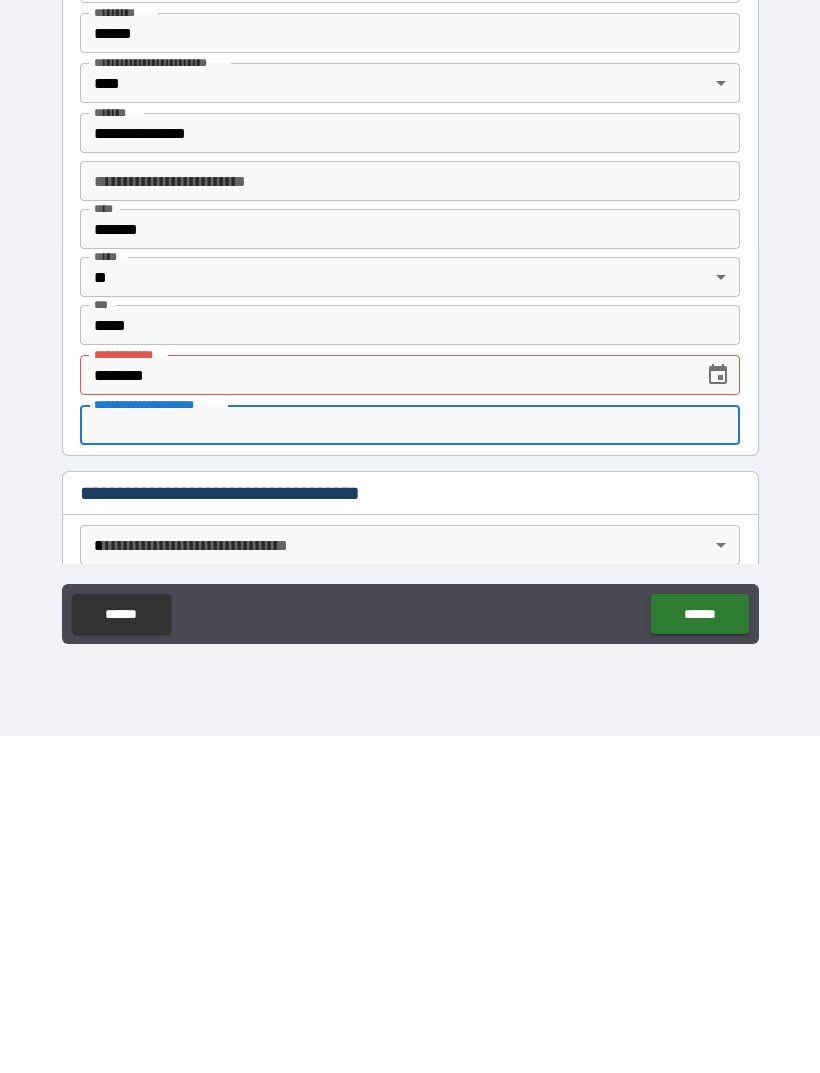 click on "**********" at bounding box center (410, 504) 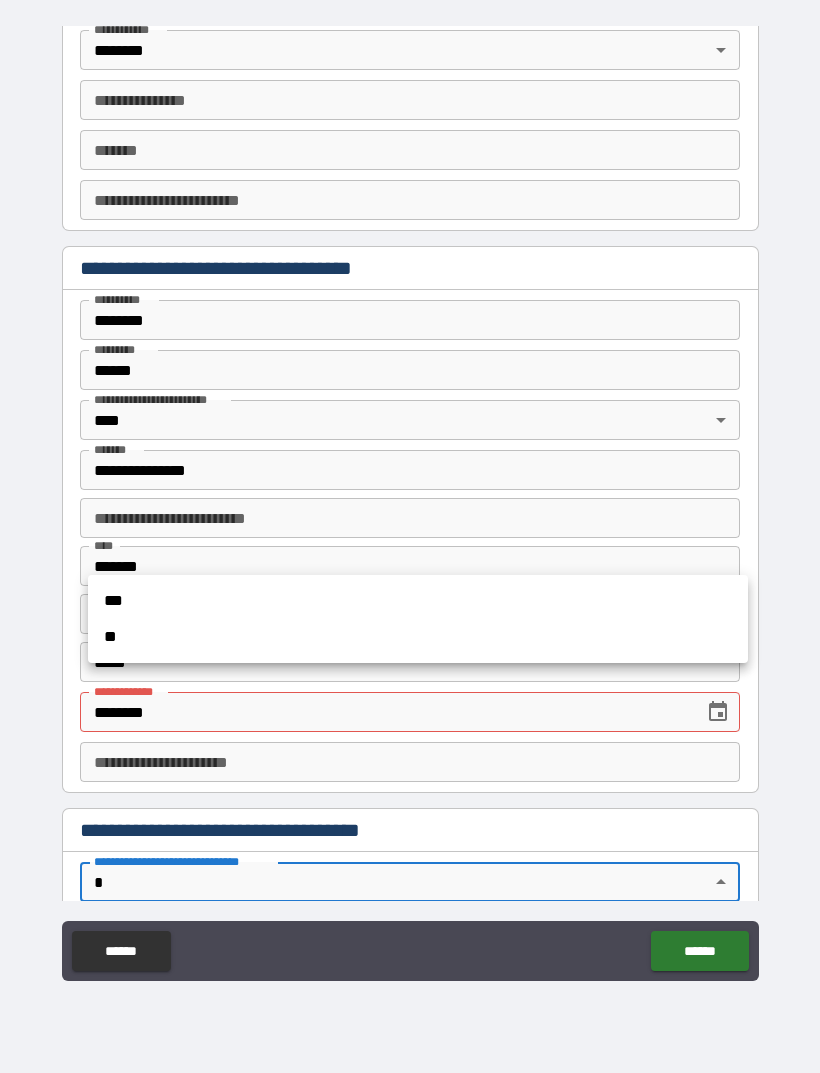 click at bounding box center [410, 536] 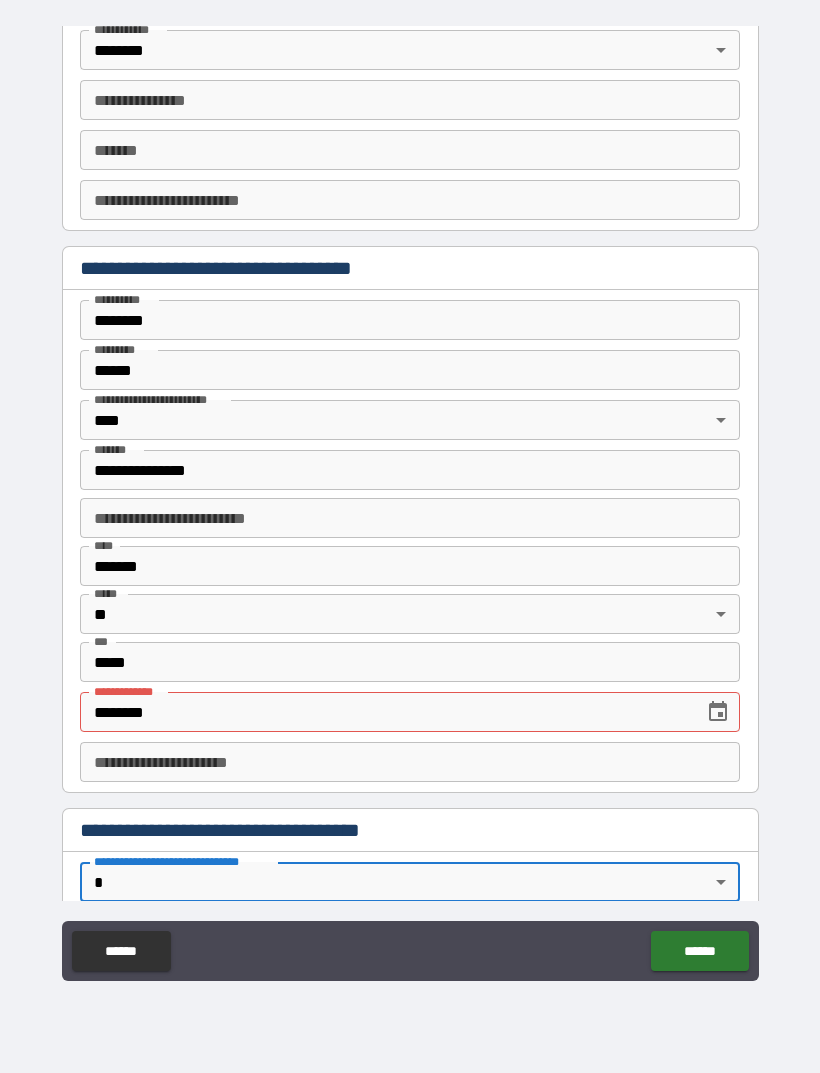 scroll, scrollTop: 154, scrollLeft: 0, axis: vertical 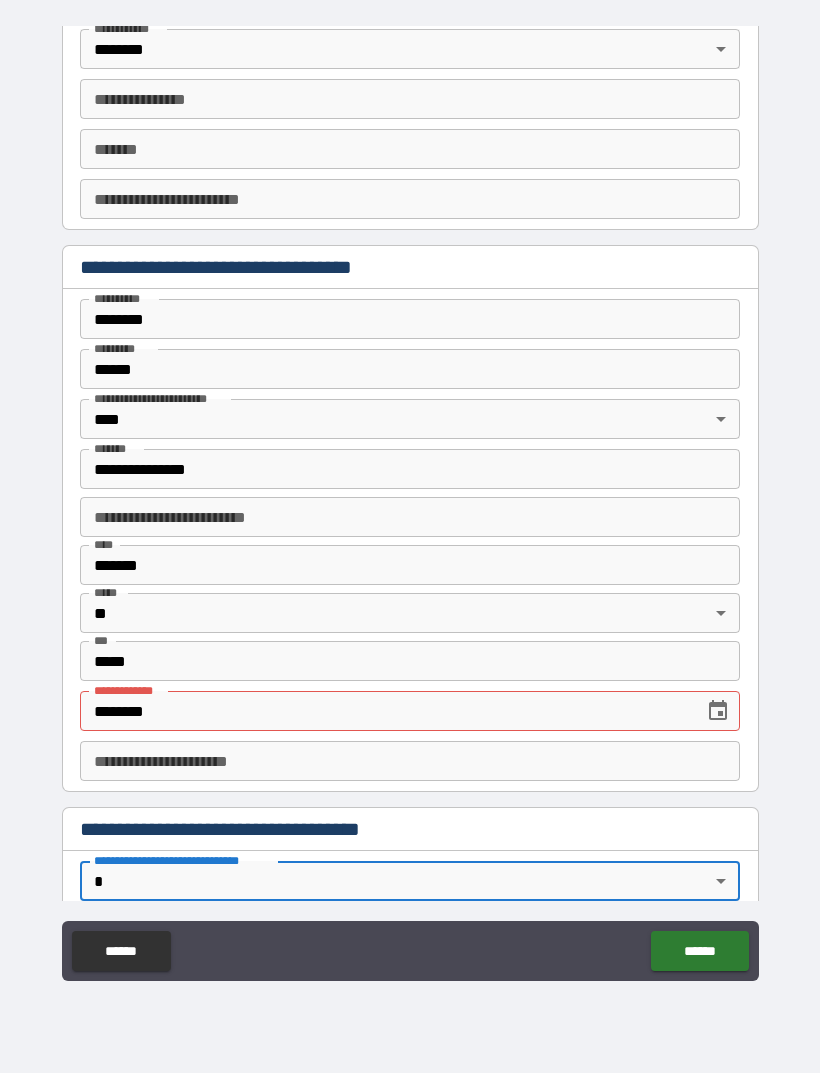 click on "**********" at bounding box center [410, 761] 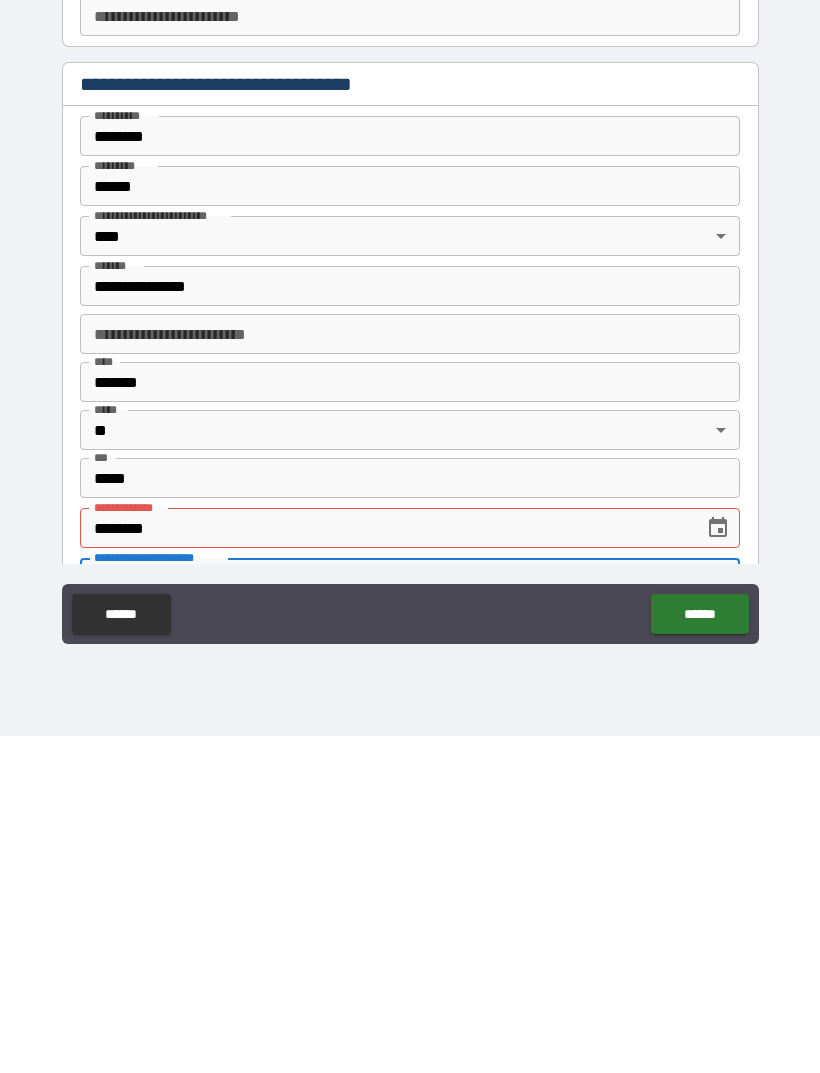 scroll, scrollTop: 0, scrollLeft: 0, axis: both 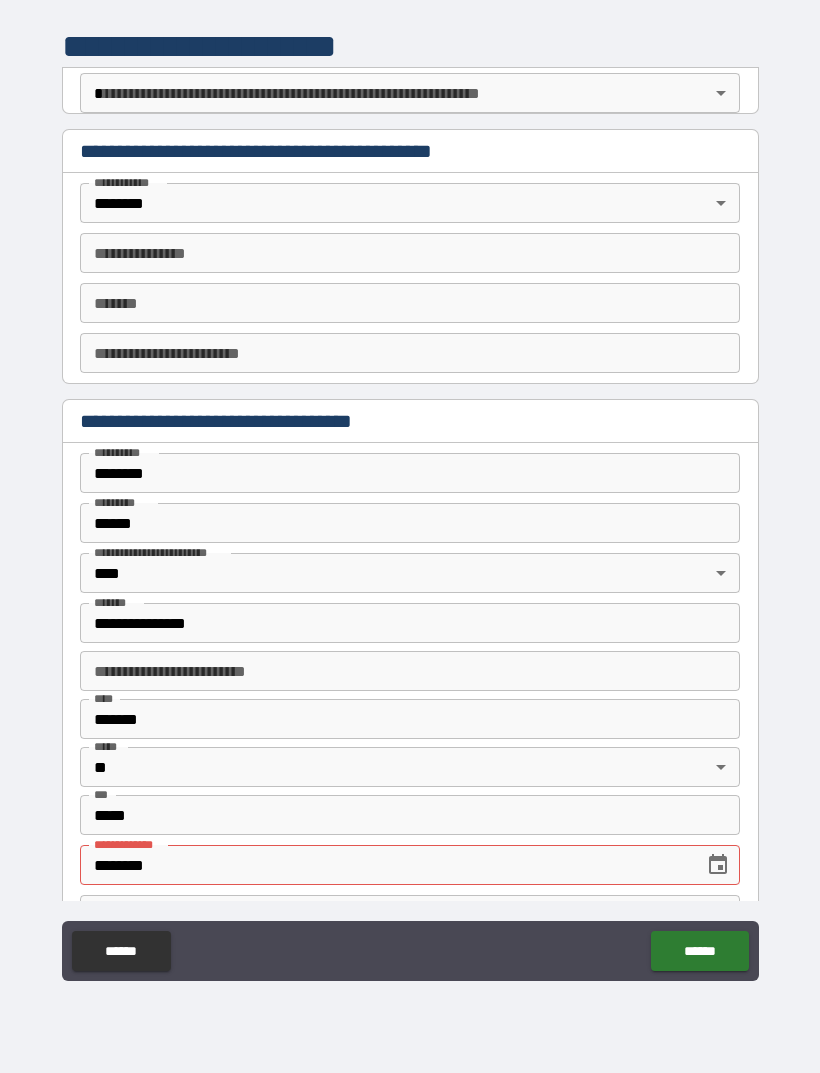 click on "**********" at bounding box center (410, 253) 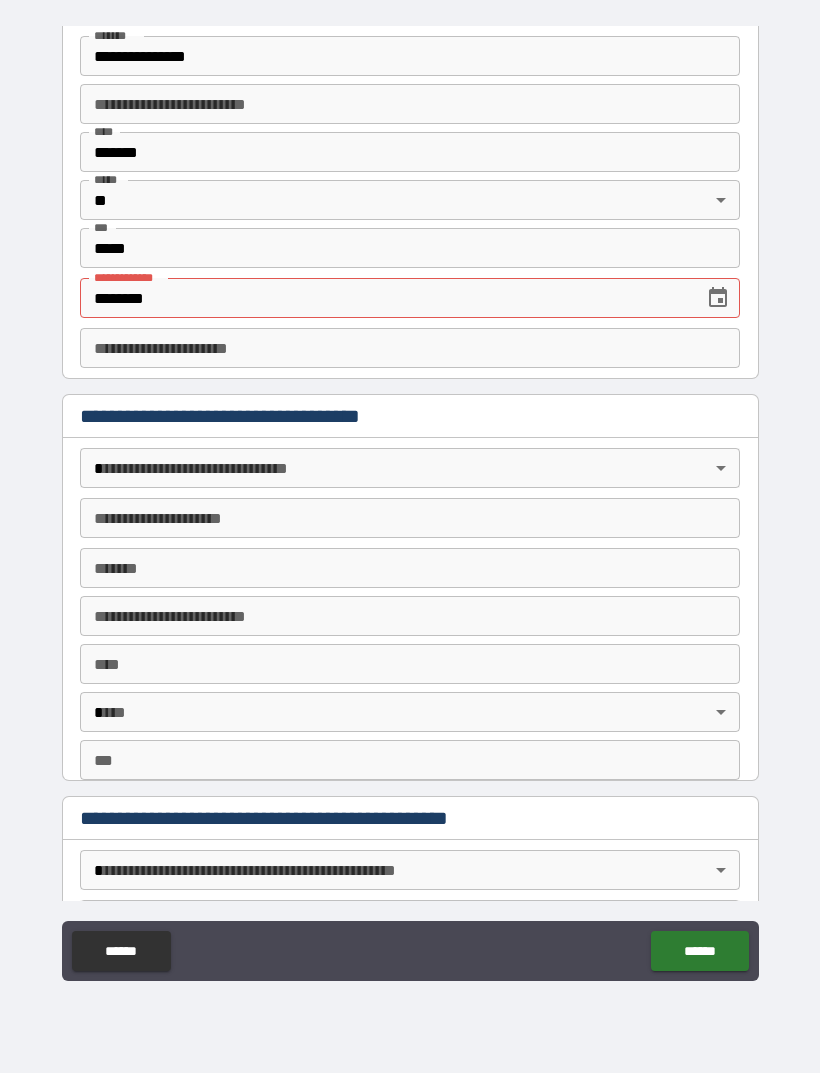 scroll, scrollTop: 566, scrollLeft: 0, axis: vertical 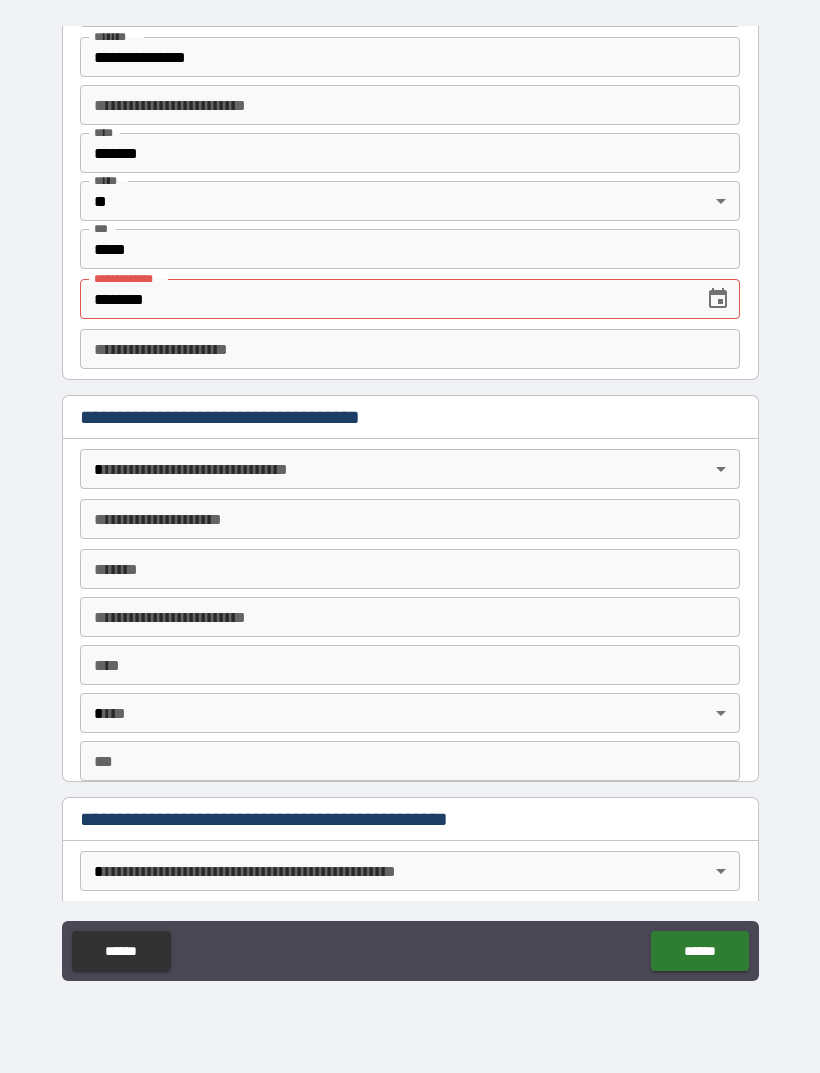 click on "**********" at bounding box center (410, 349) 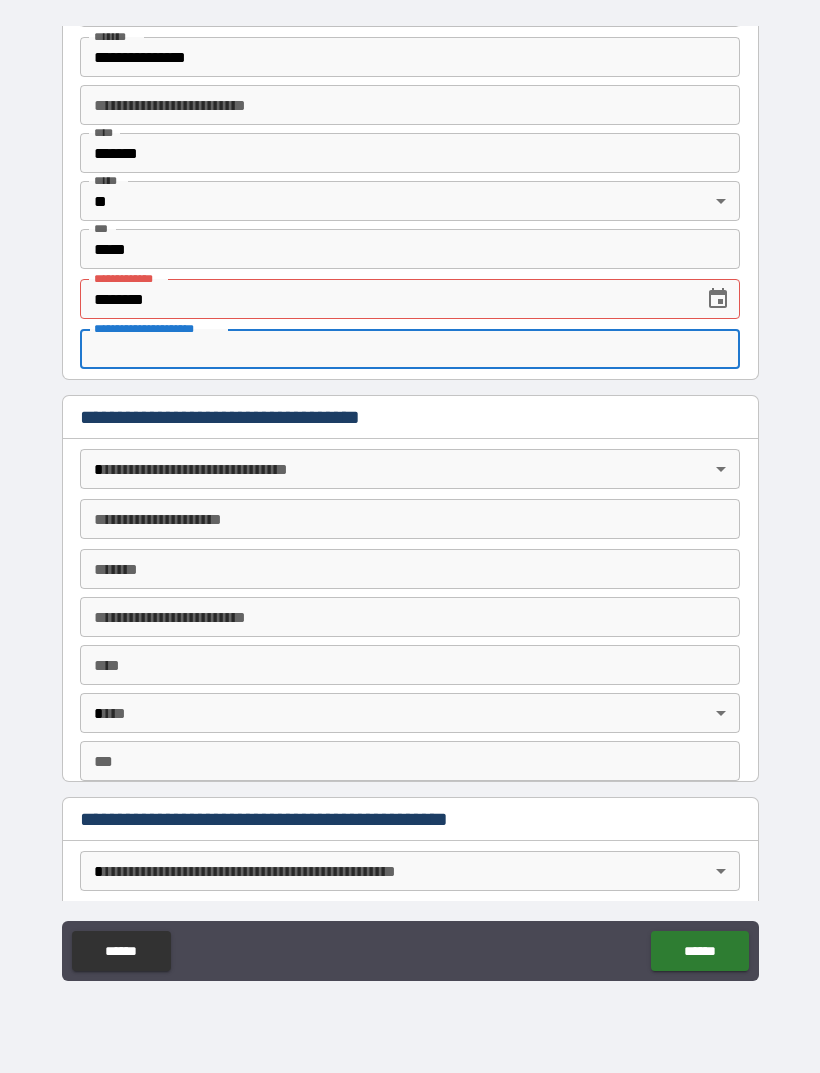 click on "********" at bounding box center [385, 299] 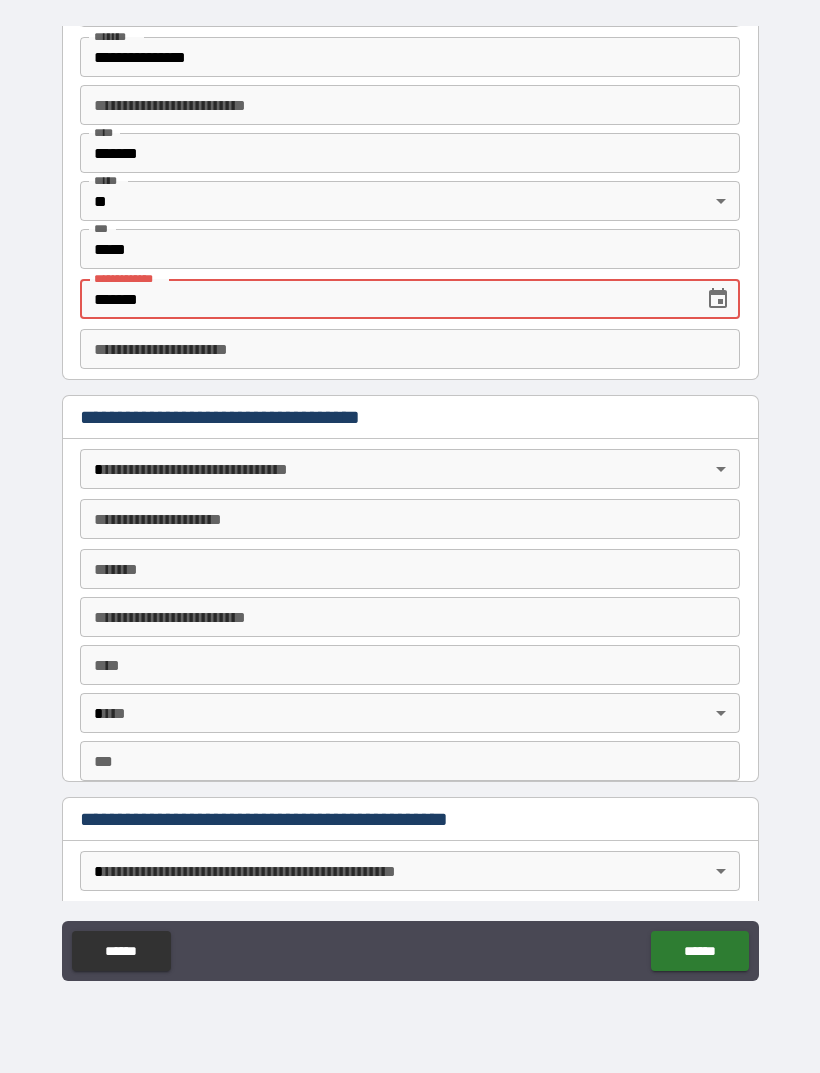 type on "********" 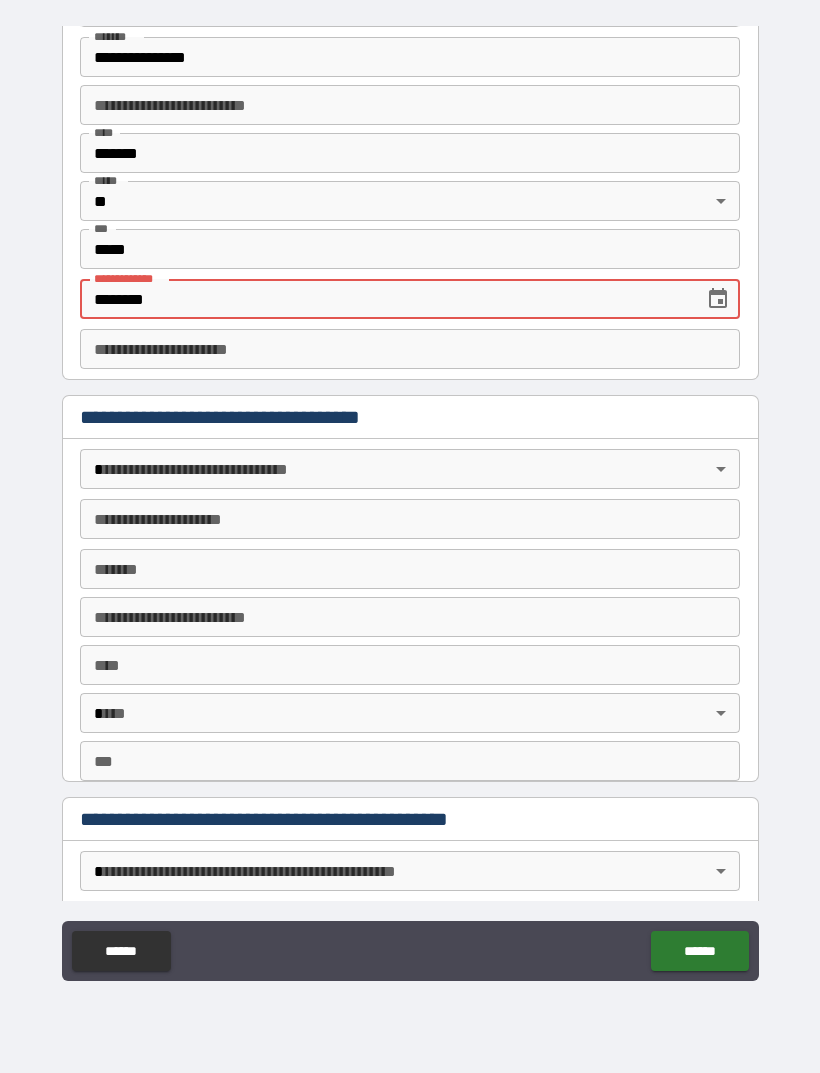 click on "**********" at bounding box center (410, 349) 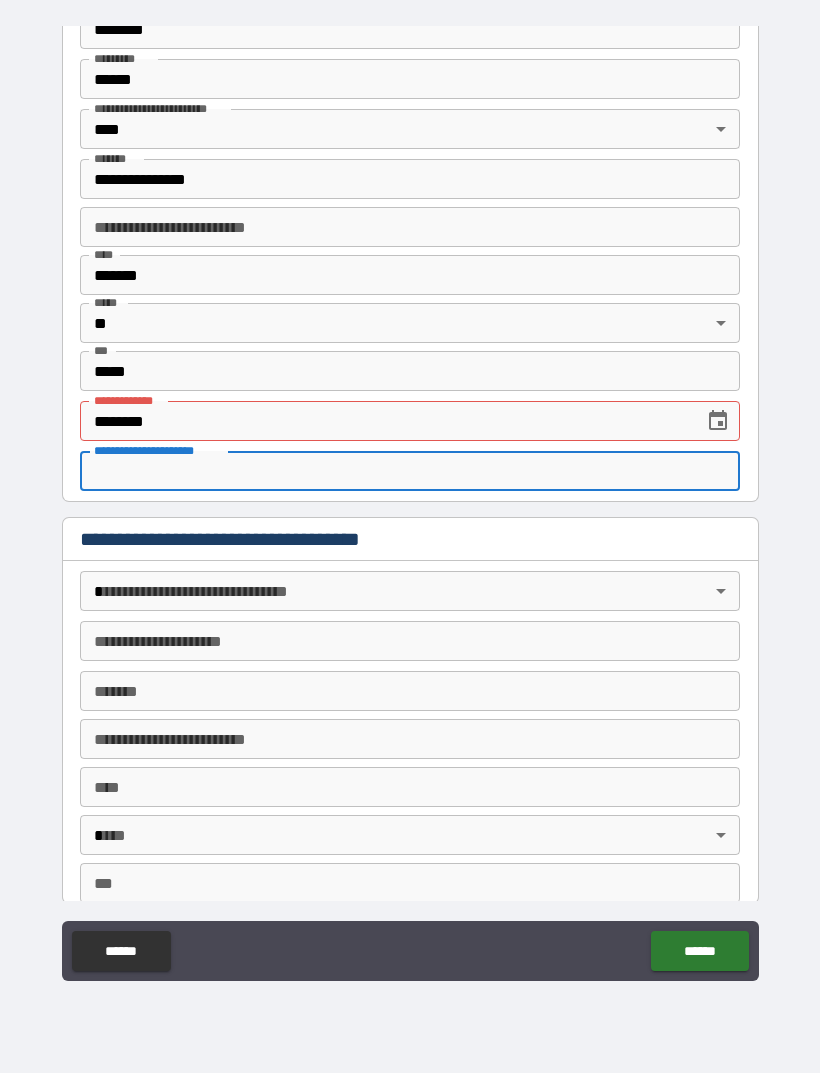 scroll, scrollTop: 445, scrollLeft: 0, axis: vertical 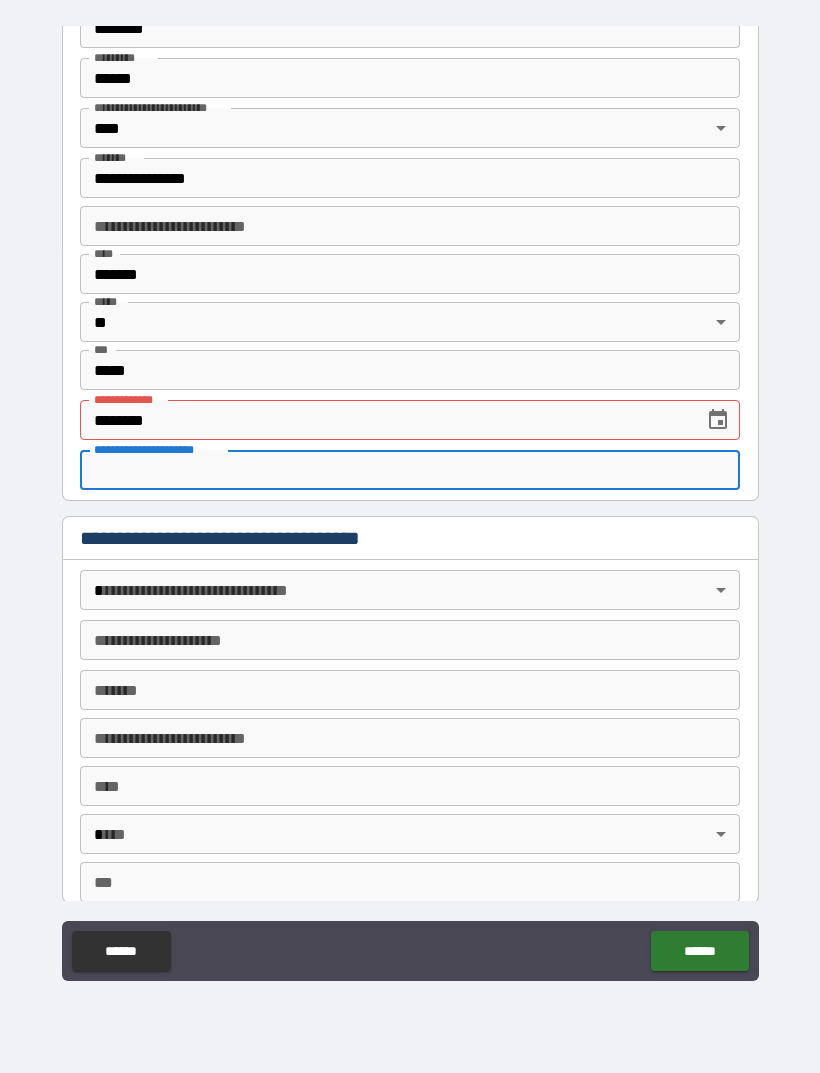 click on "**********" at bounding box center (410, 504) 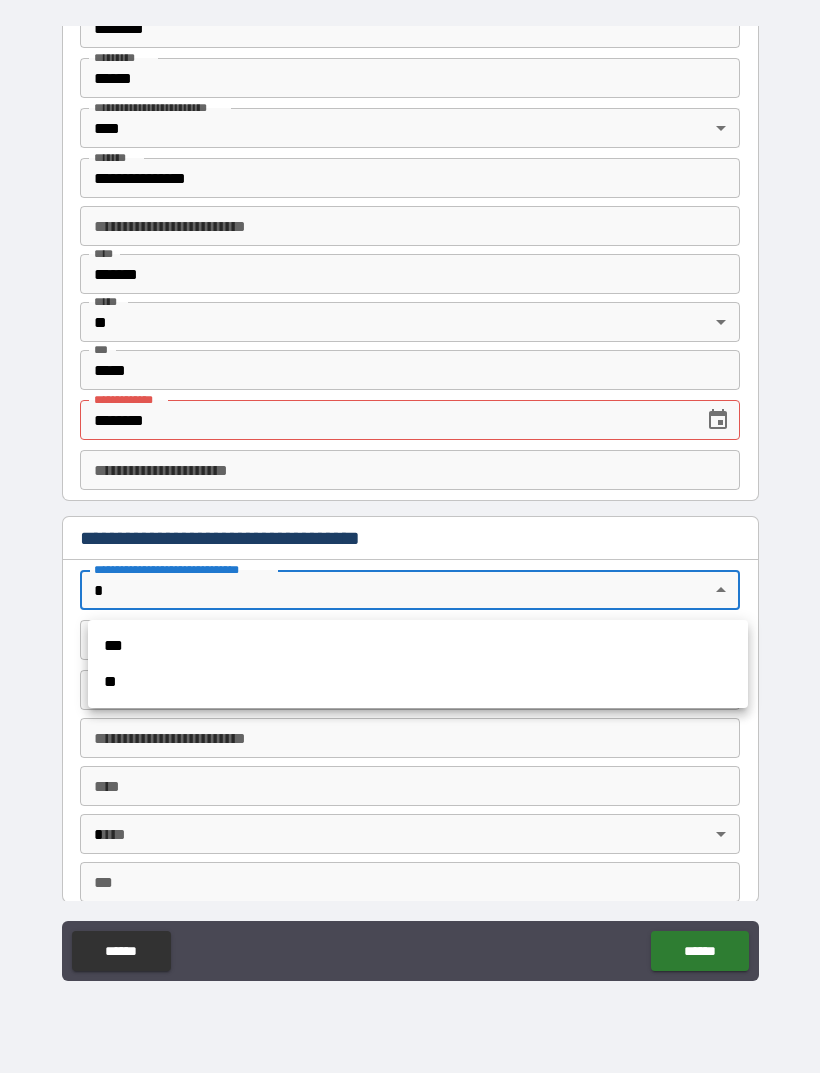 click on "***" at bounding box center (418, 646) 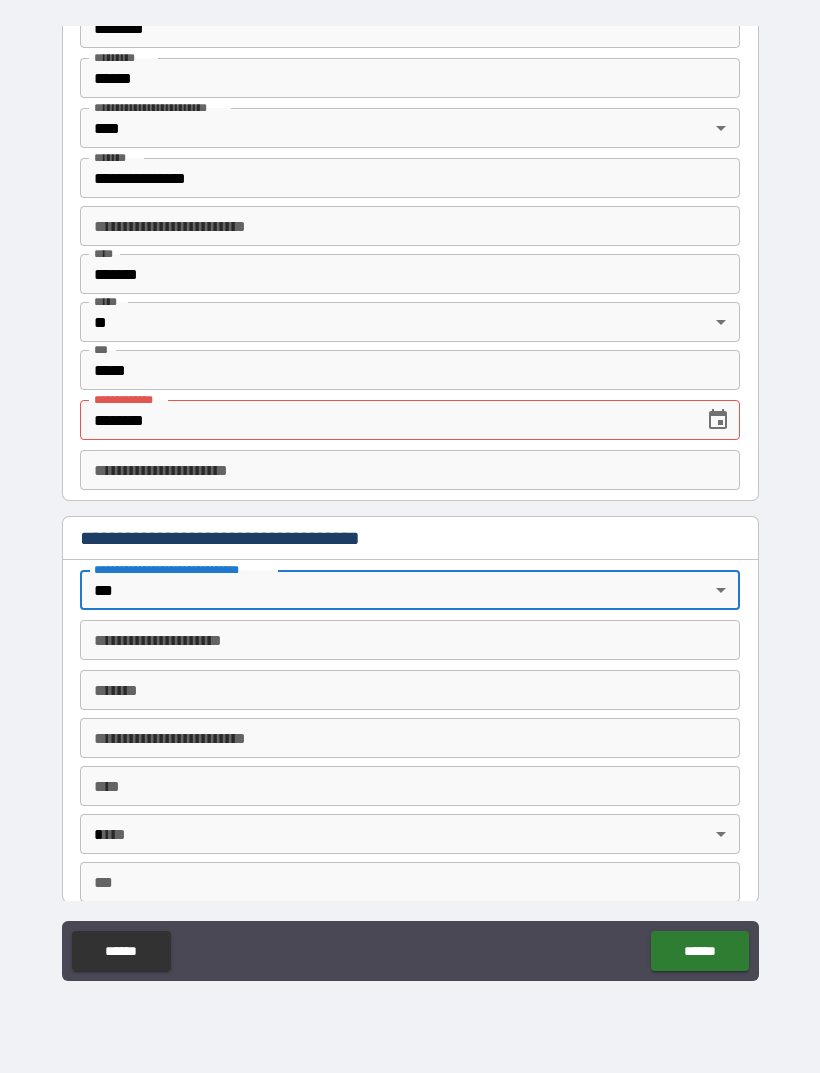 click on "**********" at bounding box center (410, 504) 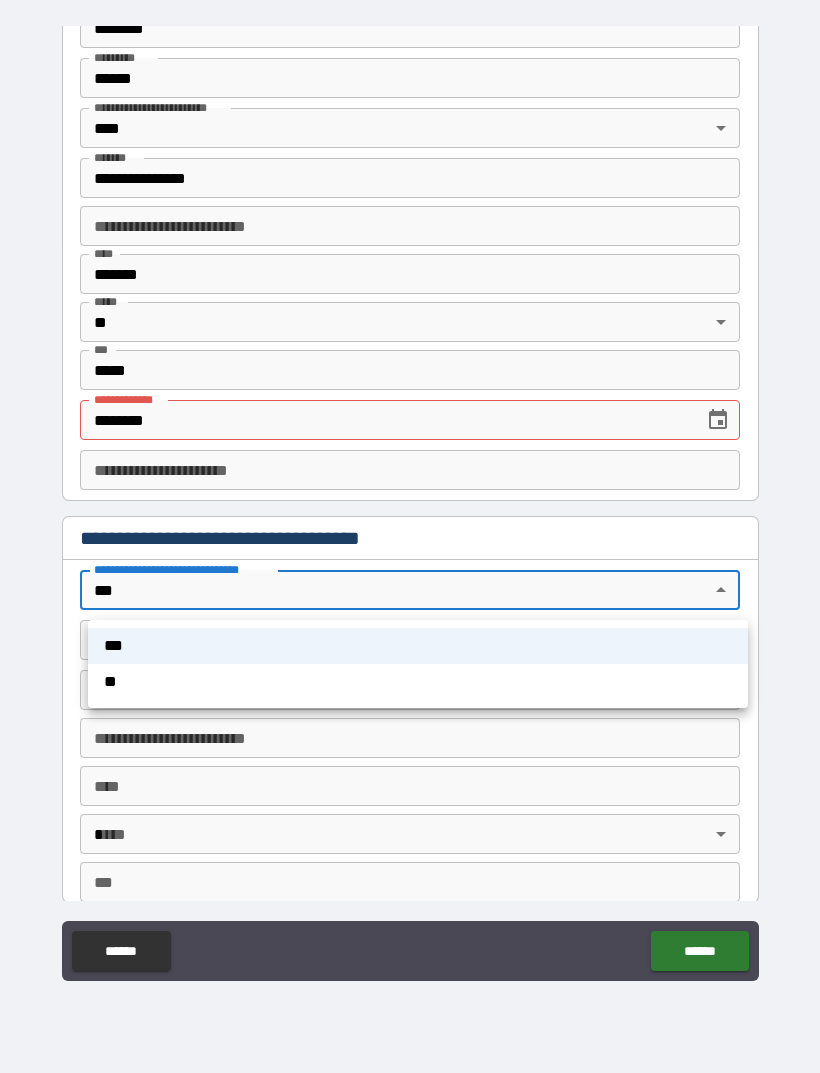 click on "**" at bounding box center [418, 682] 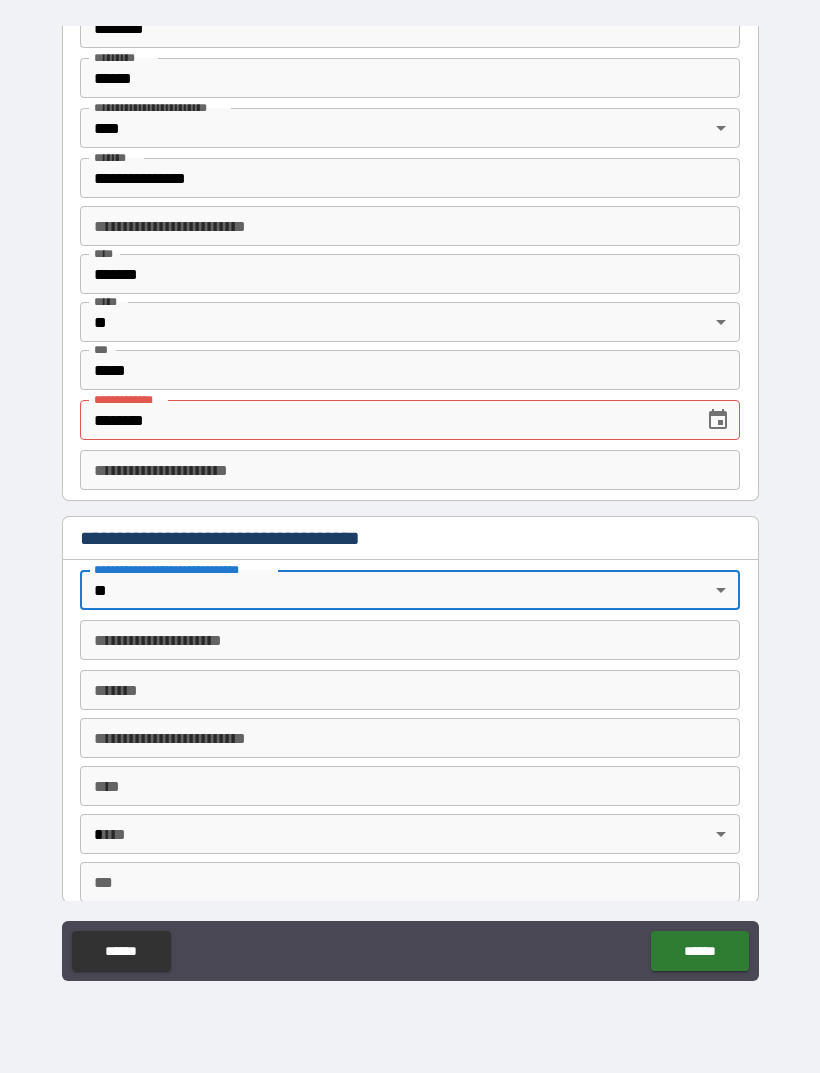 click on "**********" at bounding box center (410, 504) 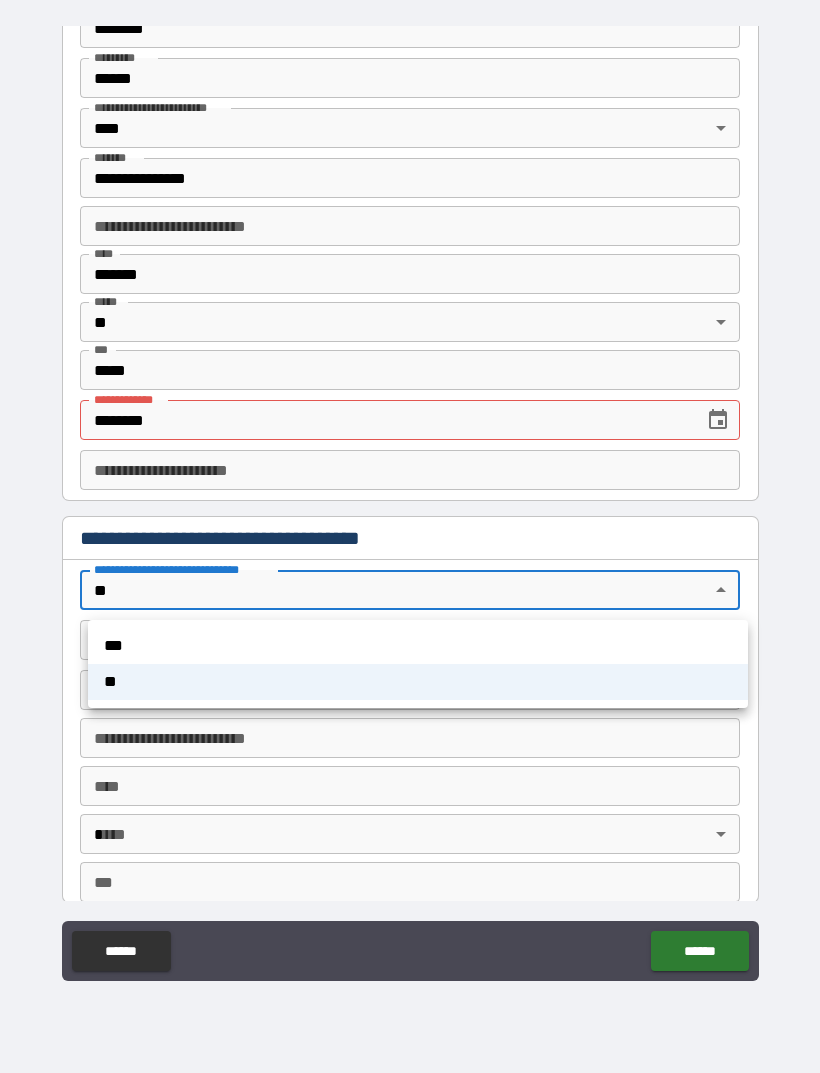 click at bounding box center [410, 536] 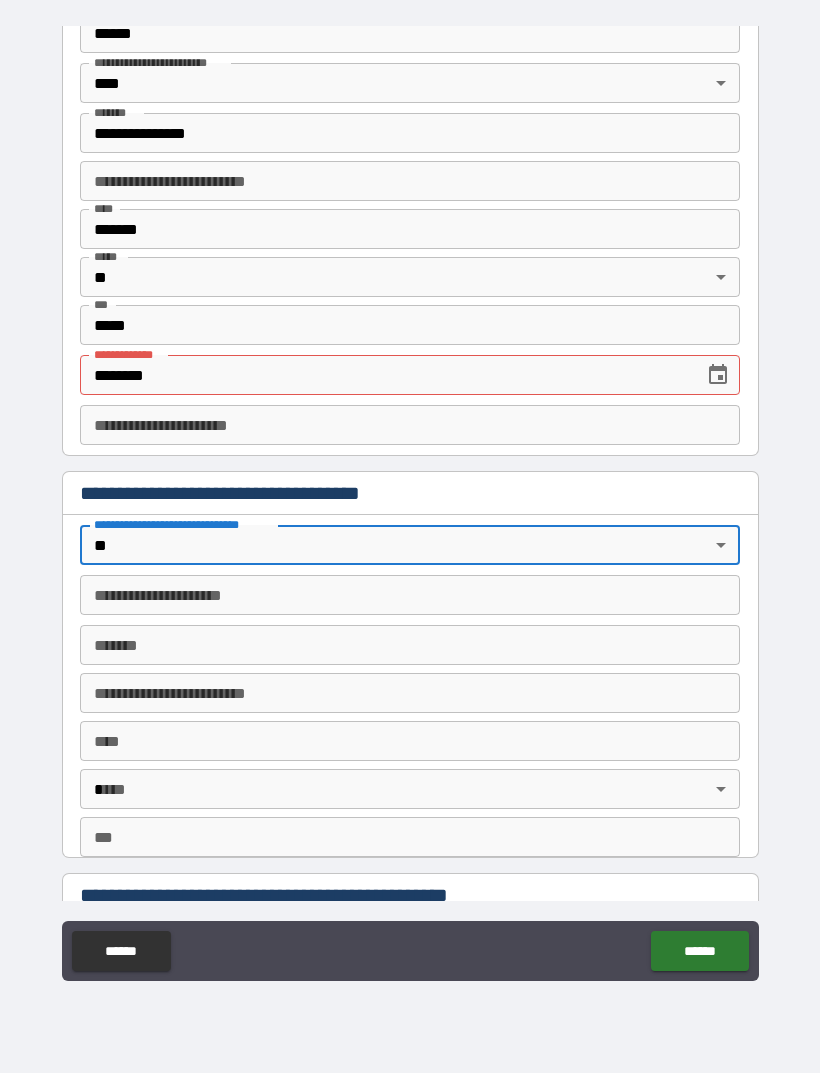 scroll, scrollTop: 492, scrollLeft: 0, axis: vertical 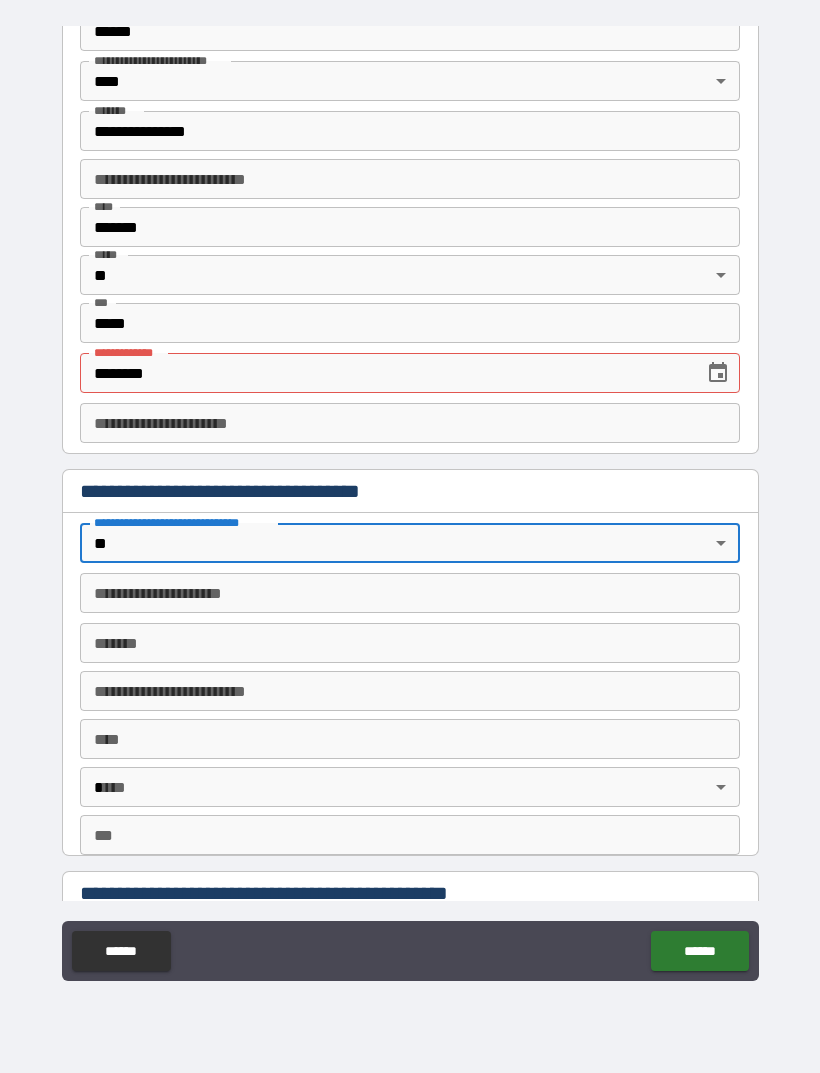 click on "****" at bounding box center (410, 739) 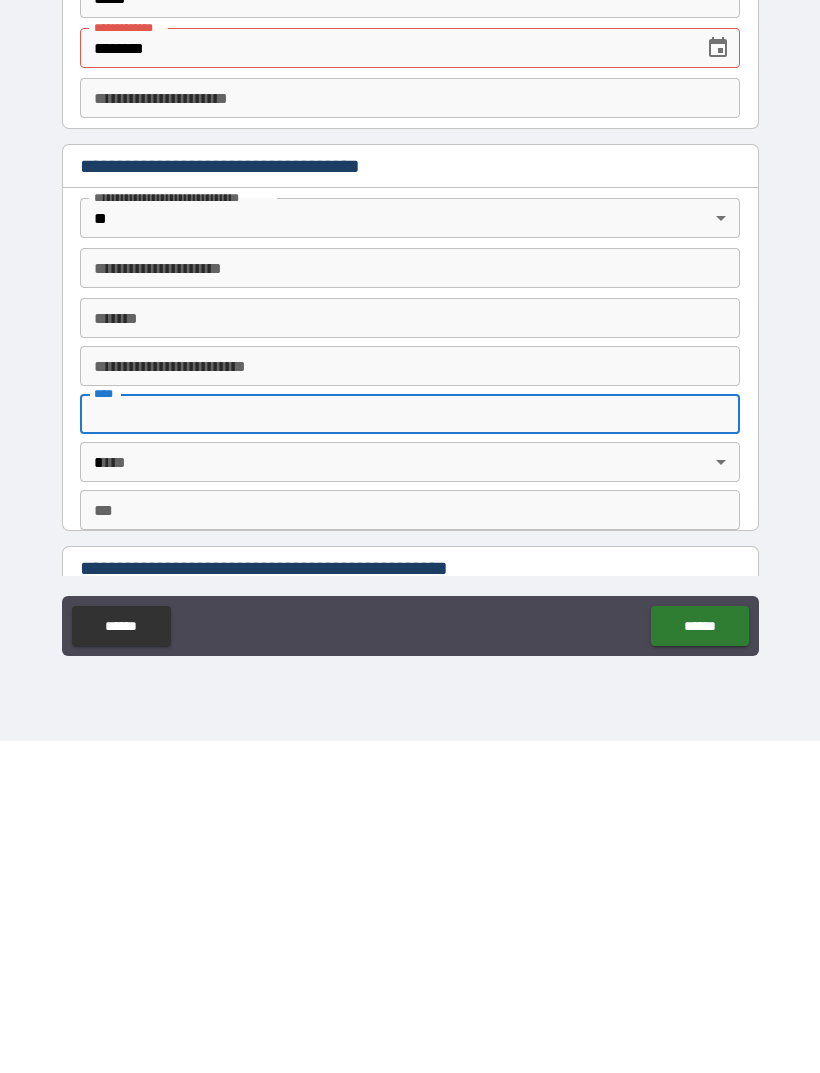 scroll, scrollTop: 64, scrollLeft: 0, axis: vertical 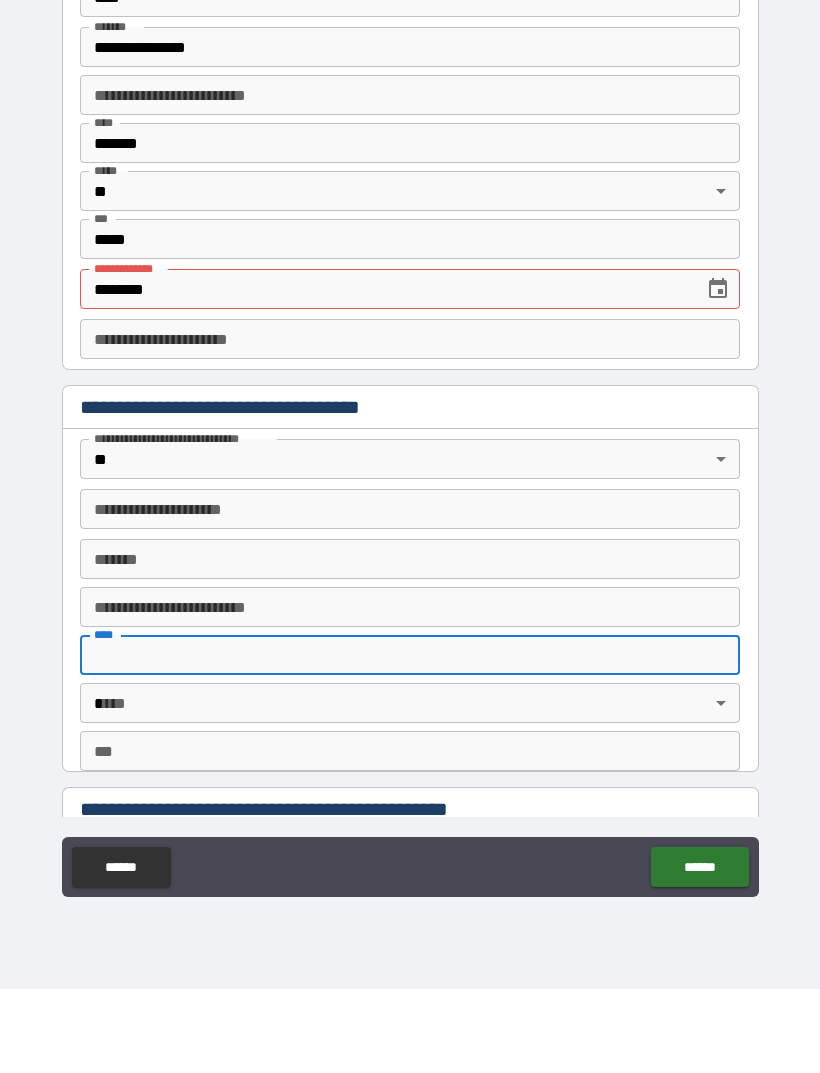 click on "********" at bounding box center [385, 373] 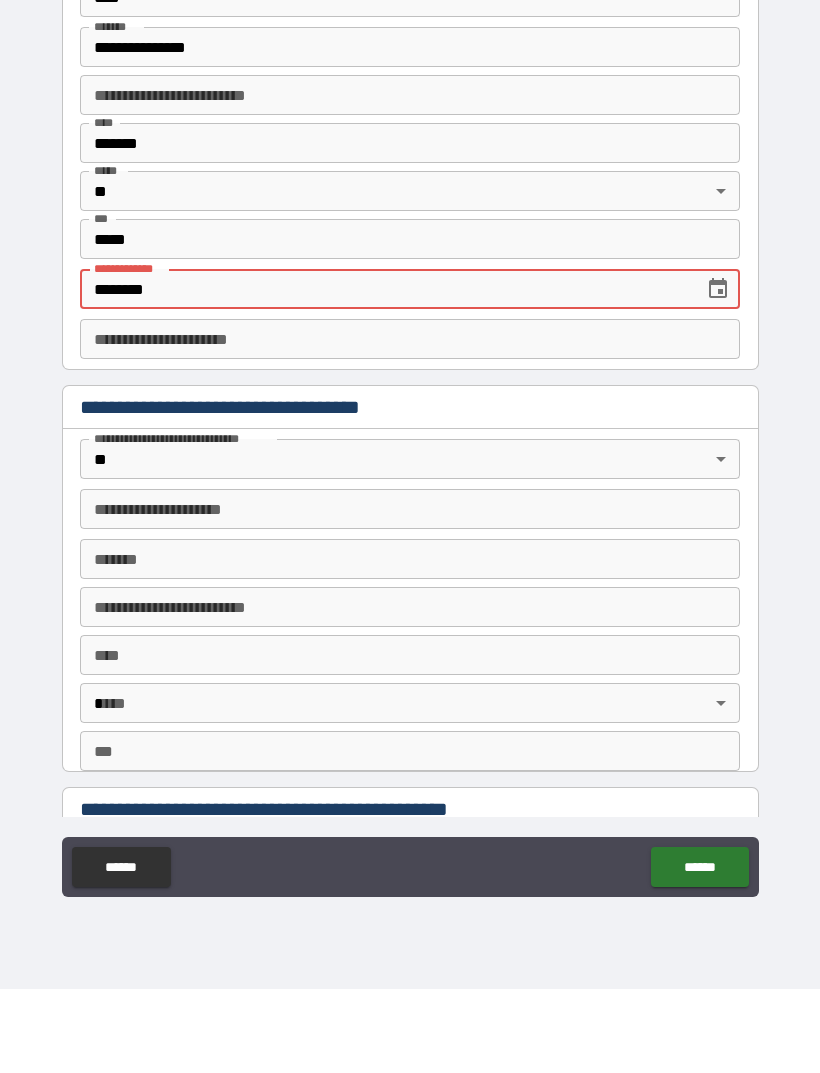 click on "********" at bounding box center [385, 373] 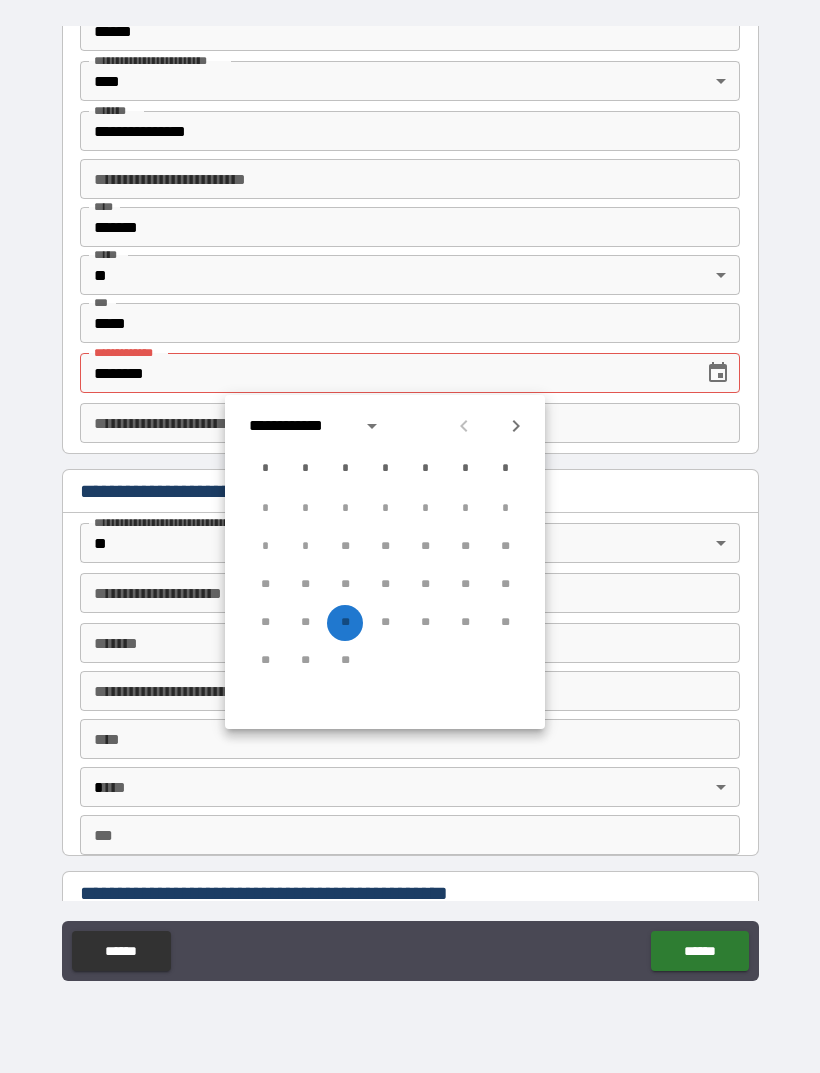 click on "**********" at bounding box center (319, 426) 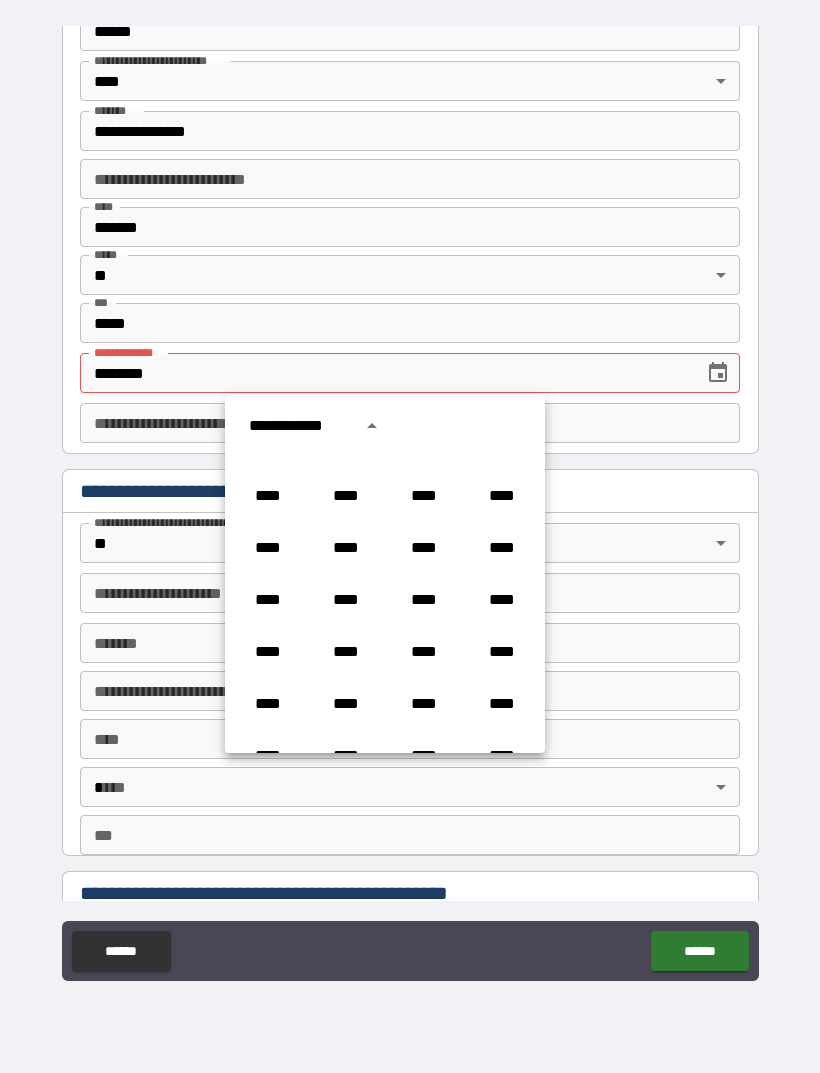 scroll, scrollTop: 1277, scrollLeft: 0, axis: vertical 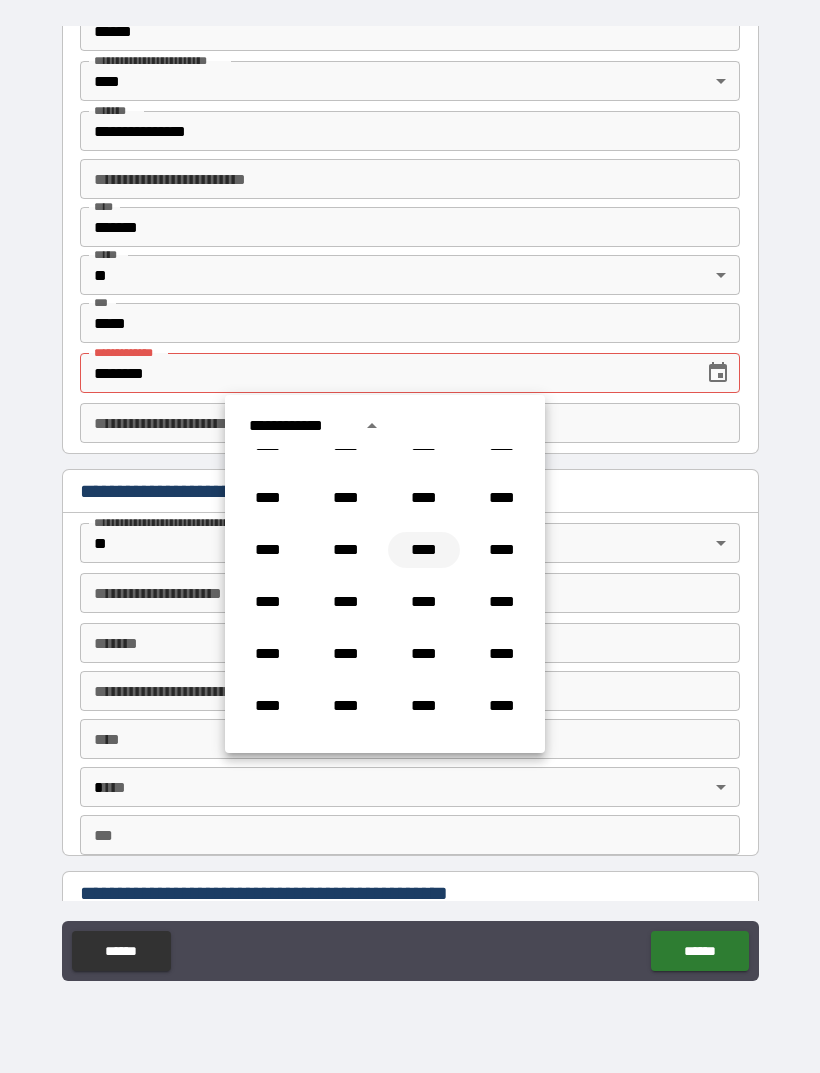 click on "****" at bounding box center [424, 550] 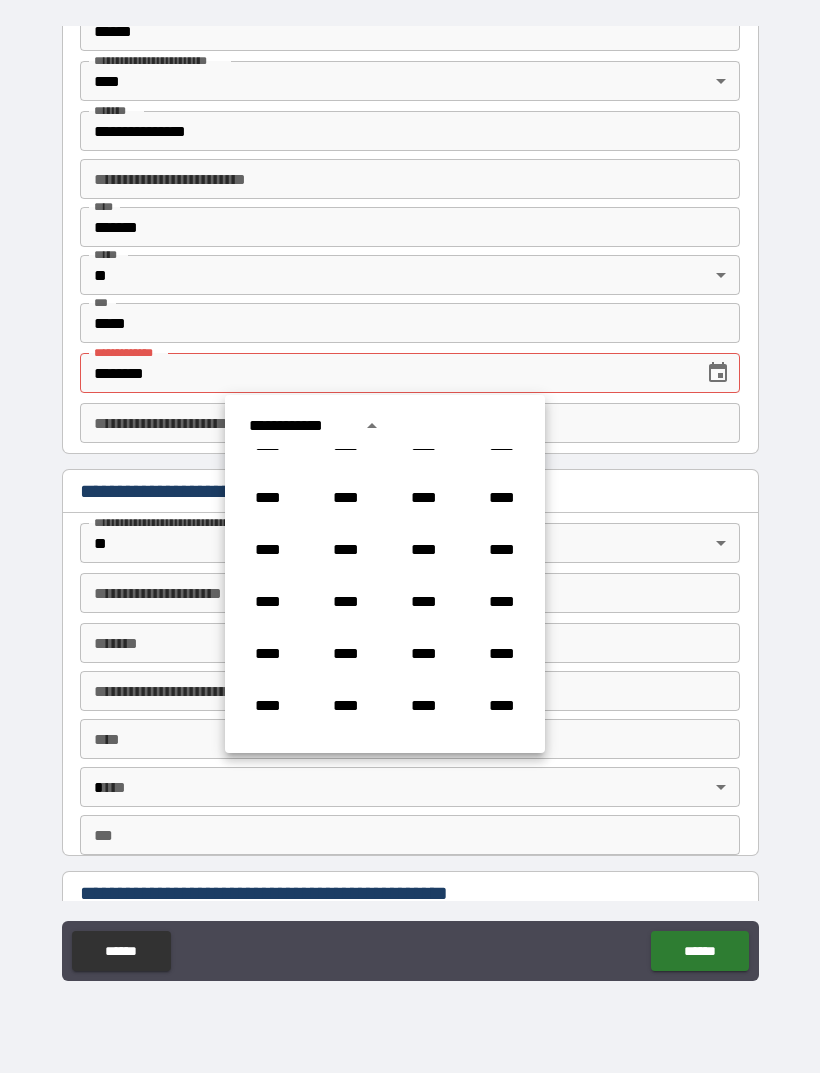 type on "**********" 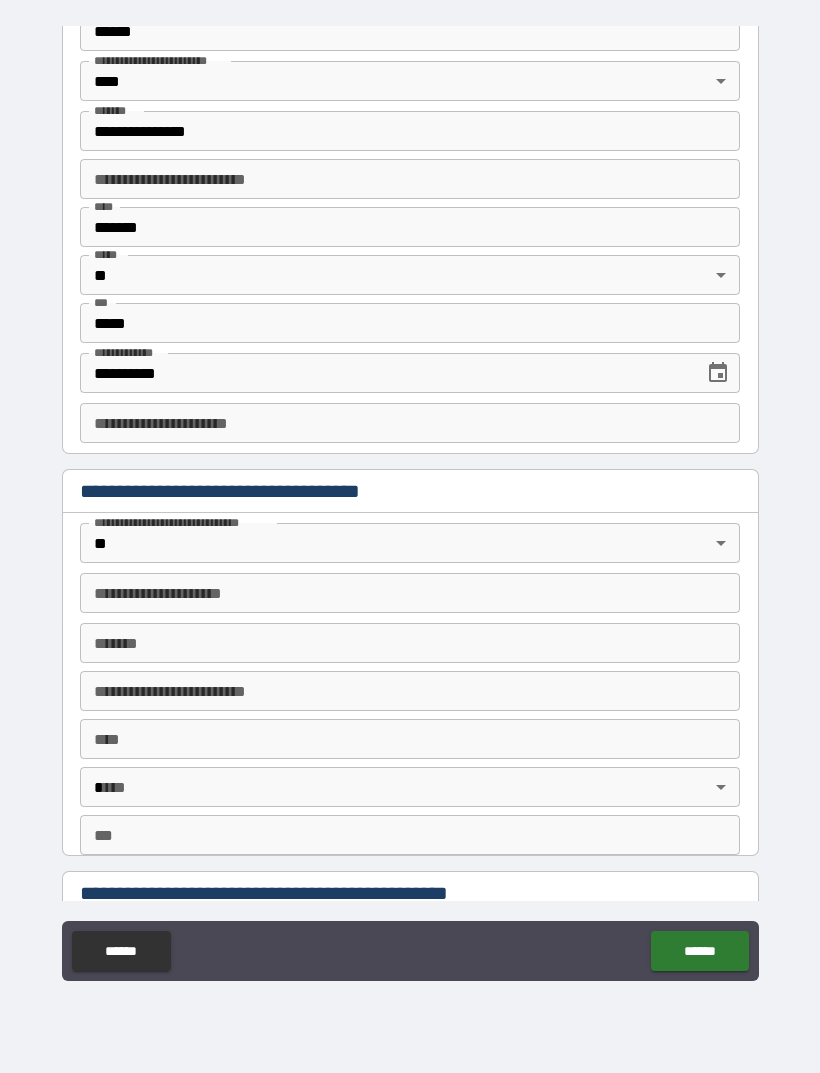 click on "**********" at bounding box center [410, 507] 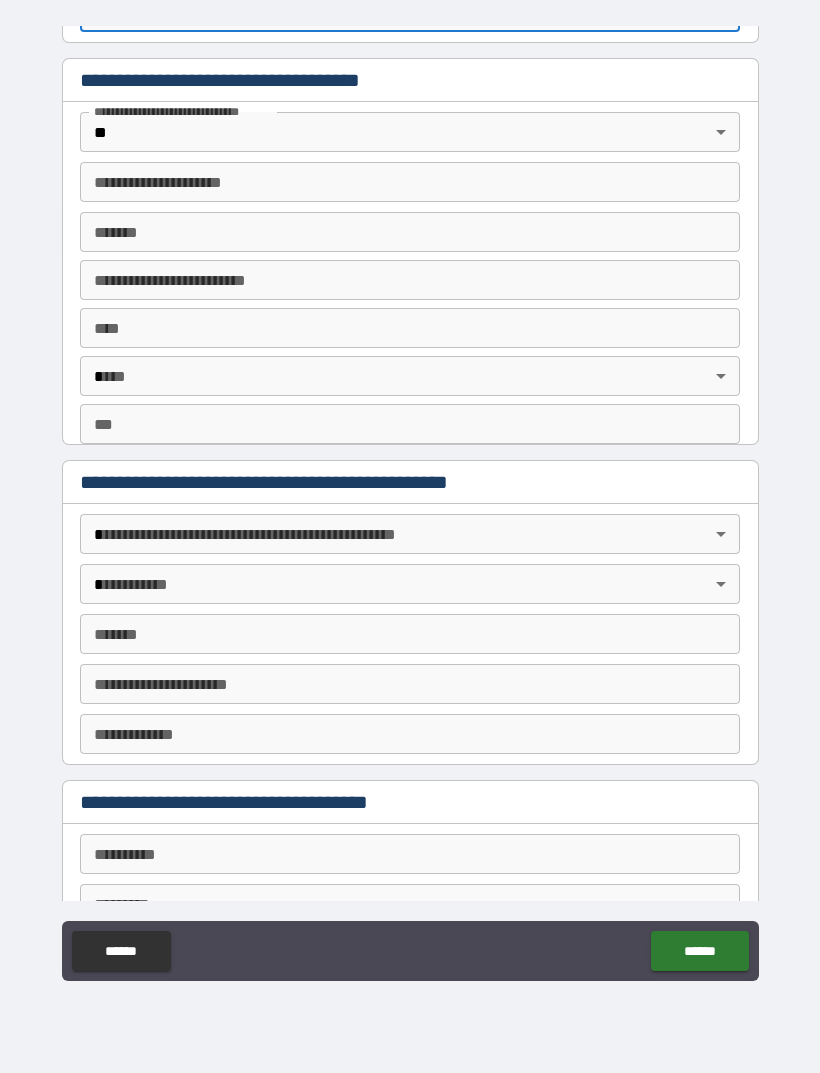 scroll, scrollTop: 904, scrollLeft: 0, axis: vertical 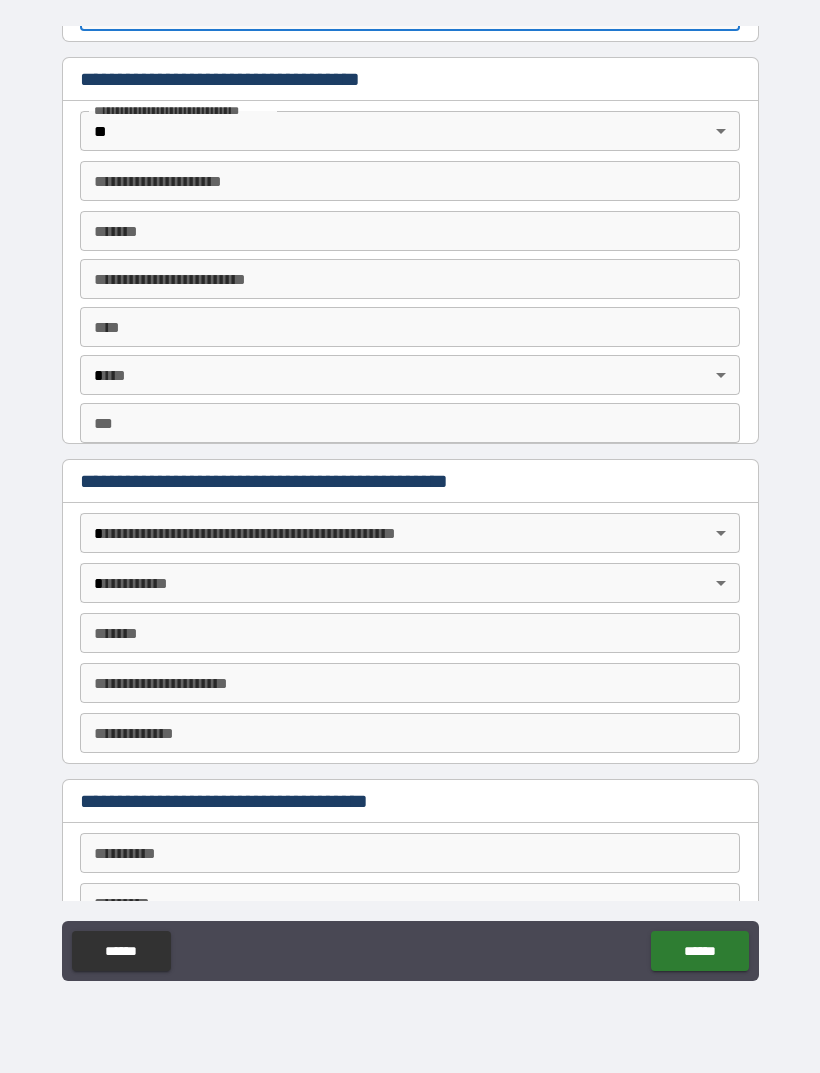 type on "**********" 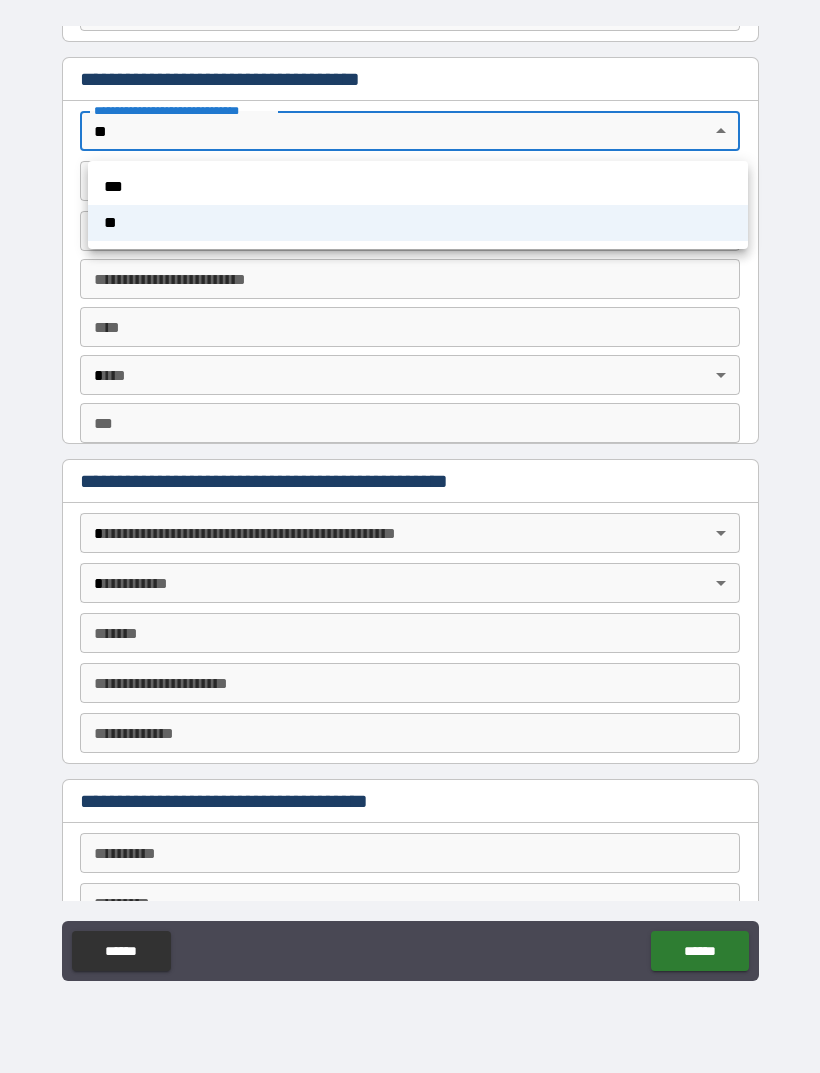 click at bounding box center [410, 536] 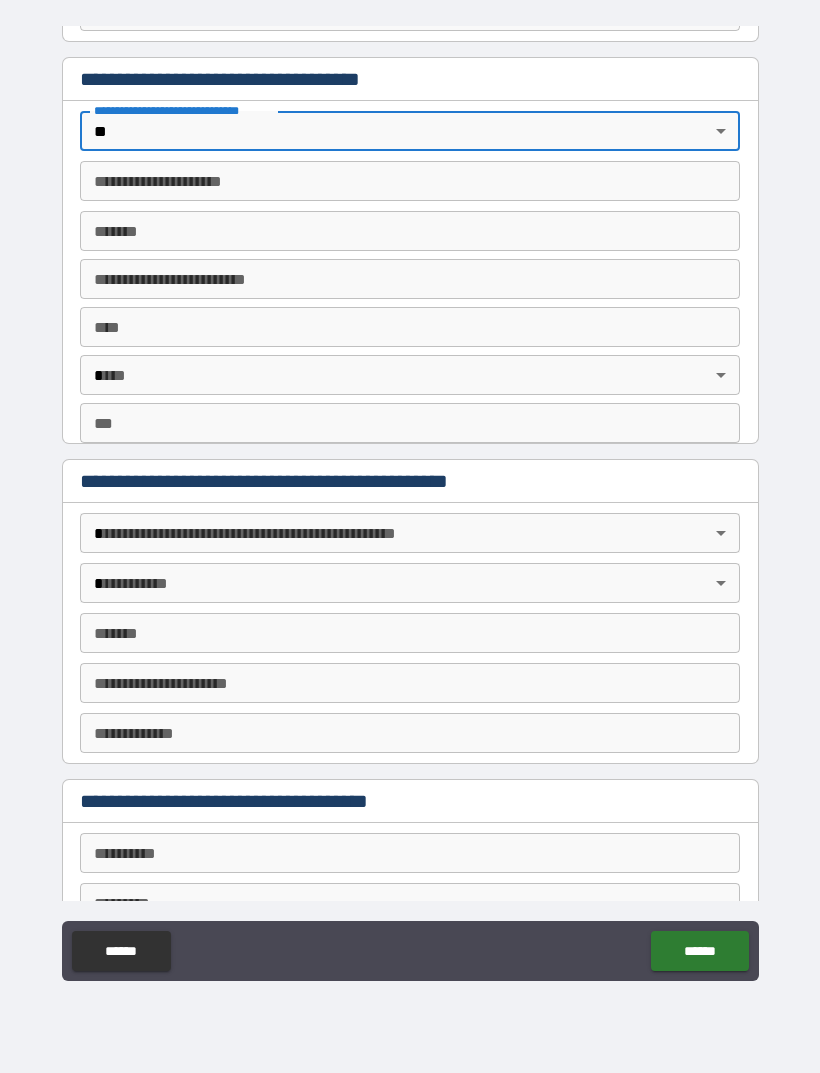 click on "**********" at bounding box center [410, 181] 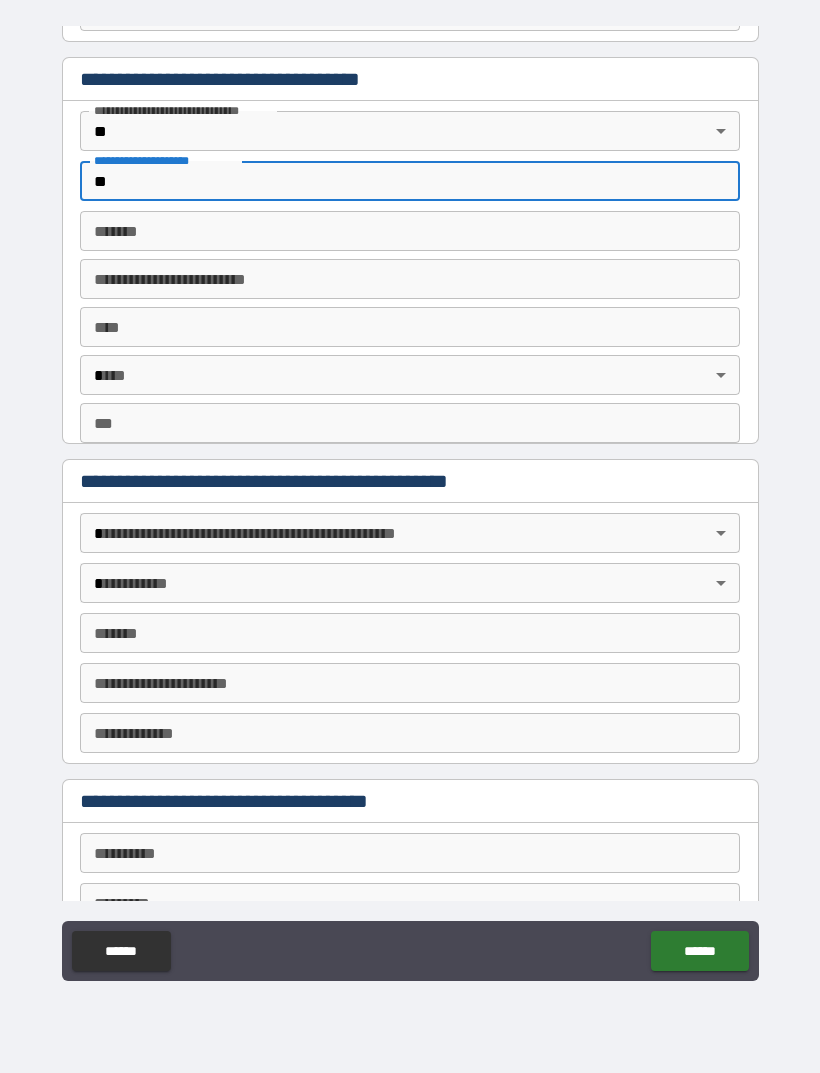 type on "*" 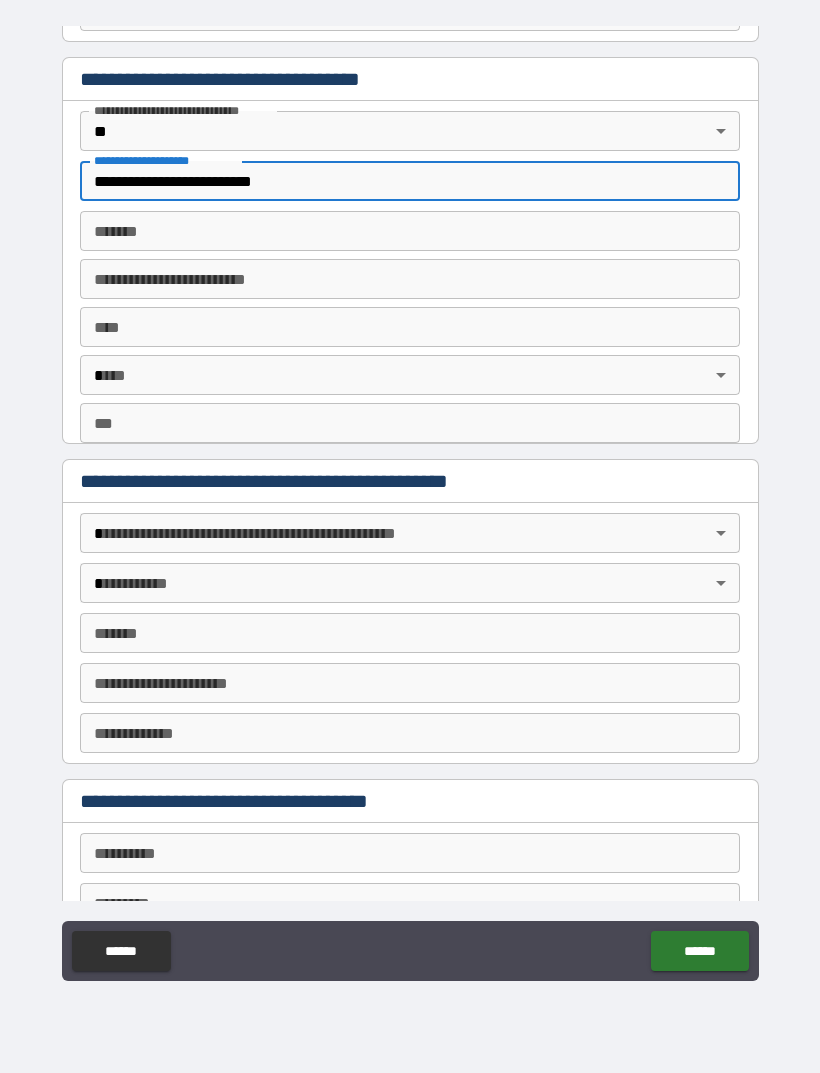type on "**********" 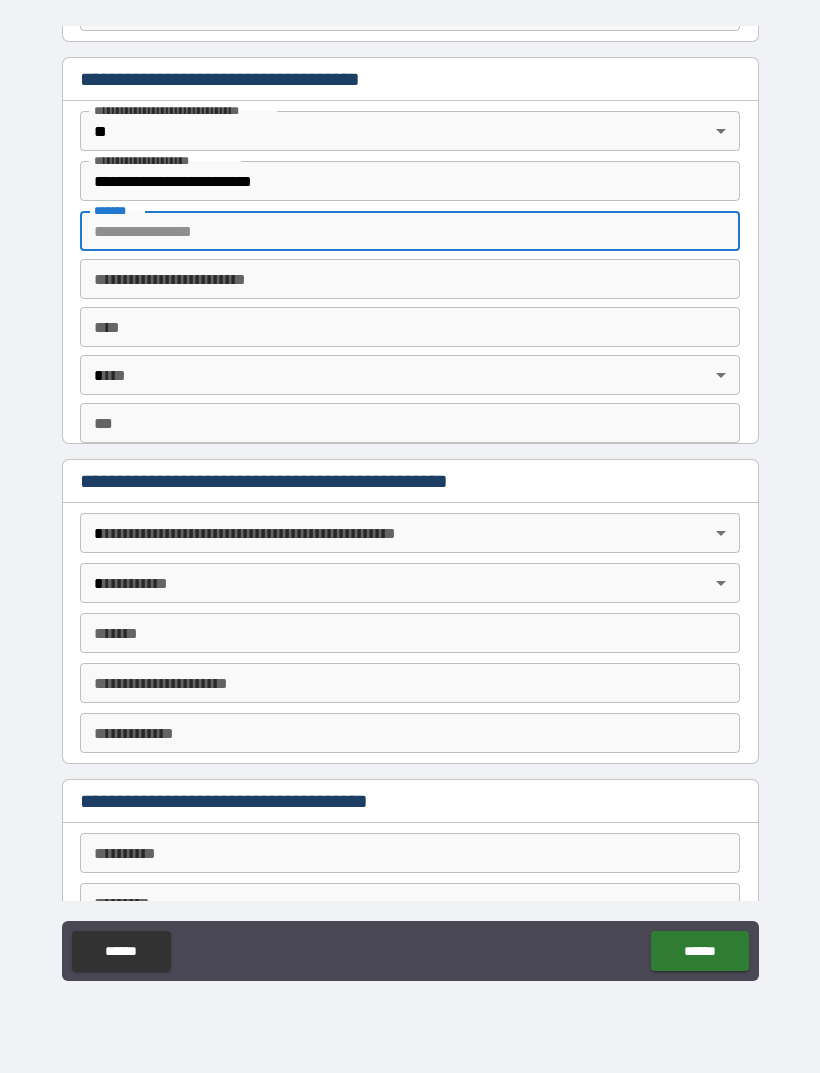 click on "**********" at bounding box center [410, 181] 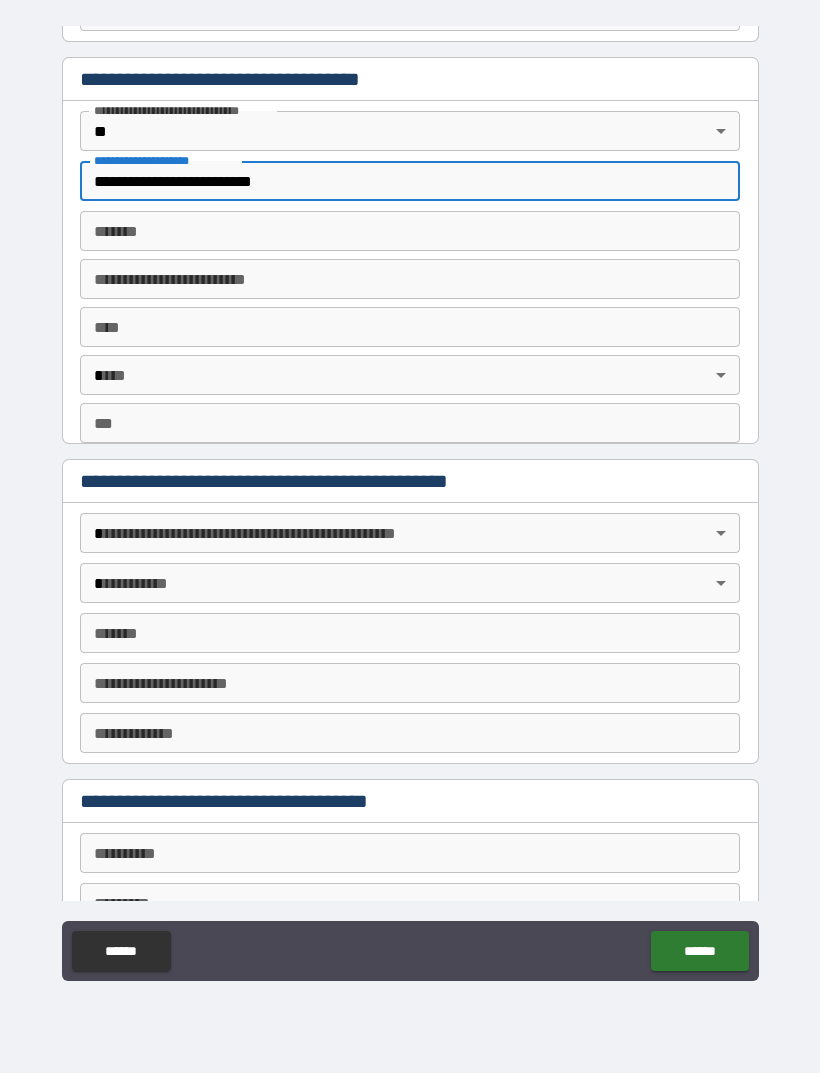 click on "**********" at bounding box center (410, 181) 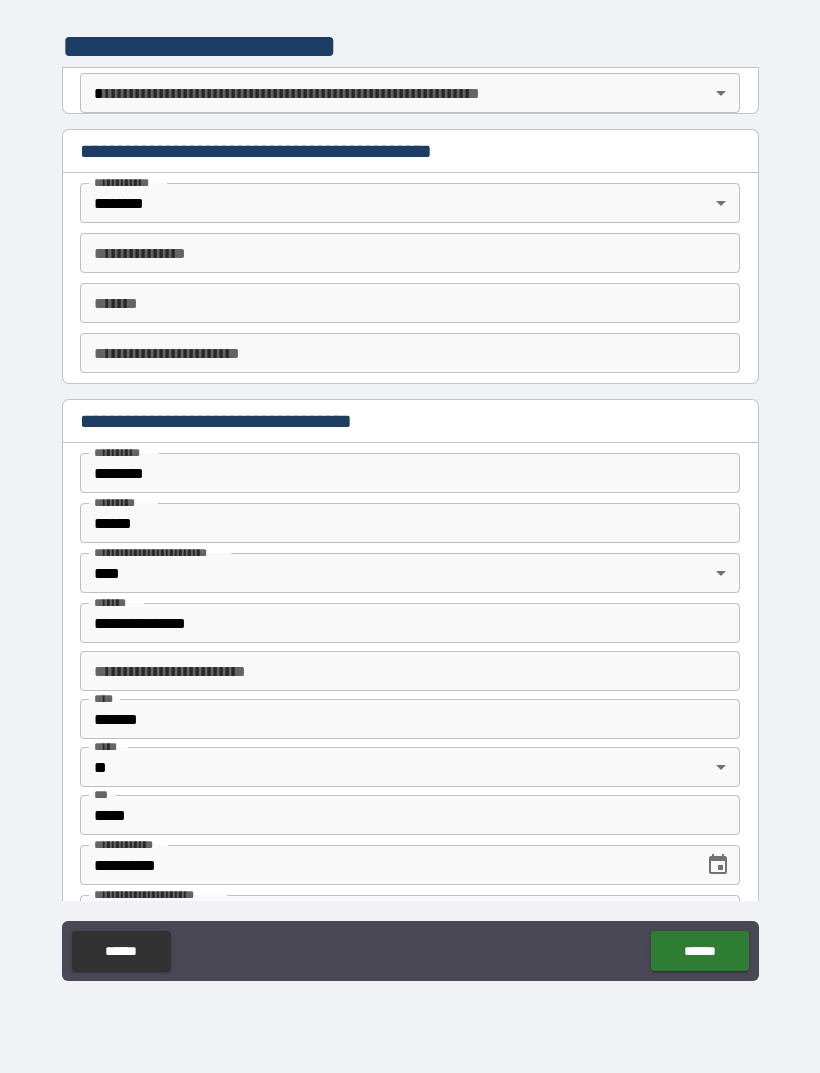 scroll, scrollTop: 0, scrollLeft: 0, axis: both 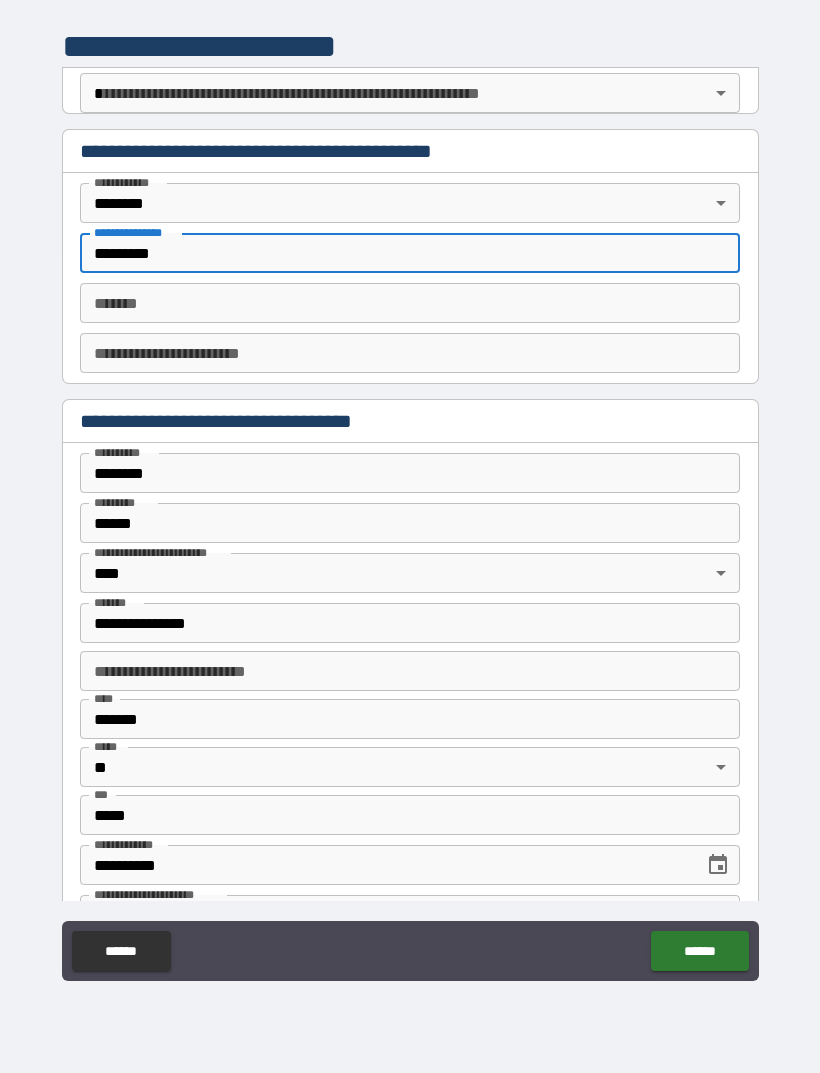 type on "*********" 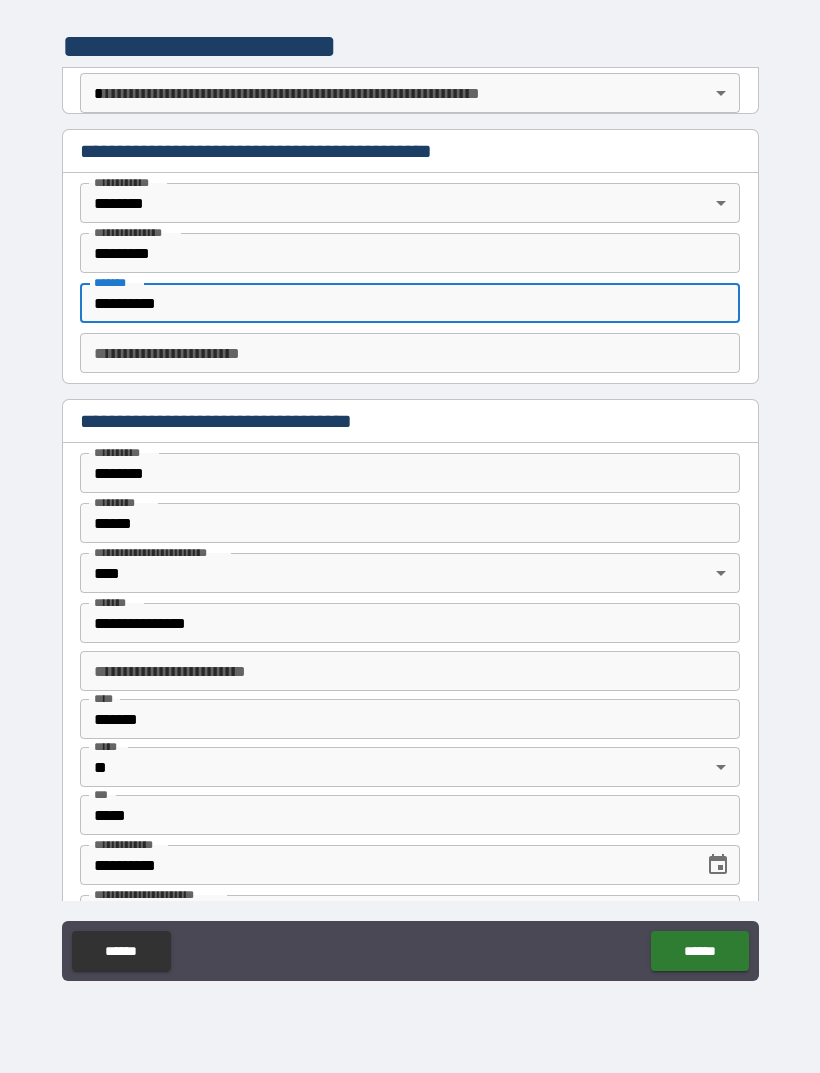 type on "**********" 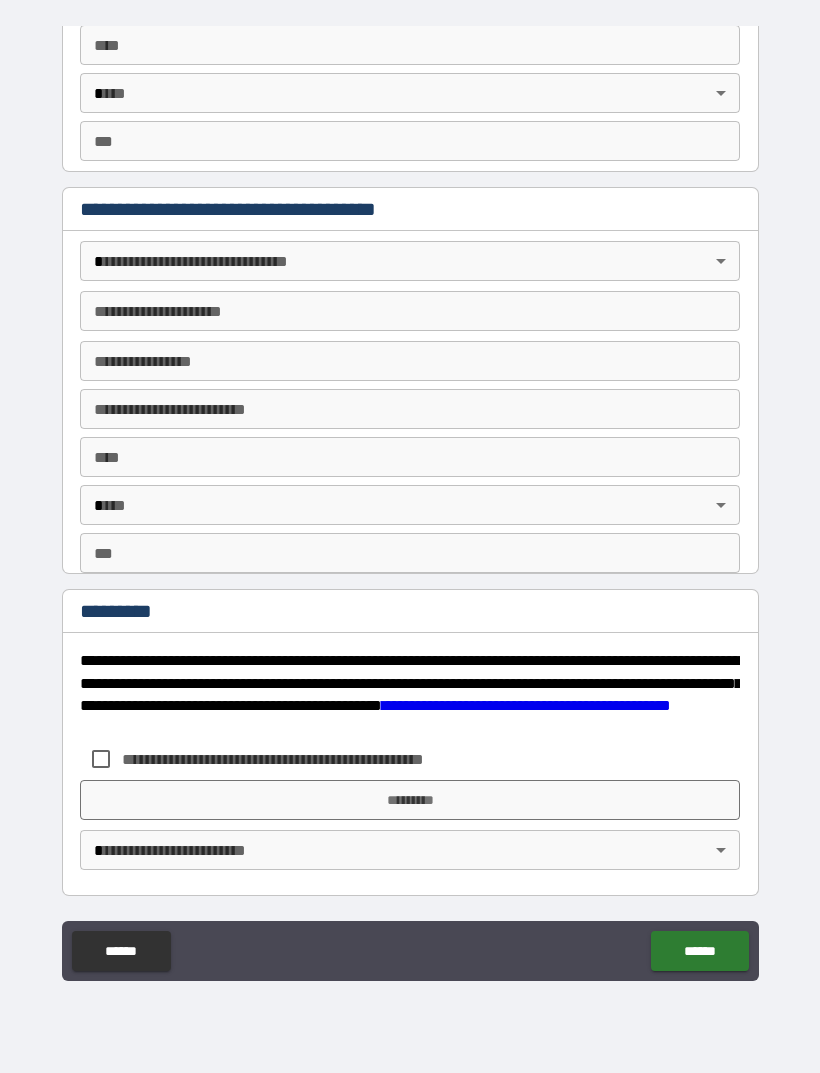 scroll, scrollTop: 2108, scrollLeft: 0, axis: vertical 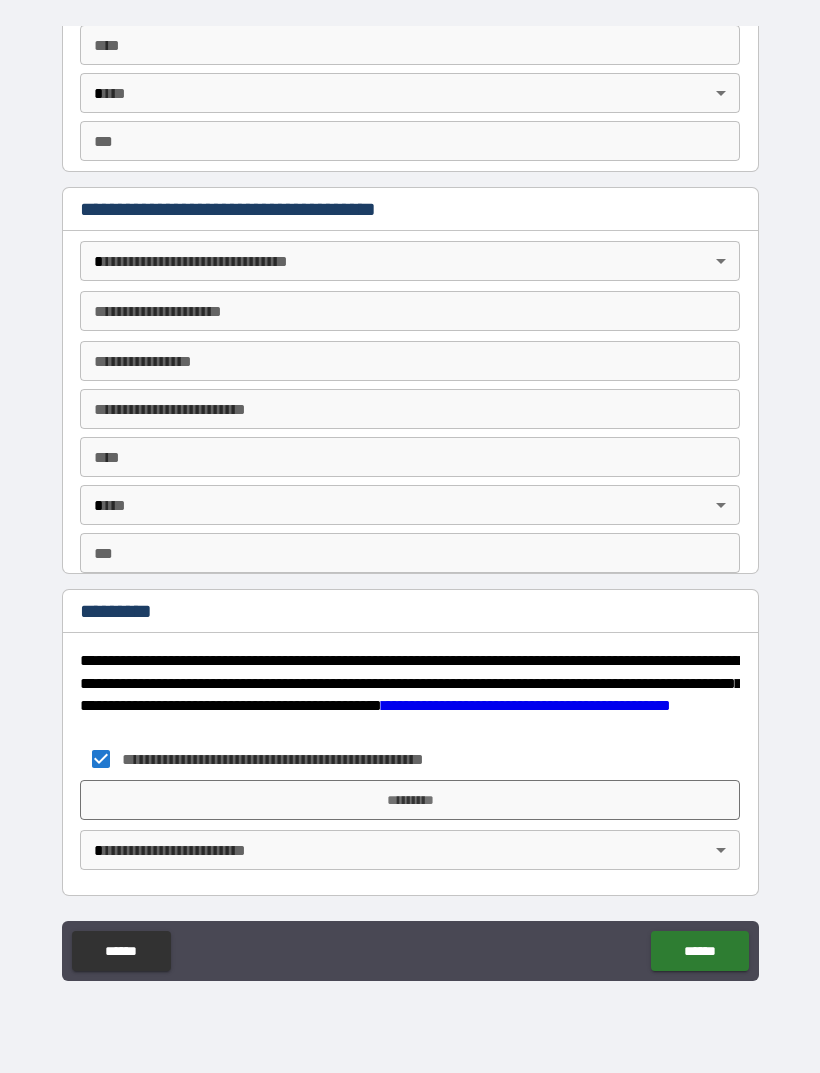 click on "**********" at bounding box center (285, 759) 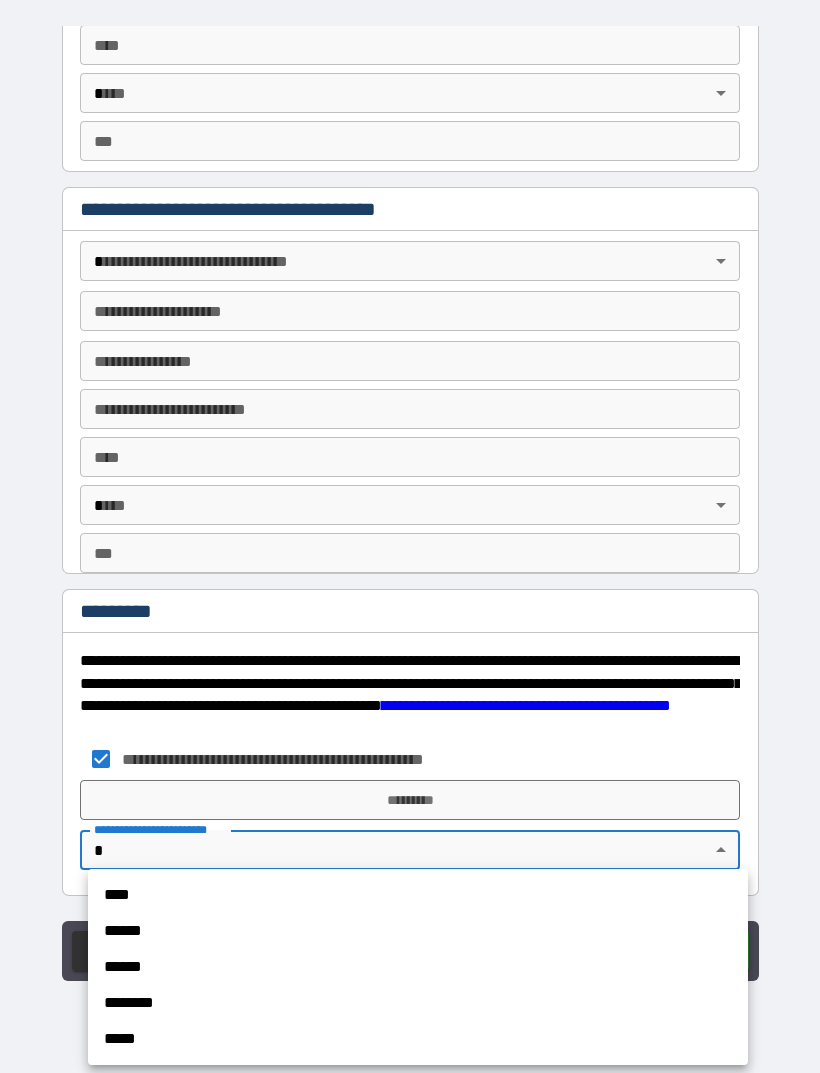 click at bounding box center (410, 536) 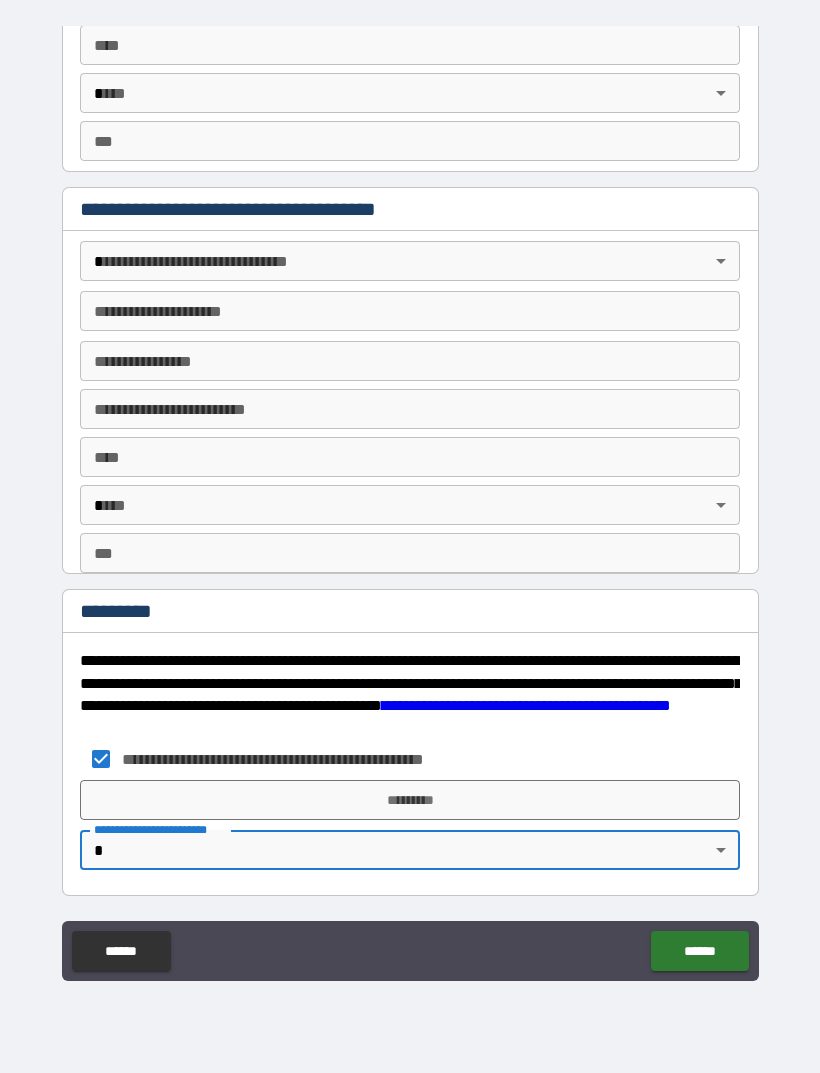 click on "**********" at bounding box center (306, 759) 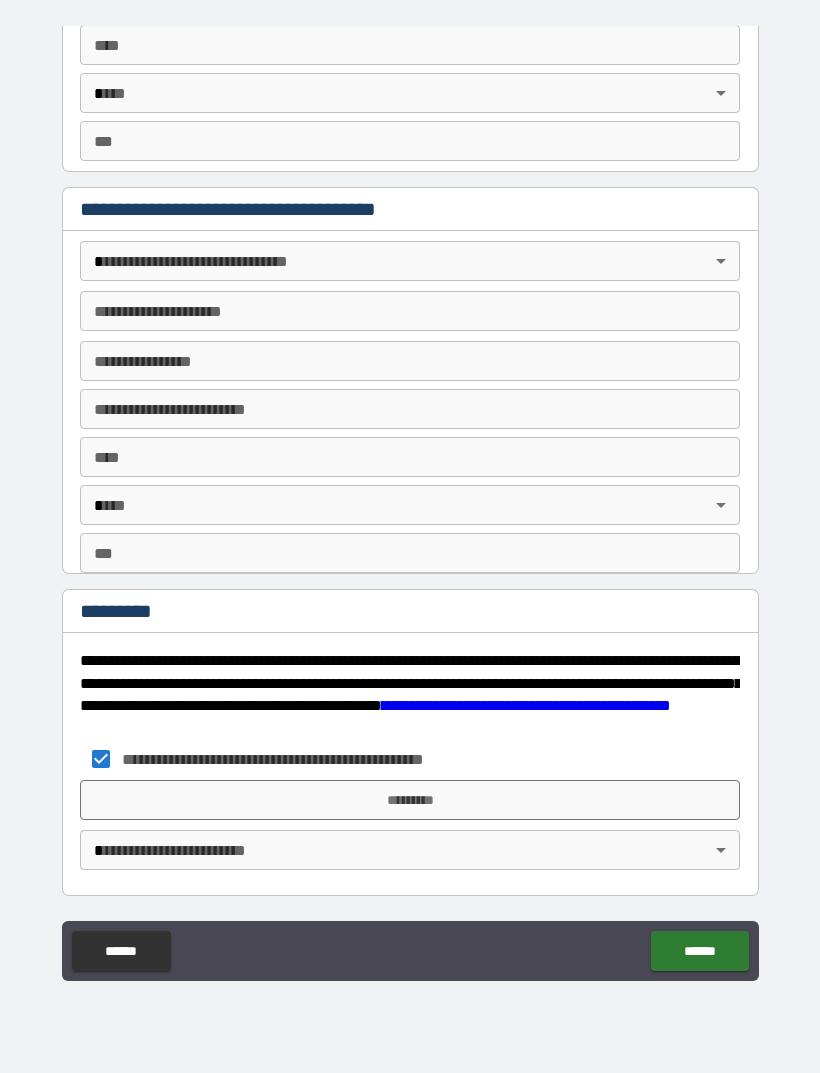 click on "**********" at bounding box center [410, 504] 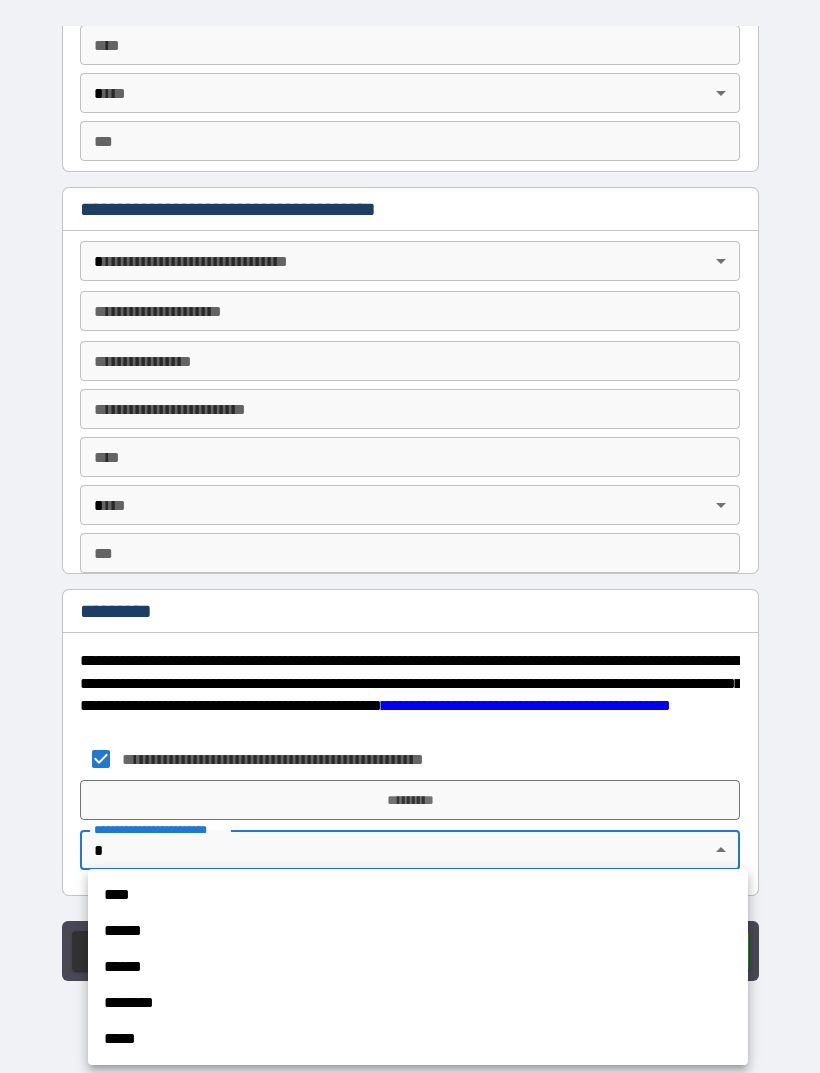 click at bounding box center [410, 536] 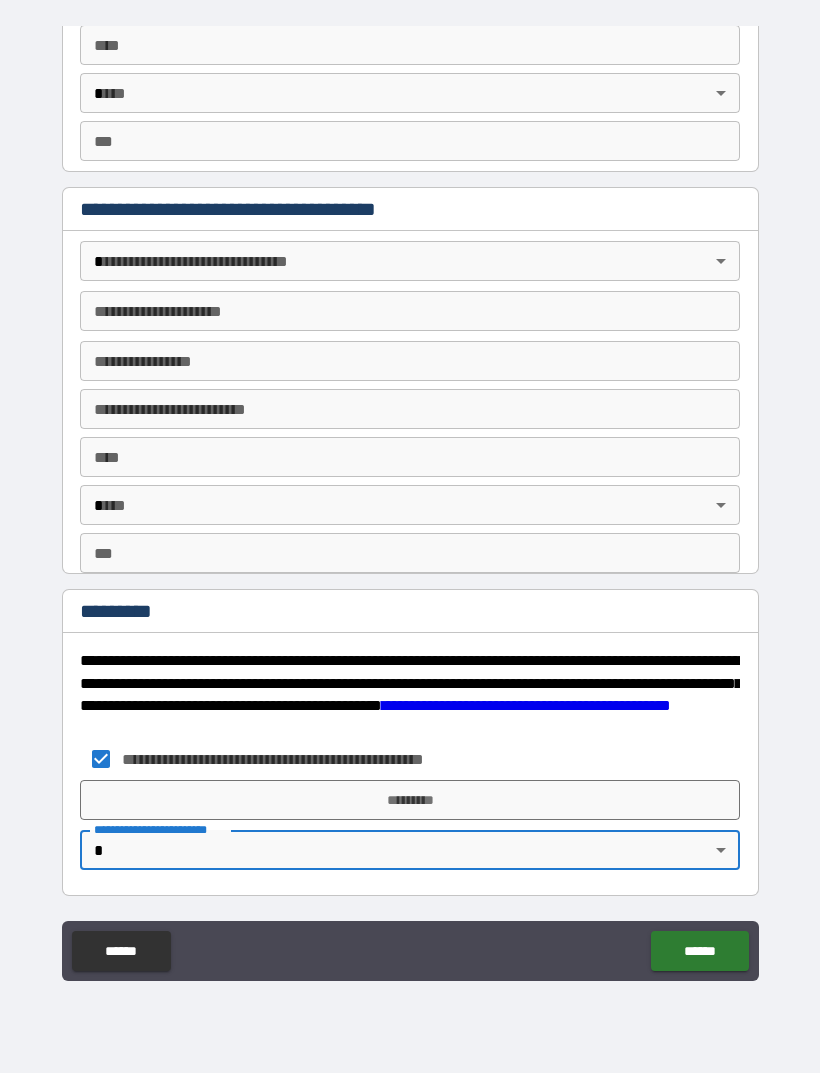 click on "**********" at bounding box center (410, 504) 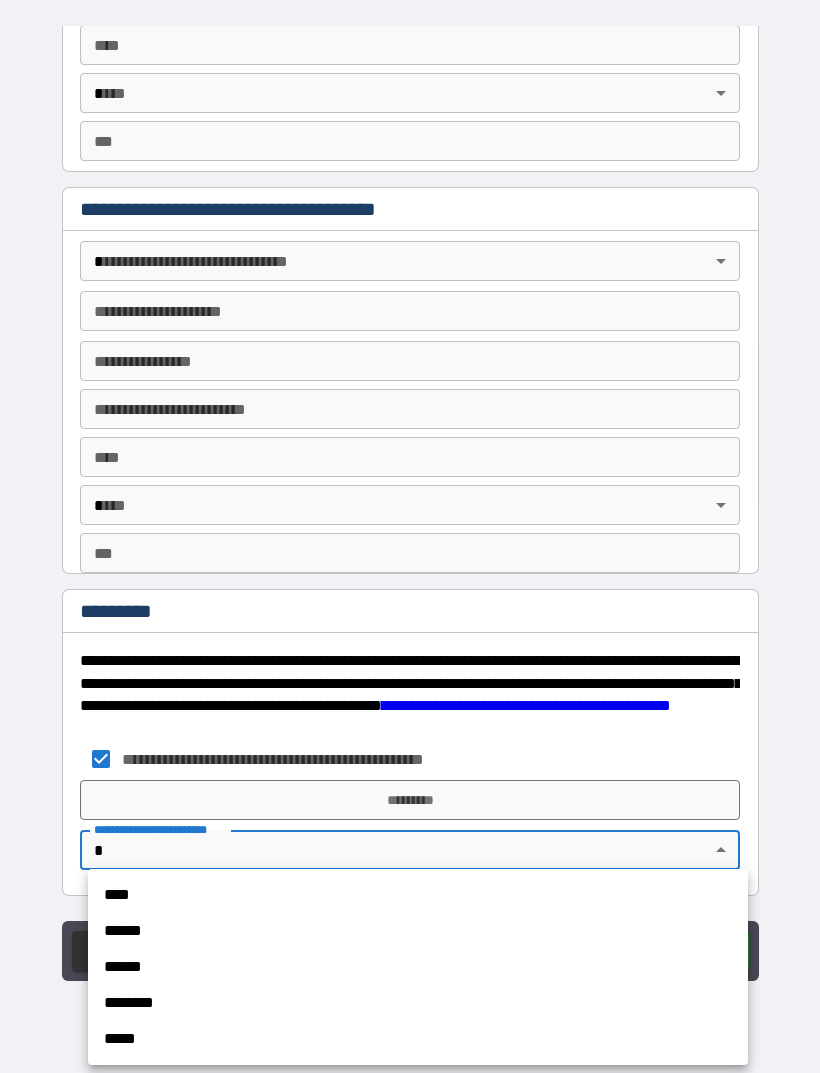 click on "****" at bounding box center (418, 895) 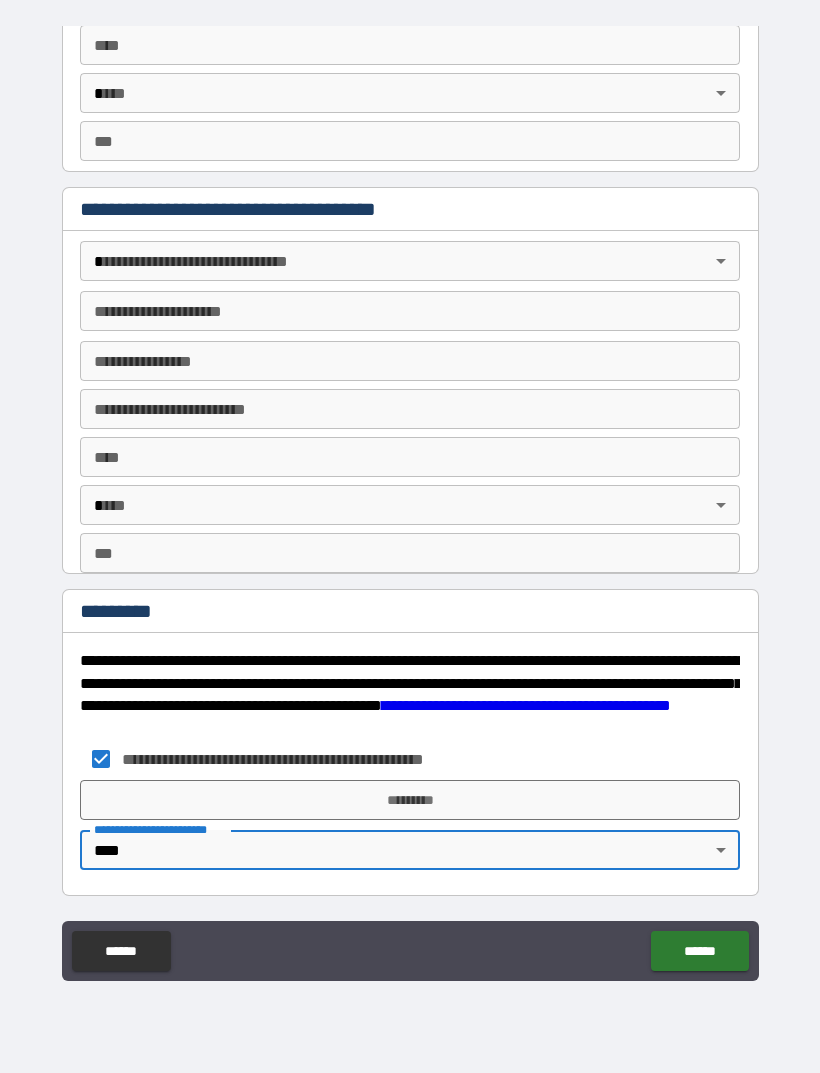 click on "*********" at bounding box center (410, 800) 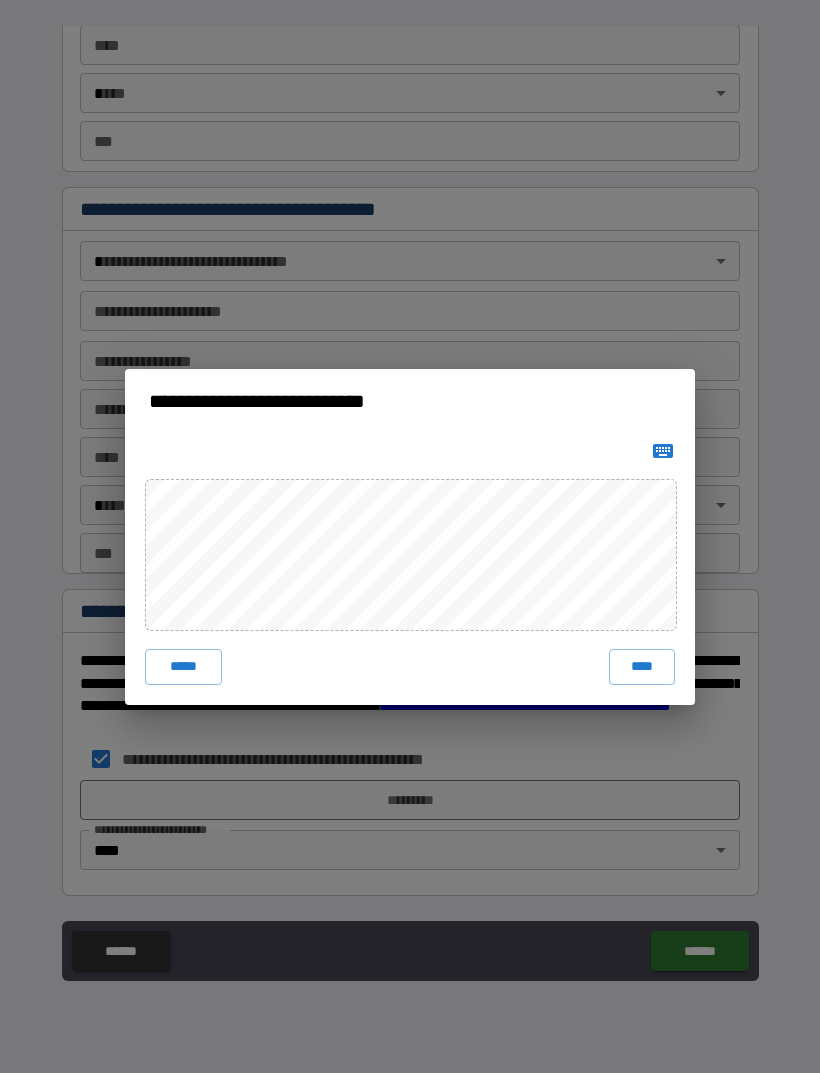 click on "****" at bounding box center [642, 667] 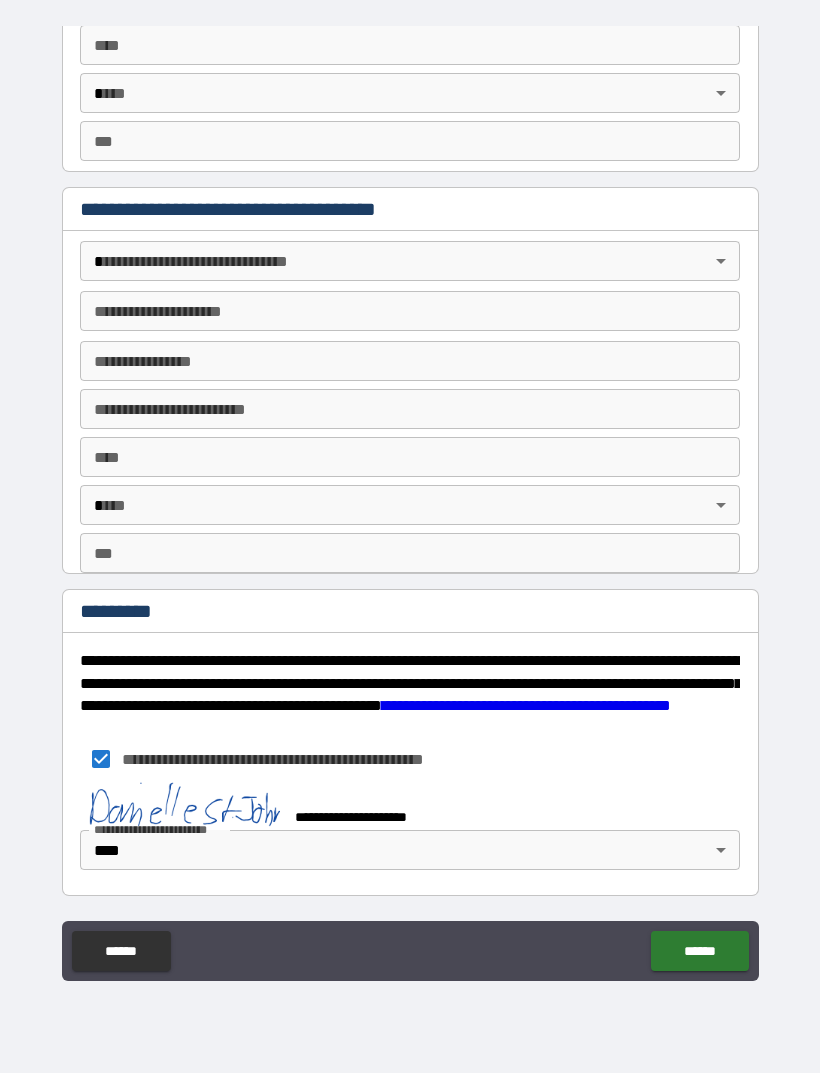 scroll, scrollTop: 2098, scrollLeft: 0, axis: vertical 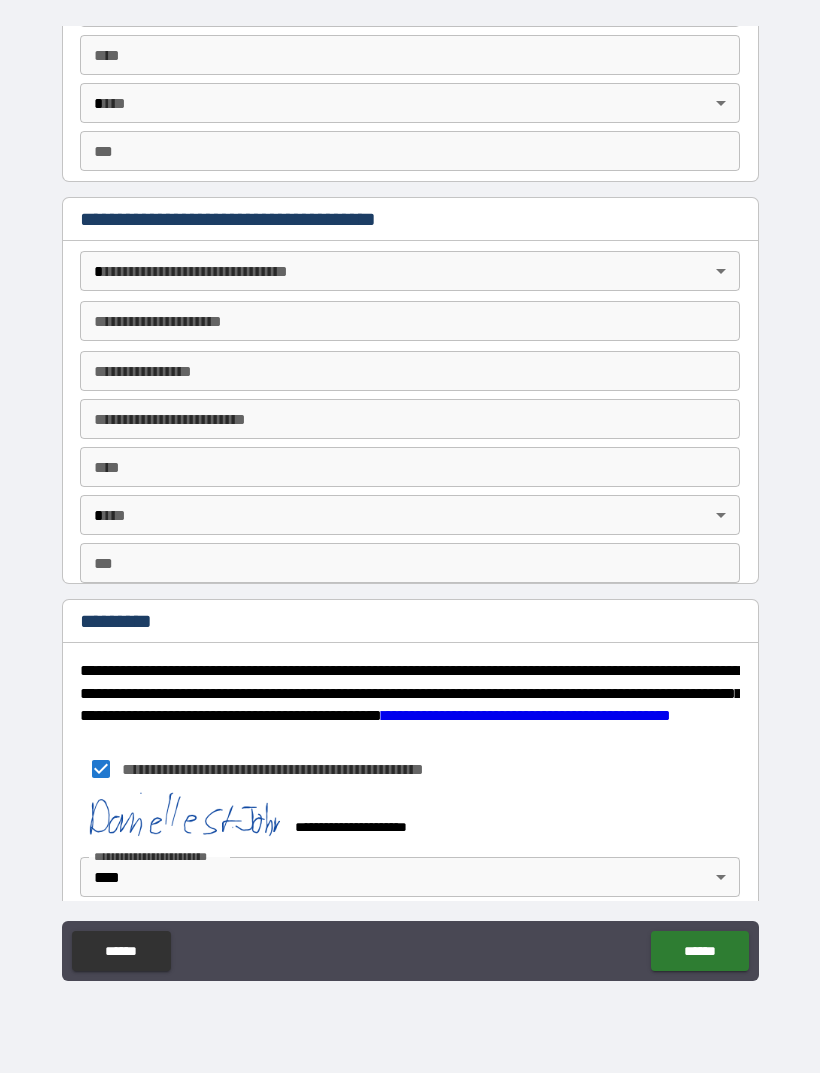 click on "******" at bounding box center [699, 951] 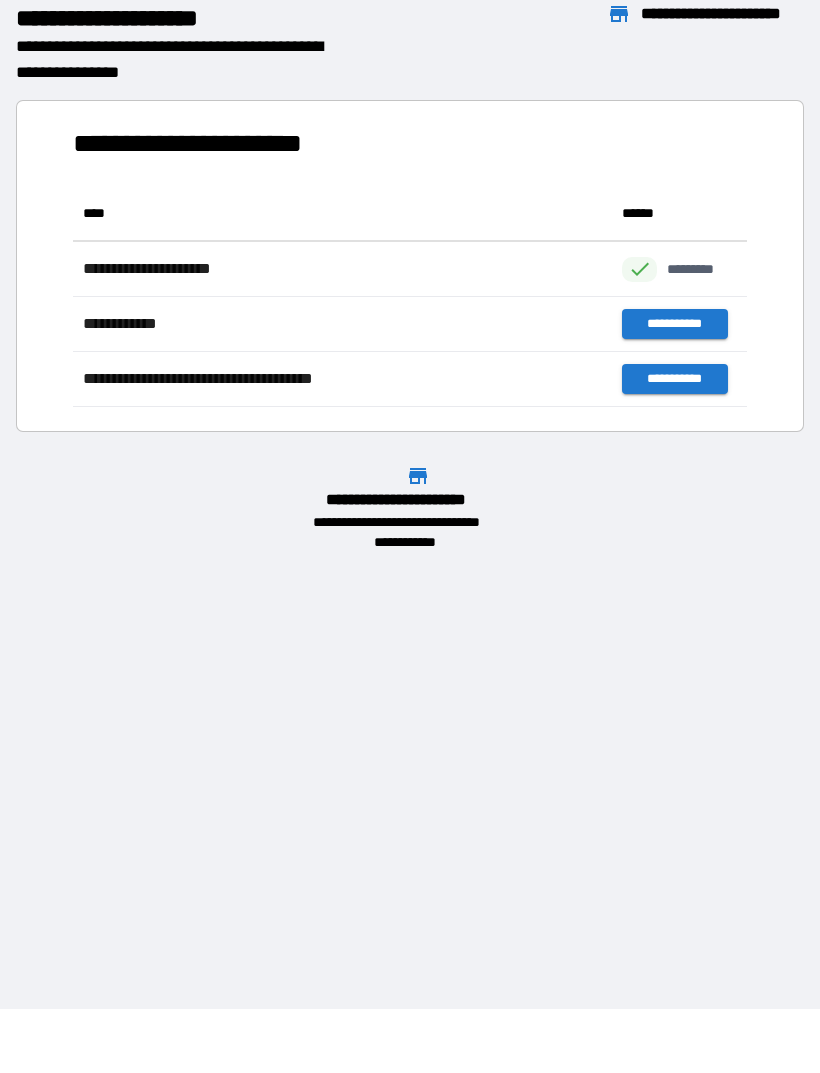 scroll, scrollTop: 1, scrollLeft: 1, axis: both 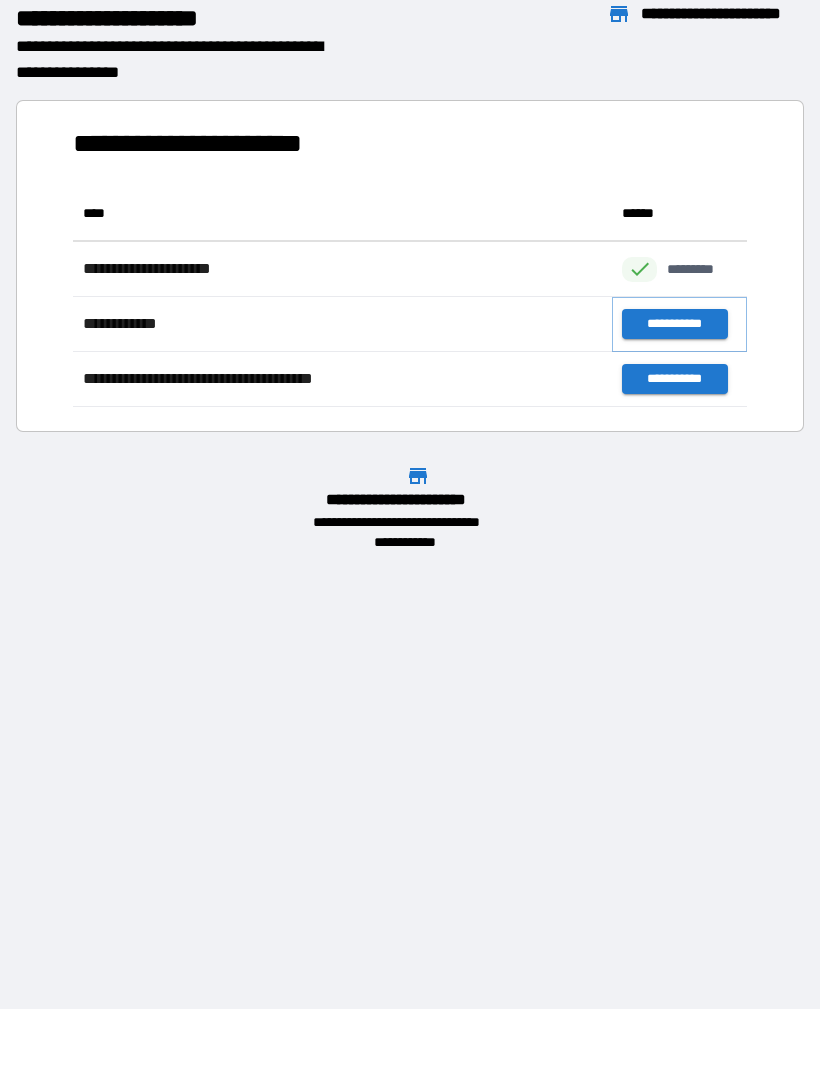 click on "**********" at bounding box center [674, 324] 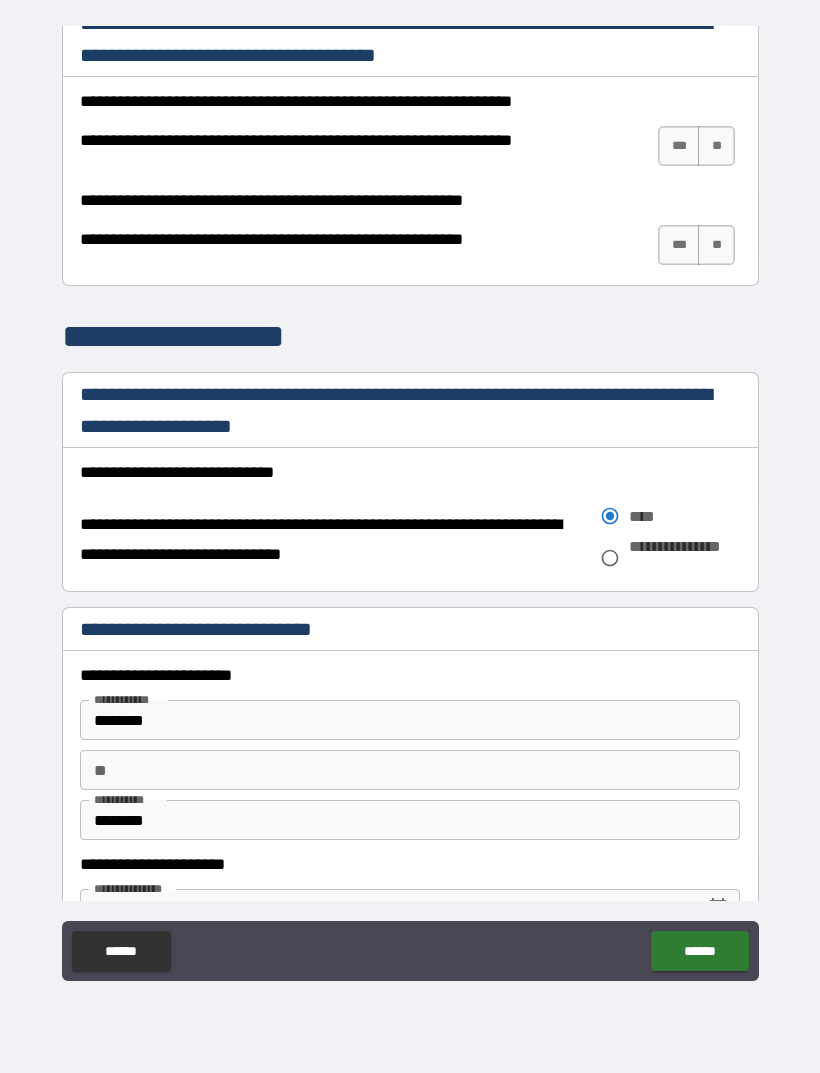 scroll, scrollTop: 1069, scrollLeft: 0, axis: vertical 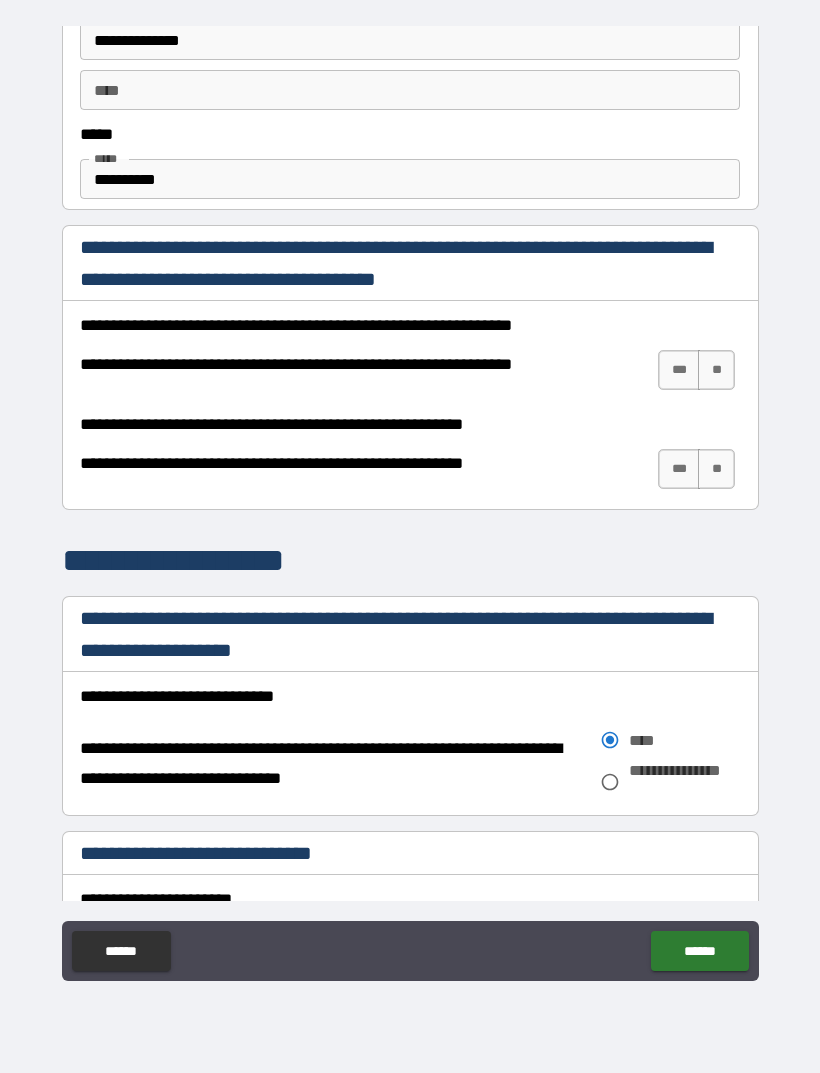 click on "***" at bounding box center (679, 370) 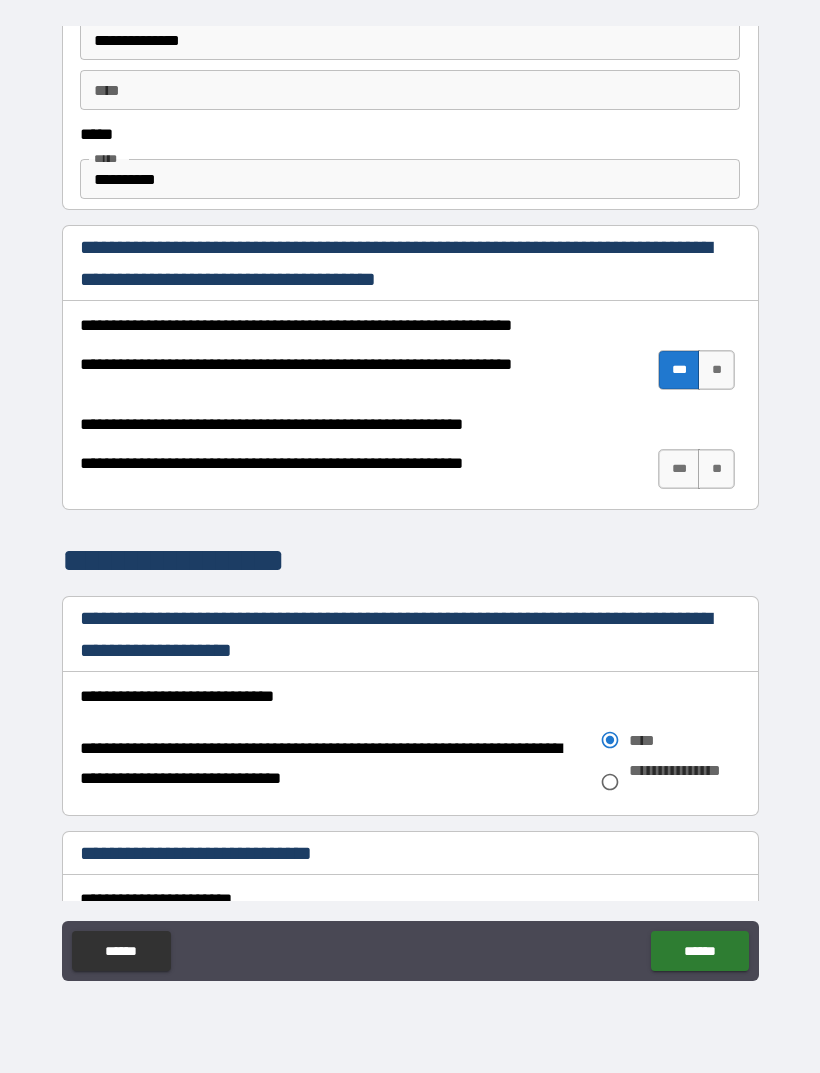 click on "***" at bounding box center [679, 469] 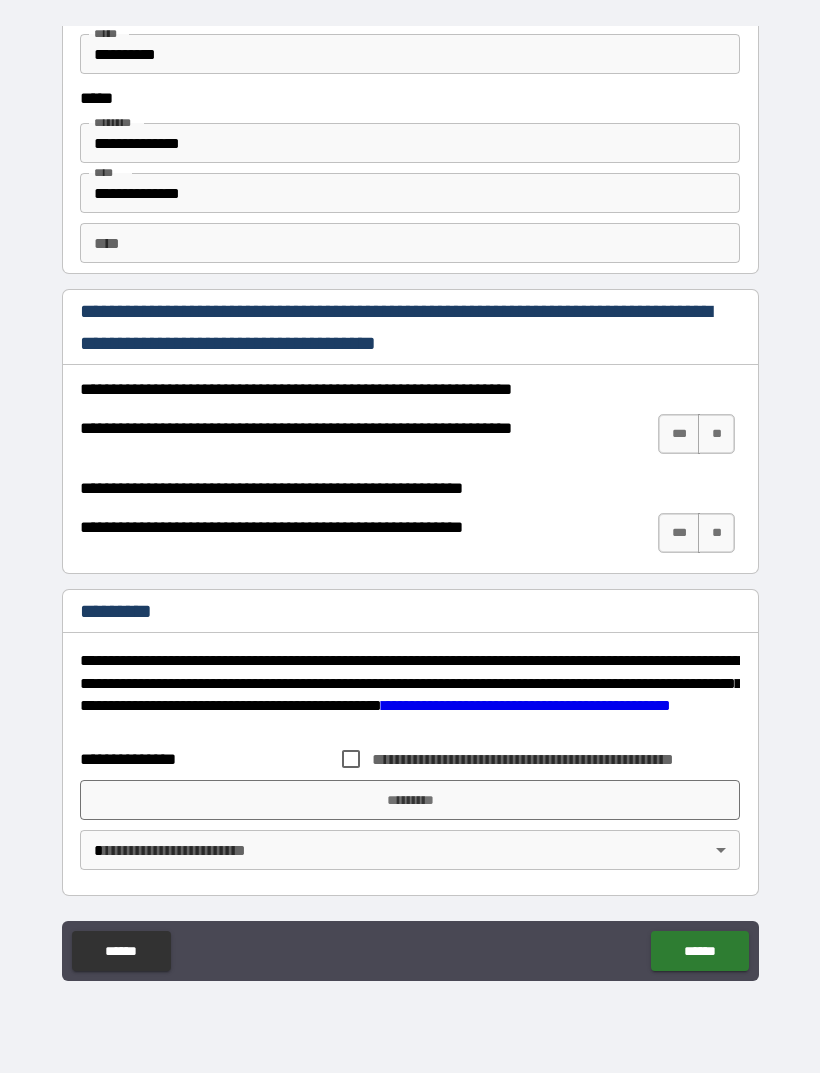 scroll, scrollTop: 2638, scrollLeft: 0, axis: vertical 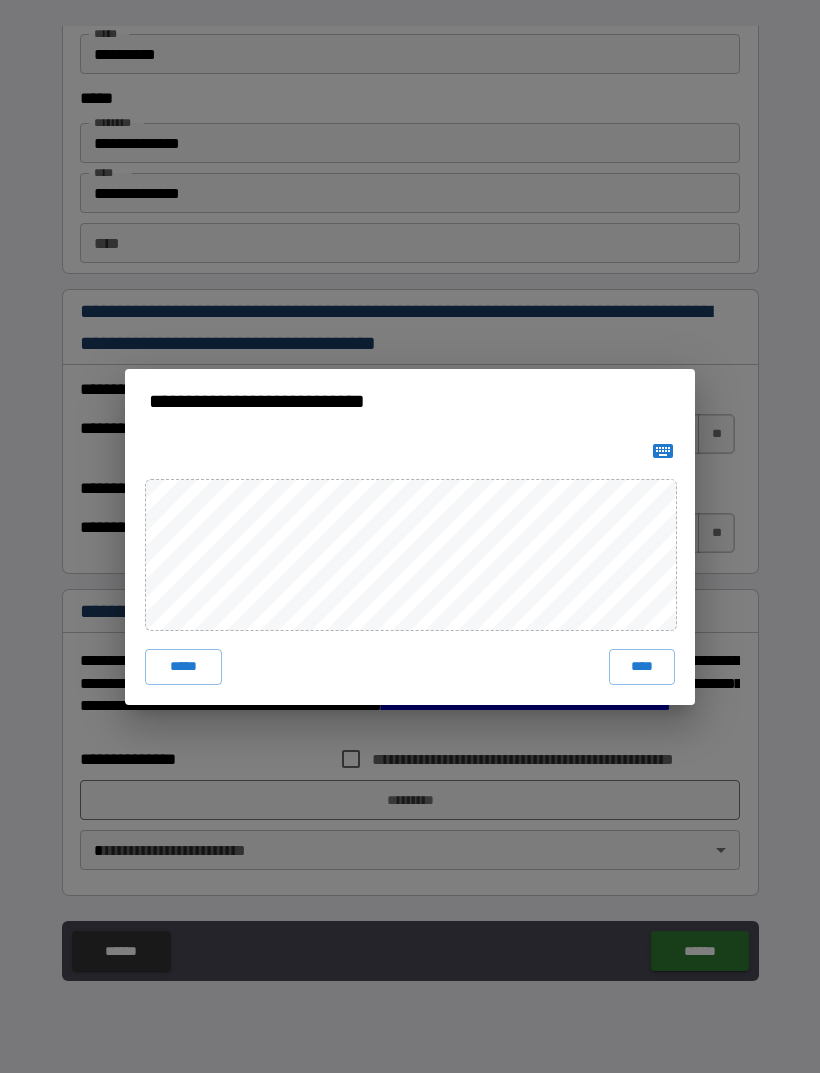 click on "****" at bounding box center [642, 667] 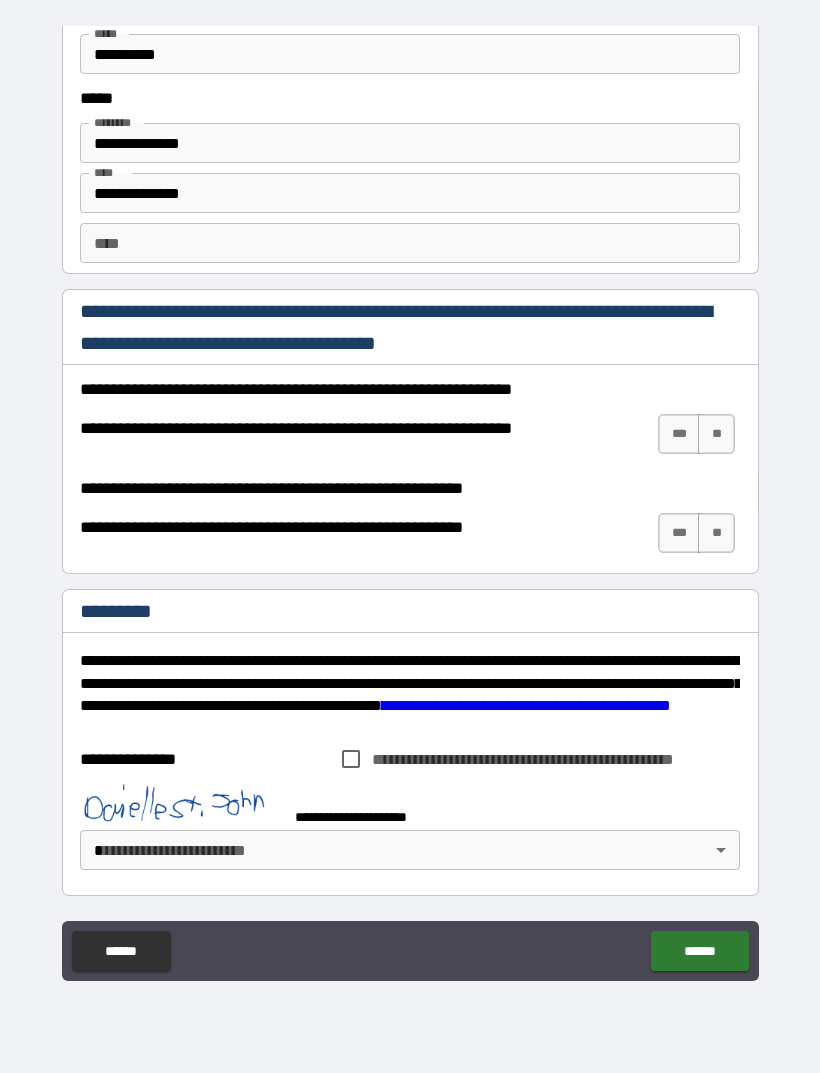 scroll, scrollTop: 2628, scrollLeft: 0, axis: vertical 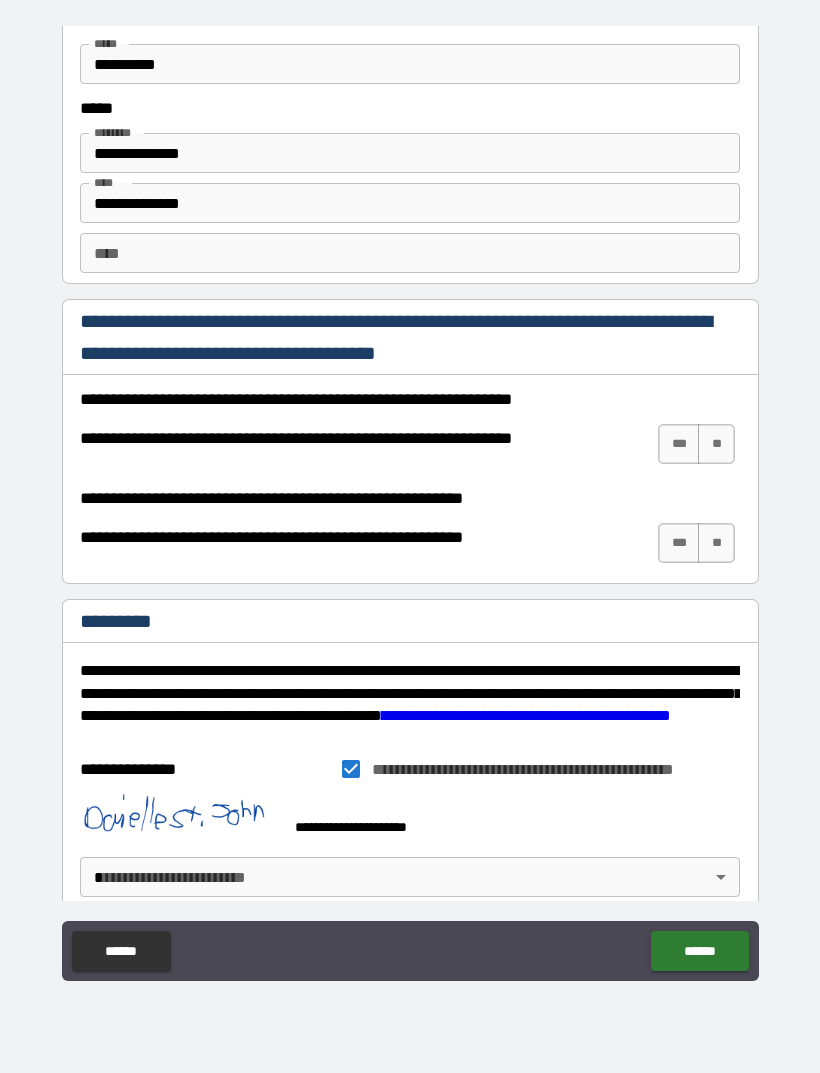 click on "**********" at bounding box center (410, 504) 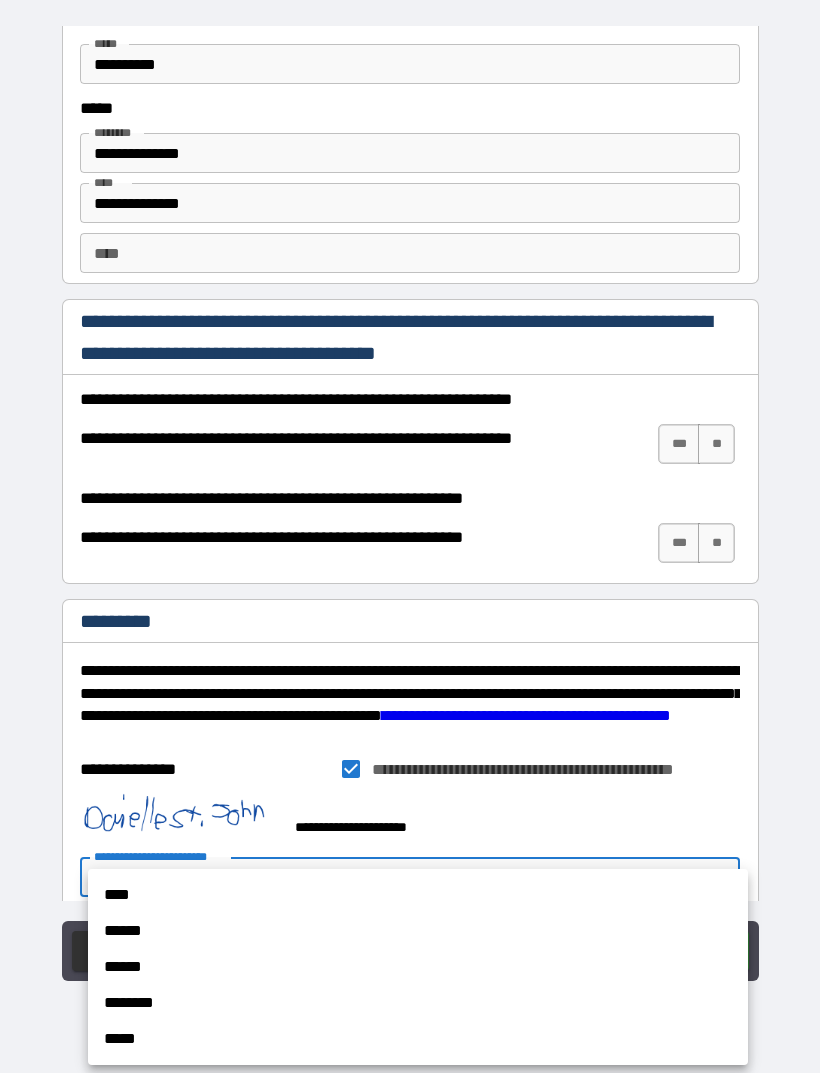 click on "****" at bounding box center (418, 895) 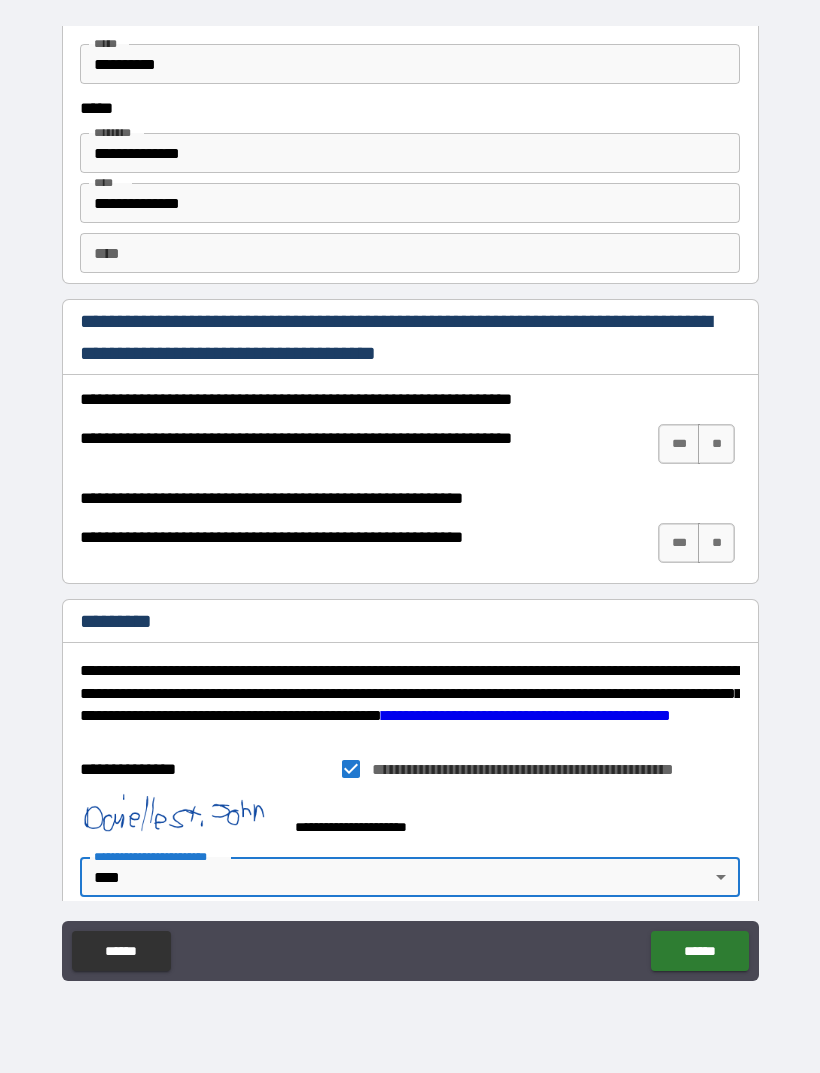type on "*" 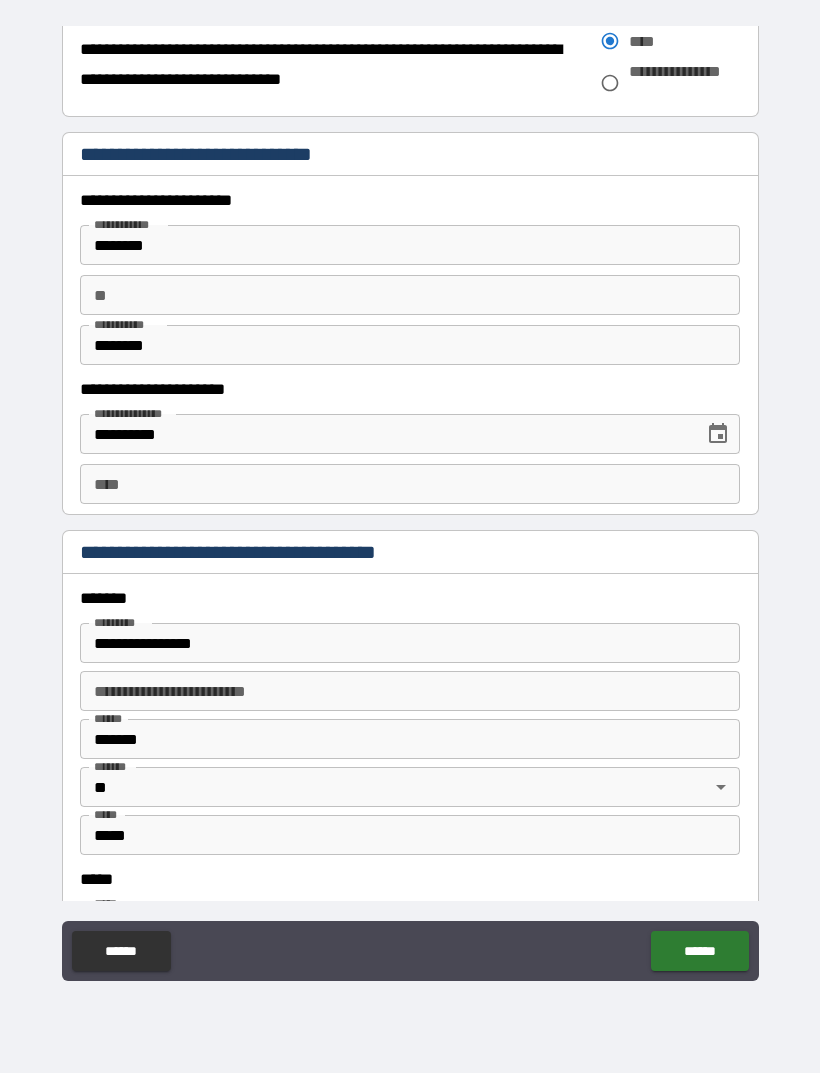 scroll, scrollTop: 1714, scrollLeft: 0, axis: vertical 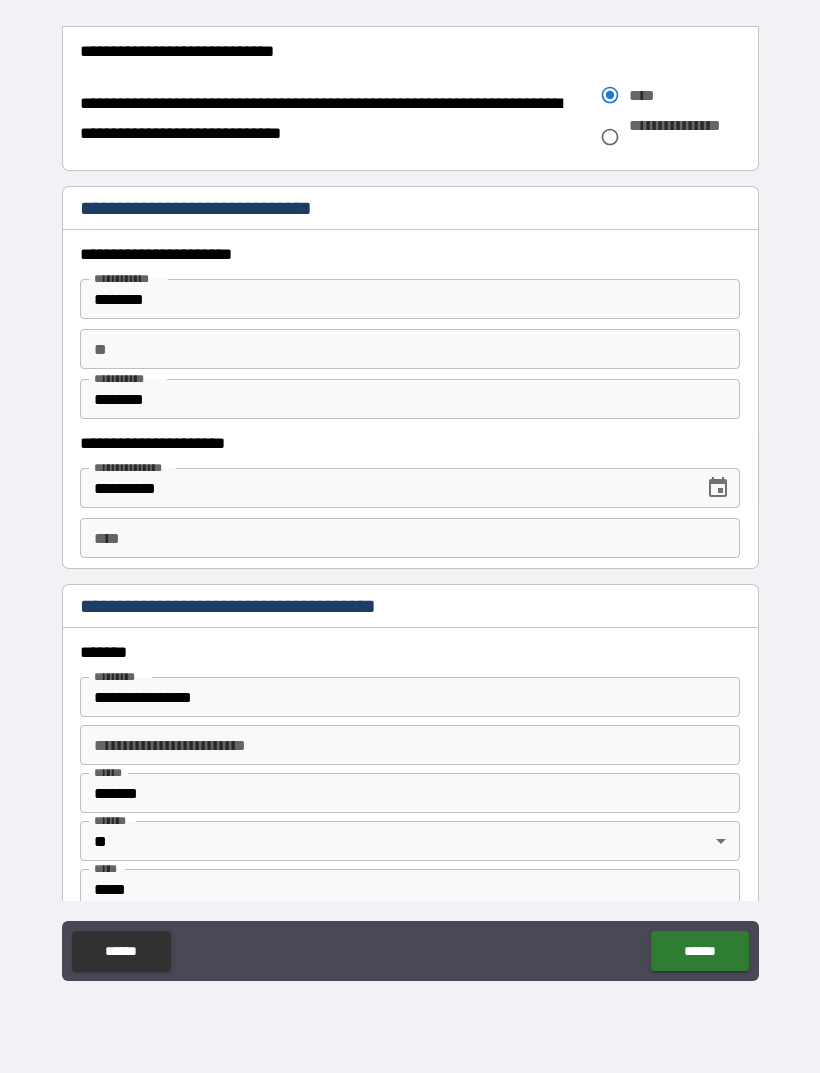 click on "****" at bounding box center (410, 538) 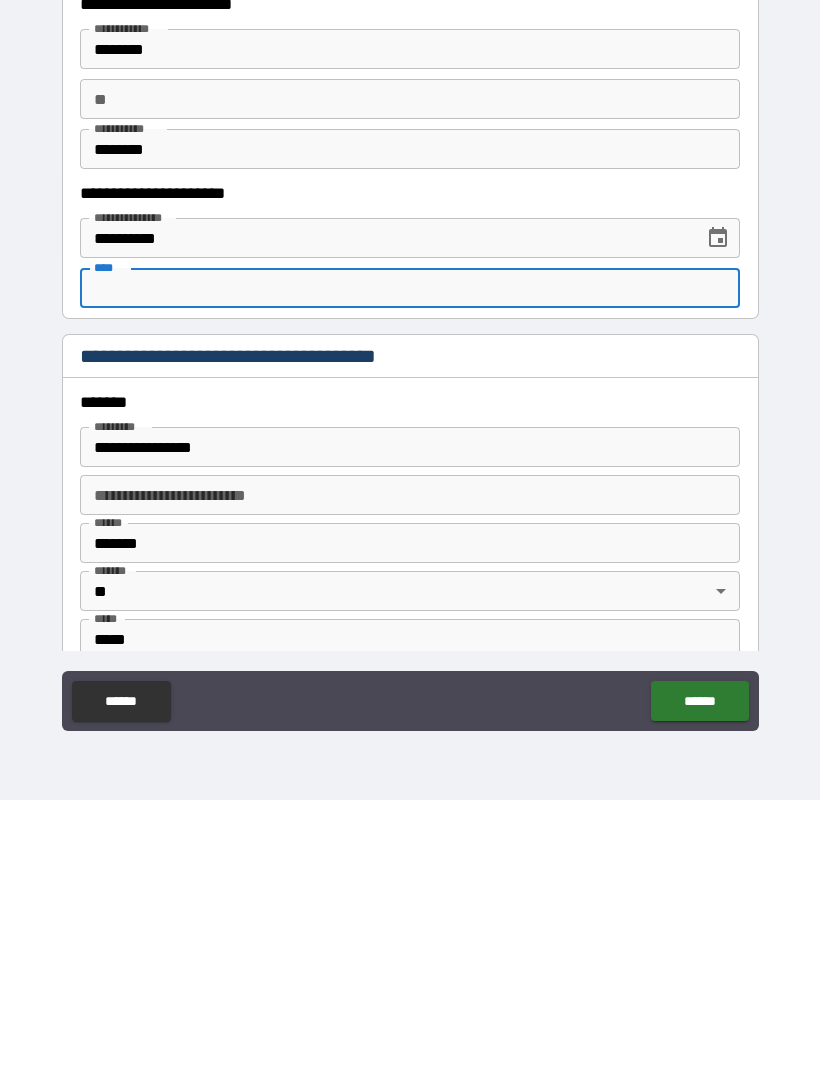 scroll, scrollTop: 42, scrollLeft: 0, axis: vertical 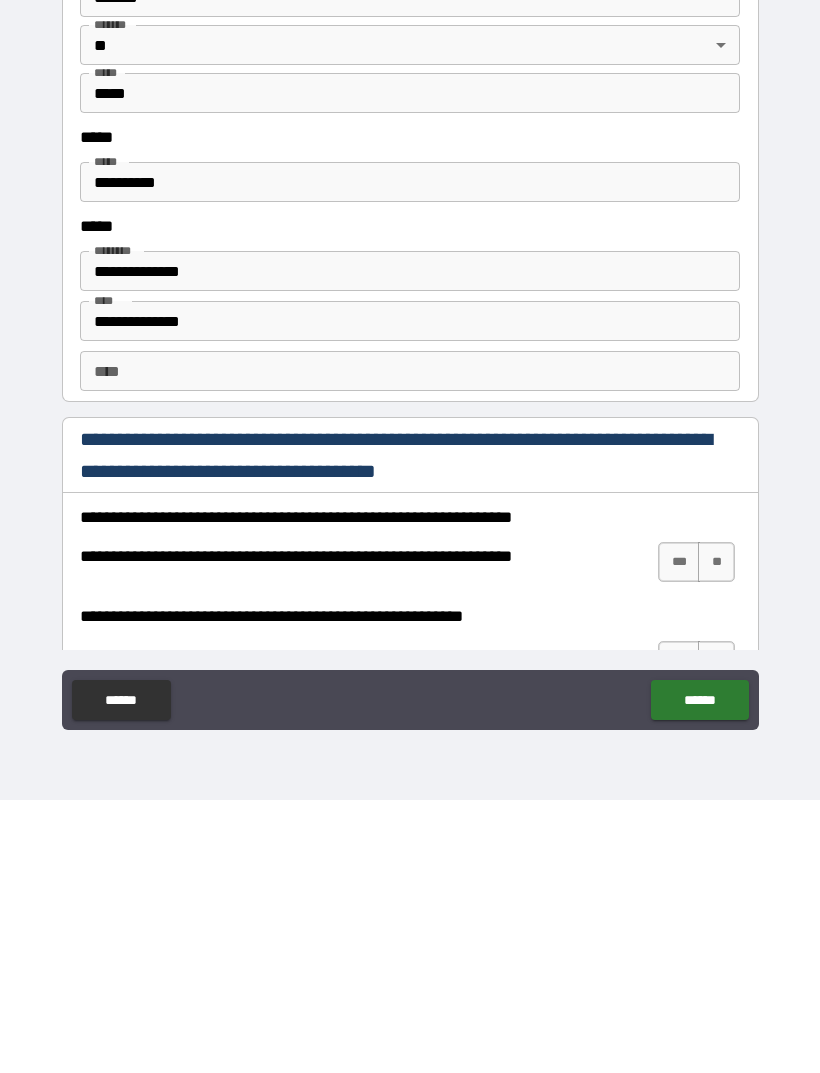 type on "**********" 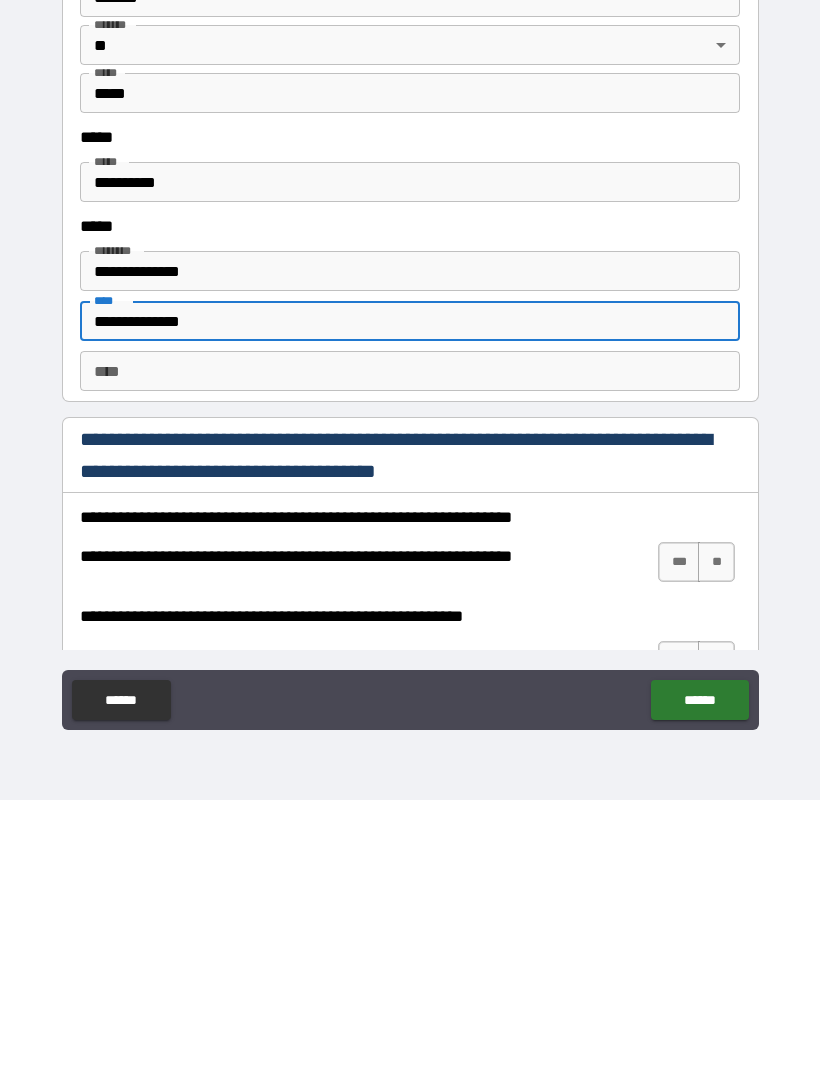 click on "****" at bounding box center [410, 644] 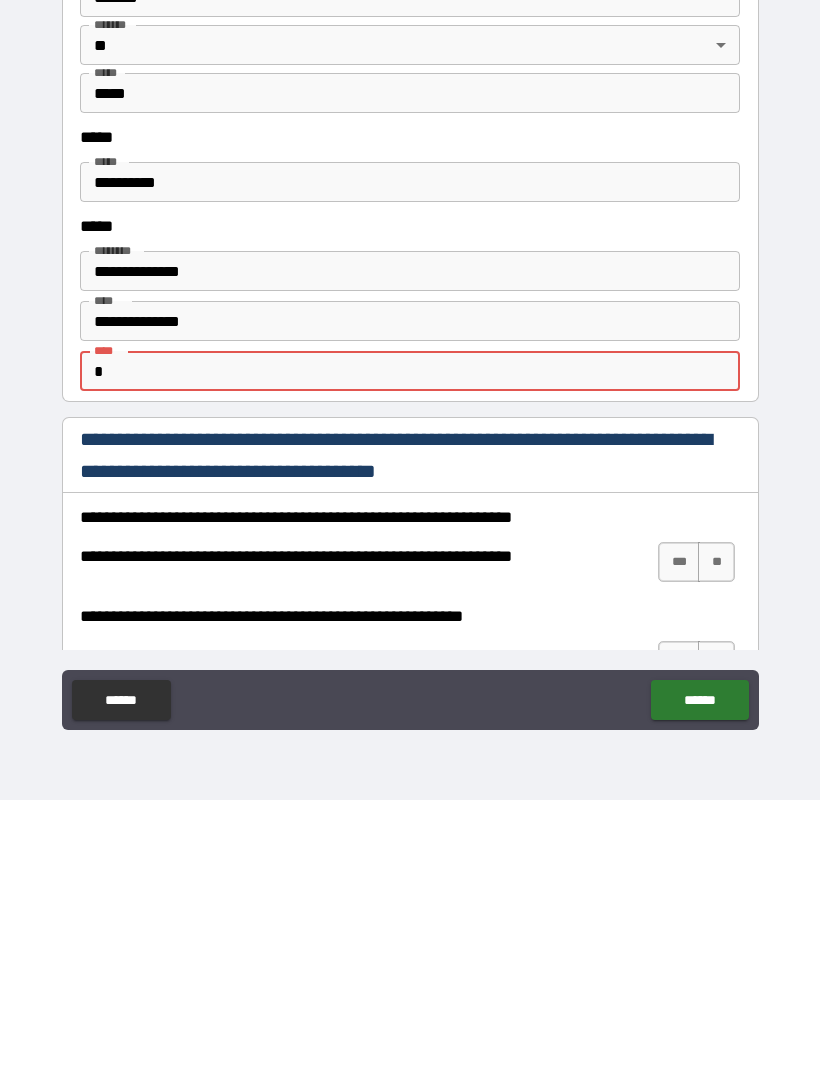 type on "*" 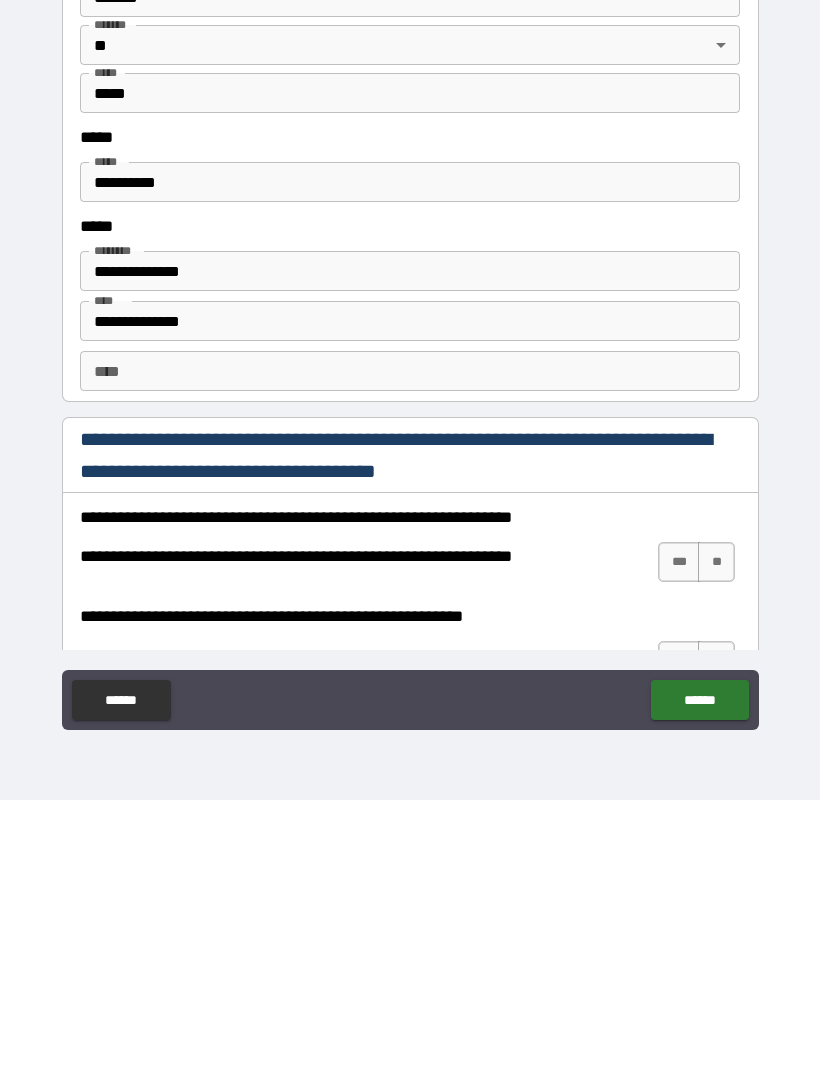 scroll, scrollTop: 0, scrollLeft: 0, axis: both 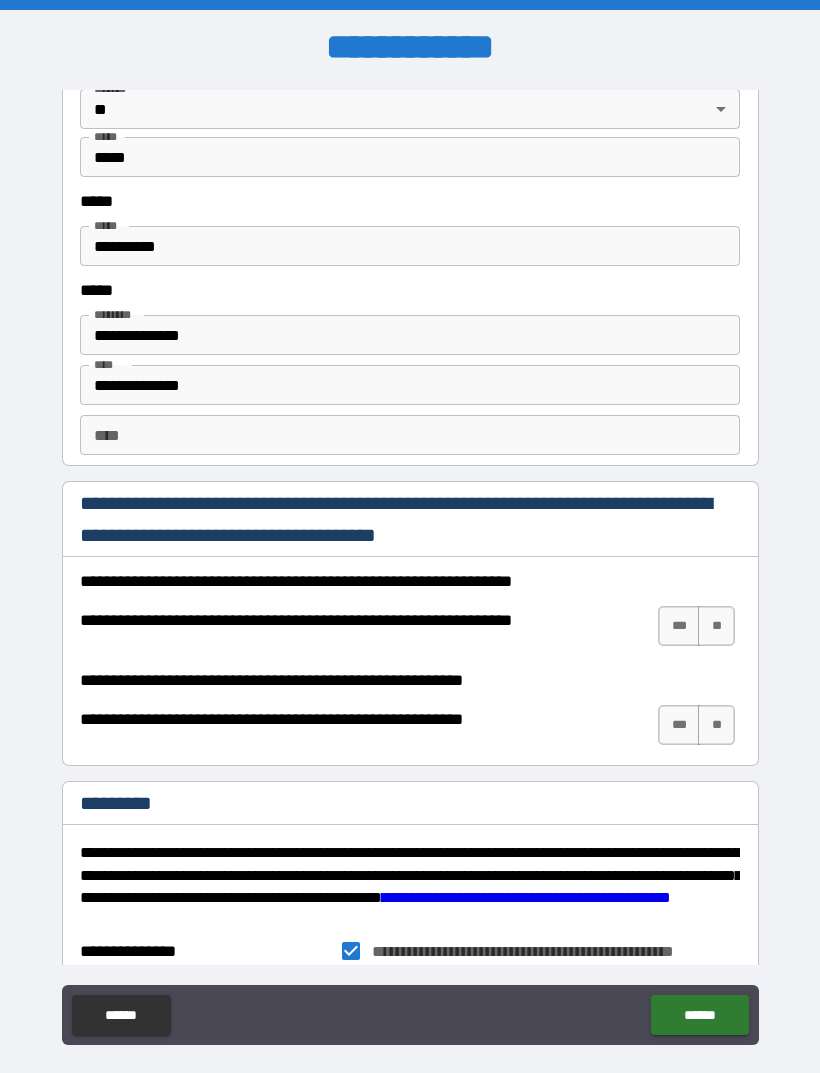 click on "***" at bounding box center (679, 626) 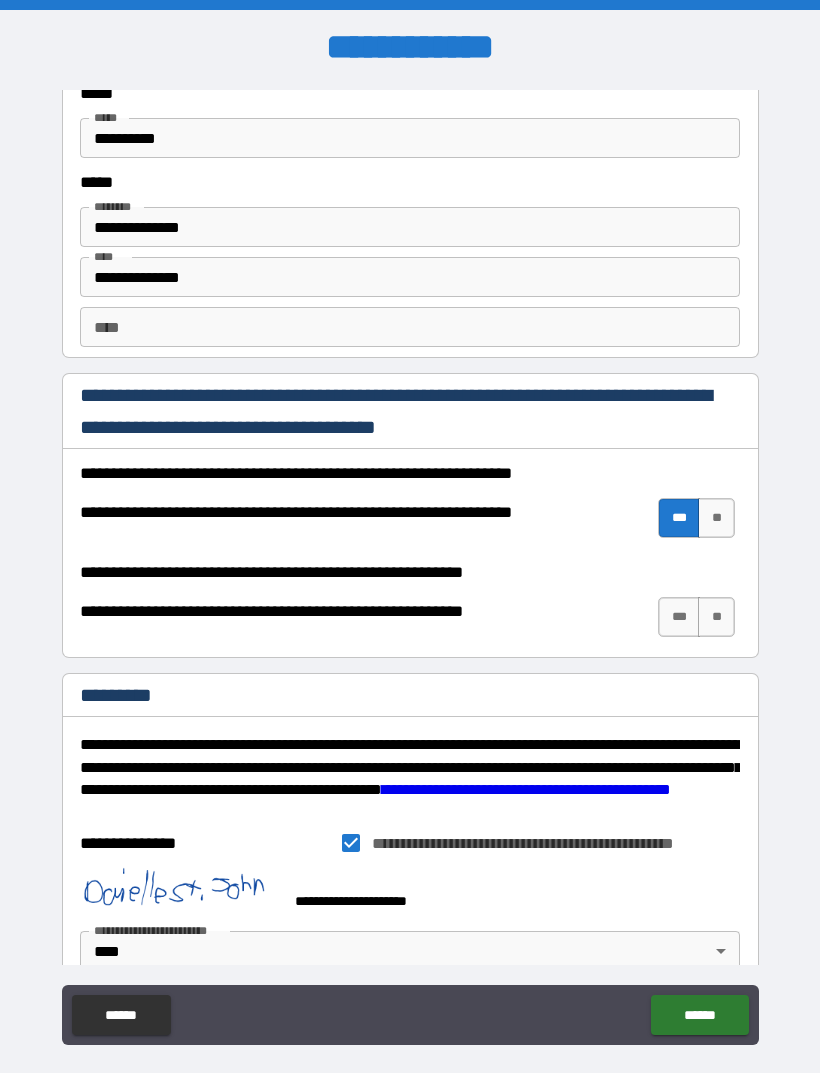 scroll, scrollTop: 2620, scrollLeft: 0, axis: vertical 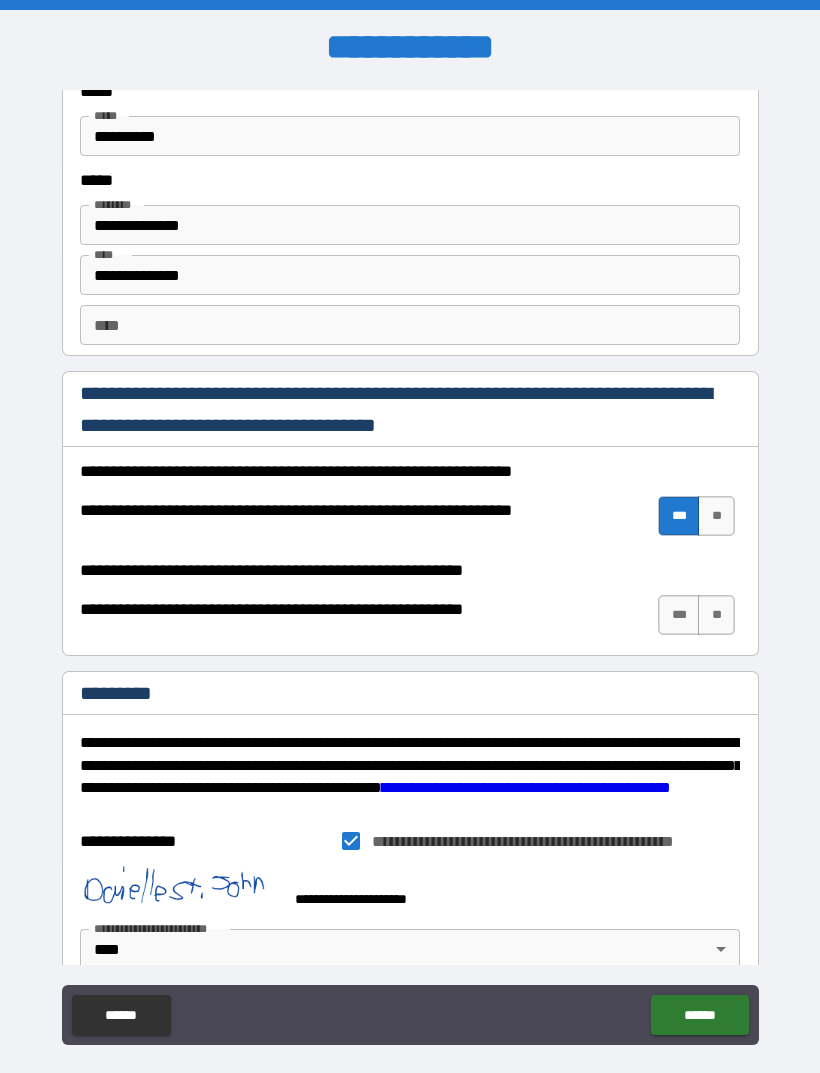 click on "***" at bounding box center [679, 615] 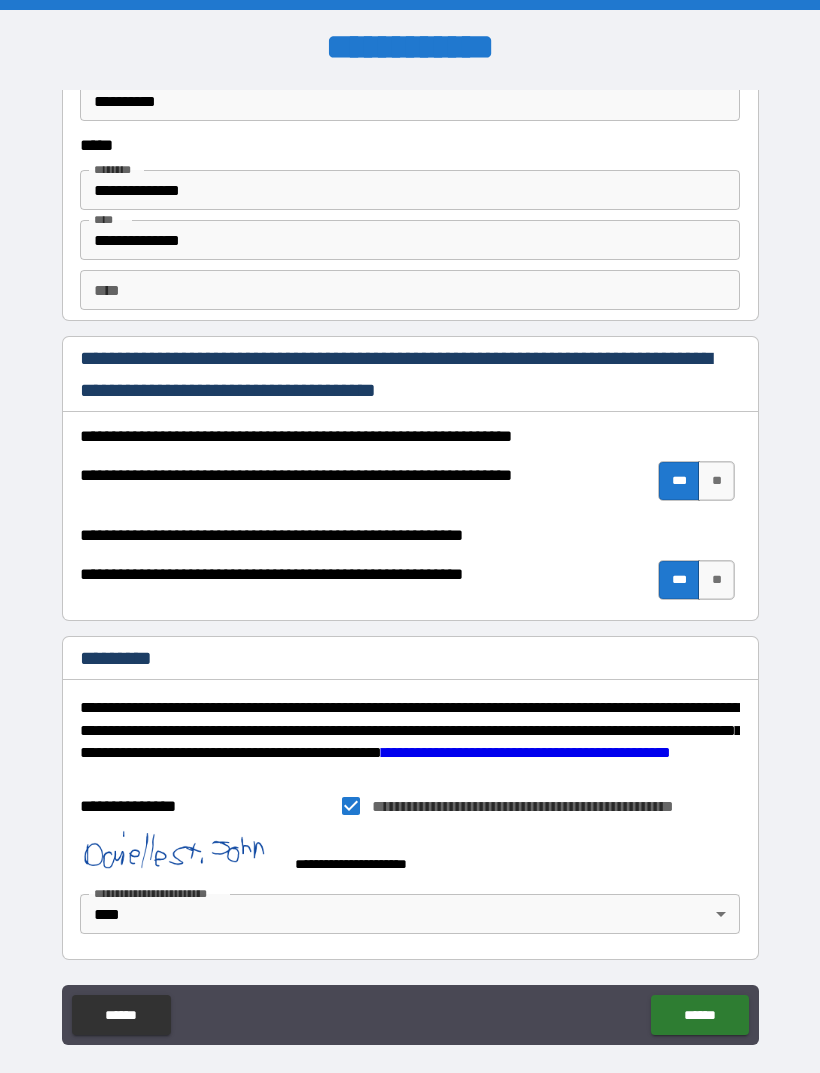 scroll, scrollTop: 2655, scrollLeft: 0, axis: vertical 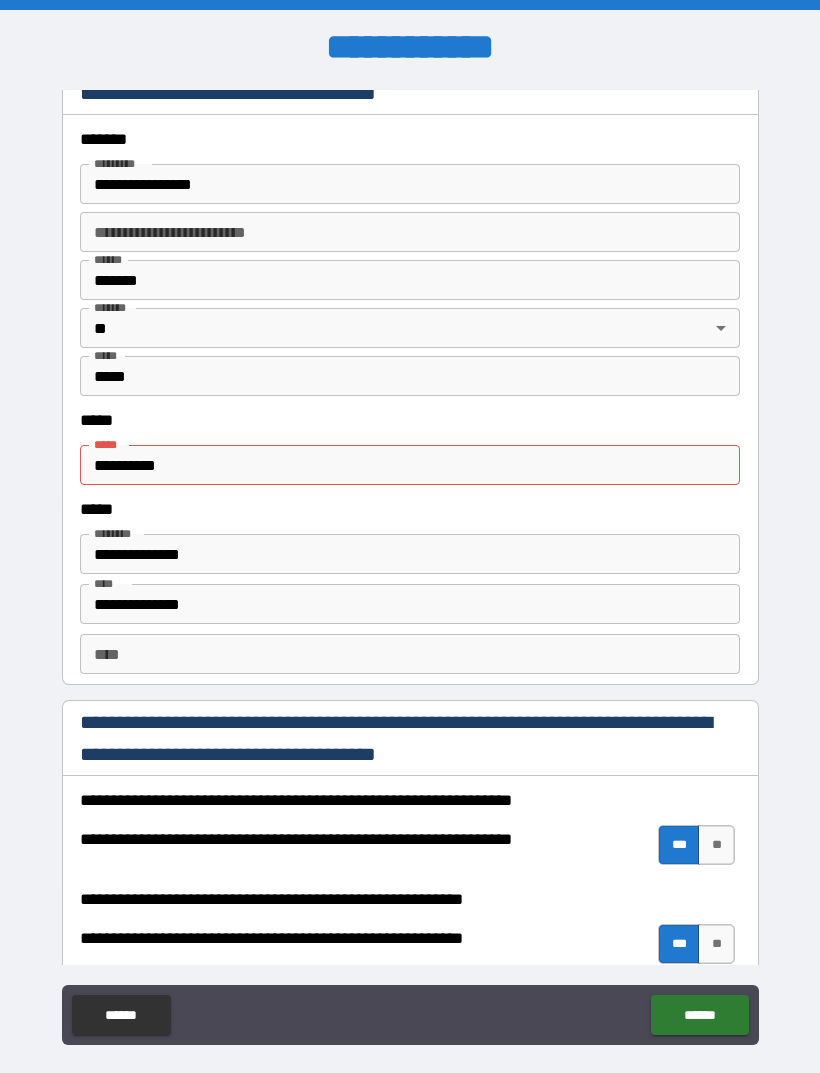 click on "**********" at bounding box center (410, 465) 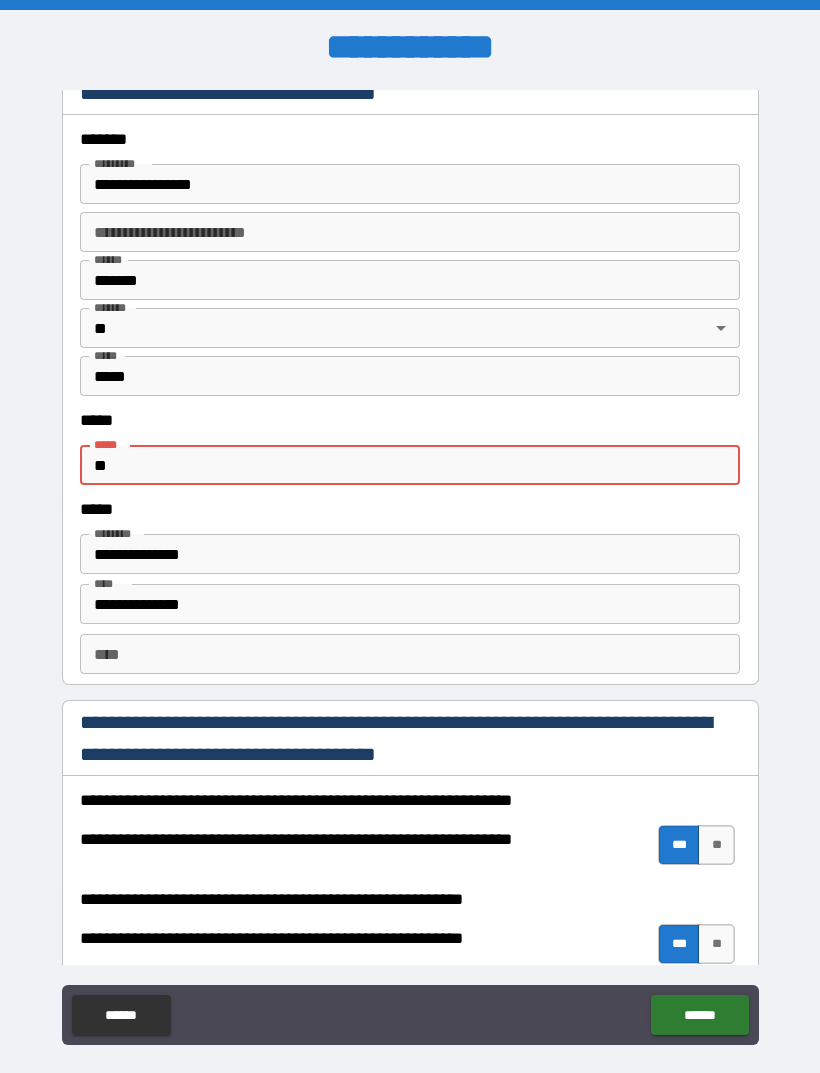 type on "*" 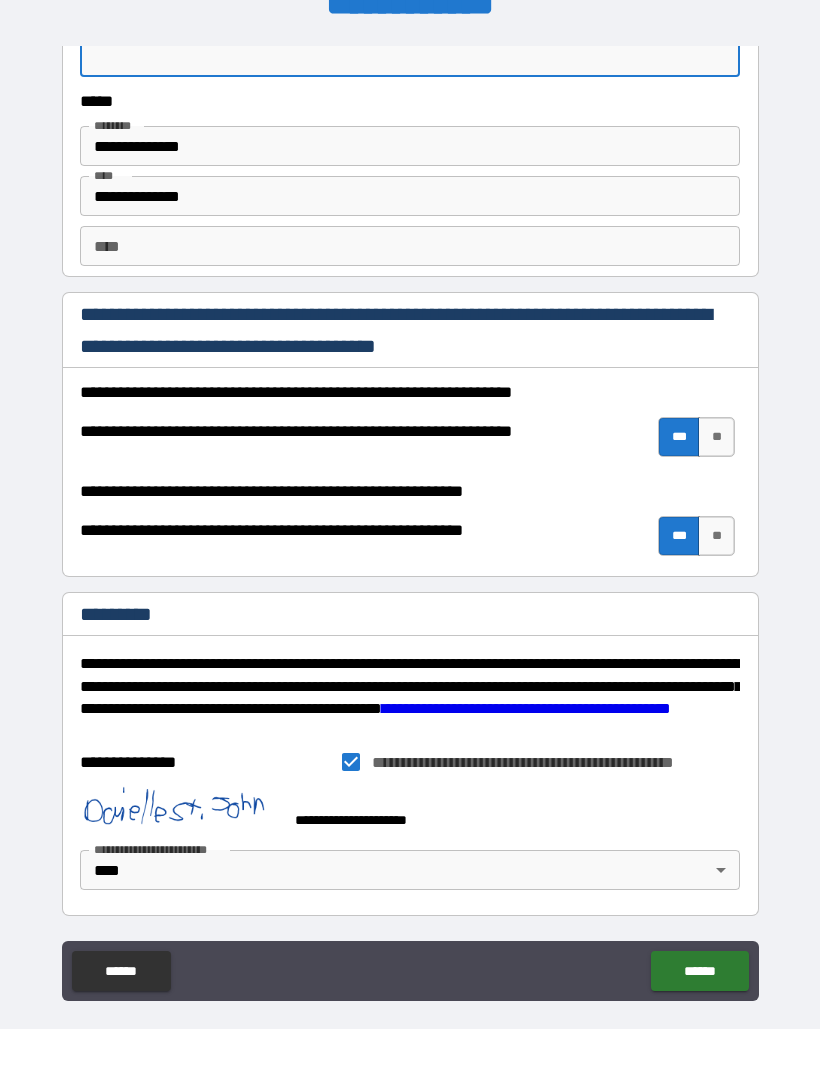 scroll, scrollTop: 2655, scrollLeft: 0, axis: vertical 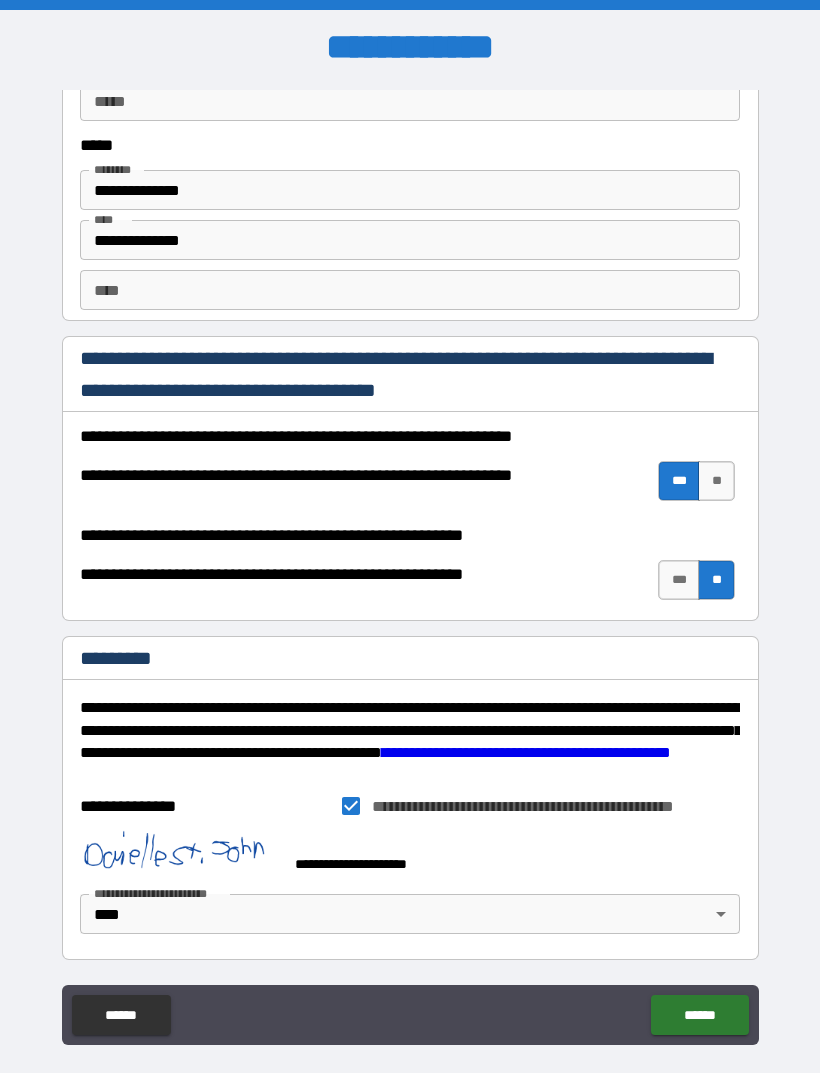 click on "***" at bounding box center (679, 580) 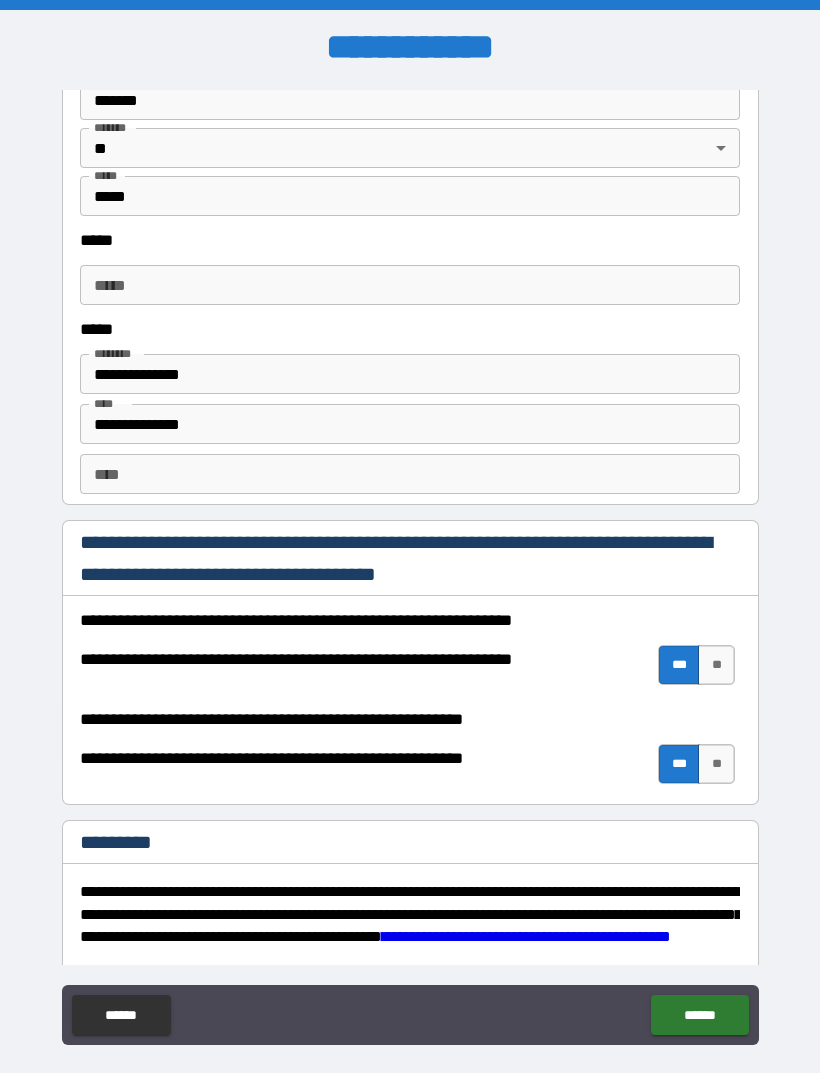 scroll, scrollTop: 2467, scrollLeft: 0, axis: vertical 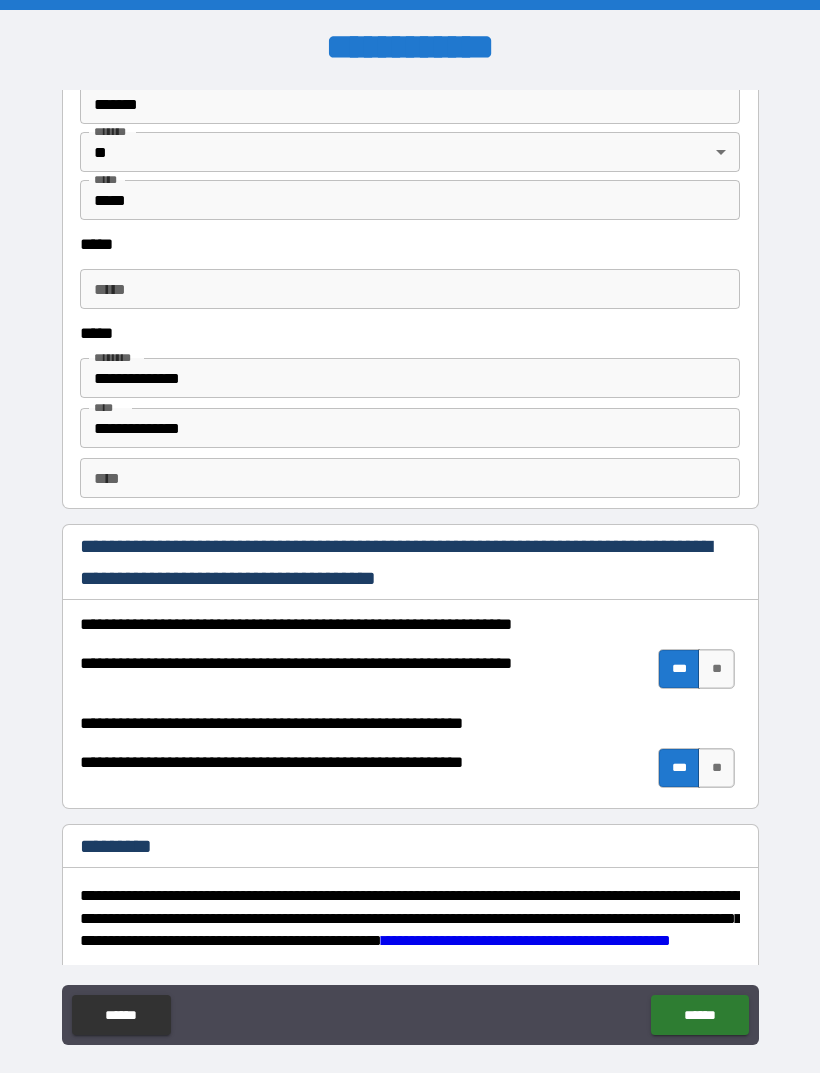 click on "***** *****" at bounding box center (410, 289) 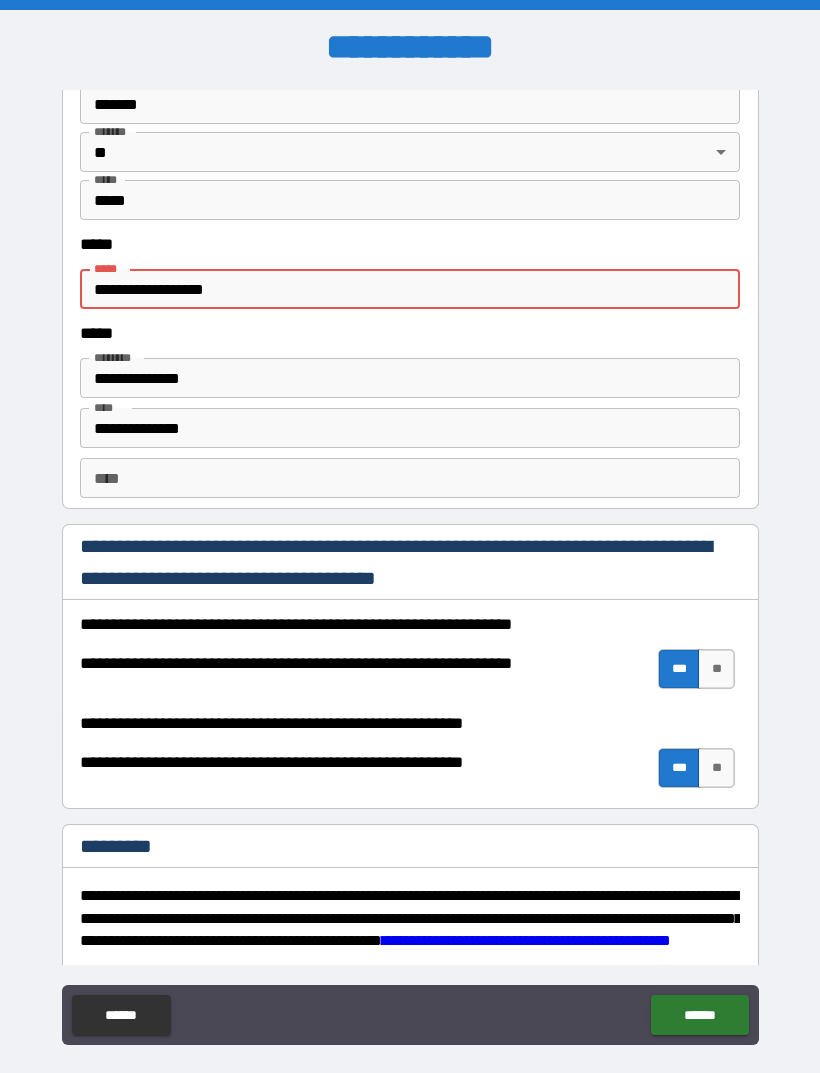 click on "**********" at bounding box center (410, 758) 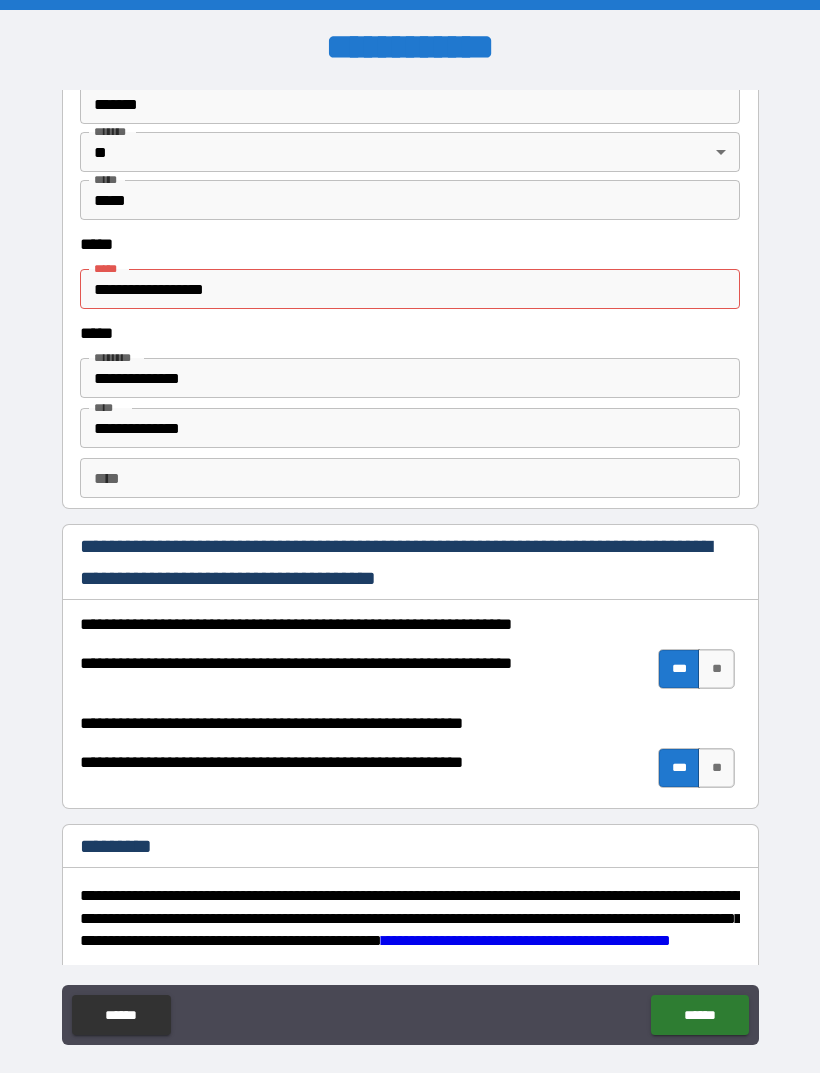 click on "**" at bounding box center (716, 768) 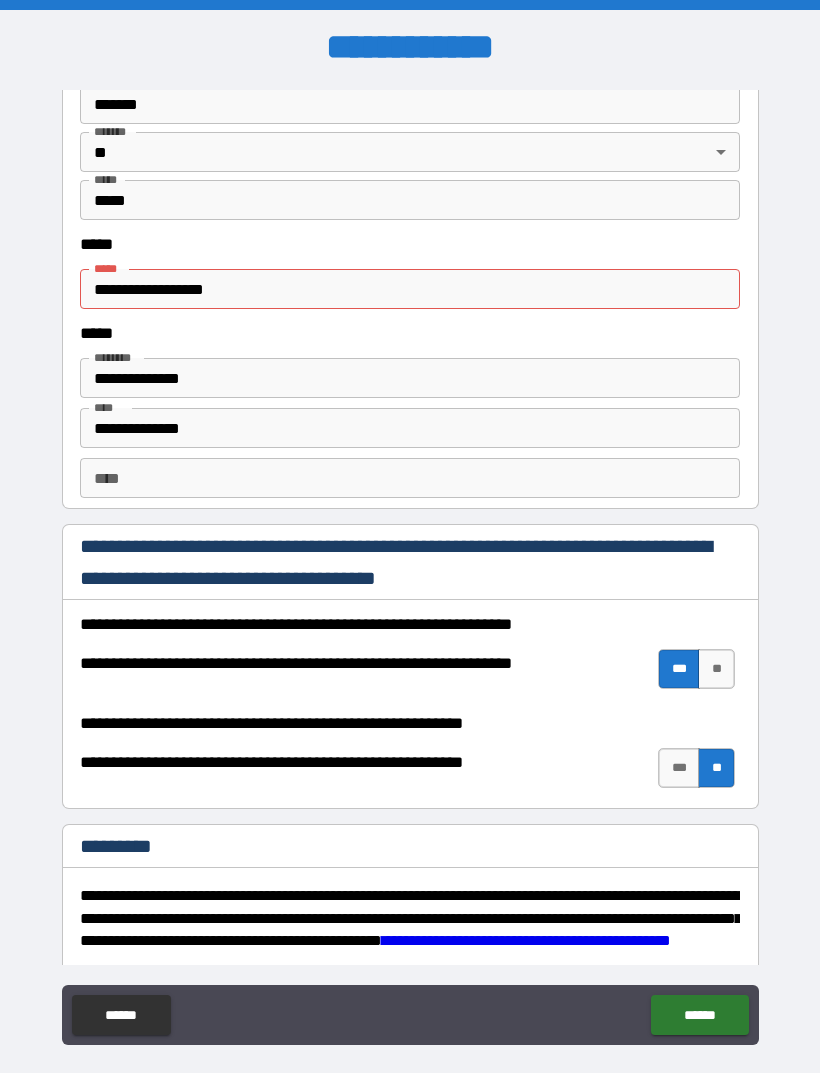 click on "******" at bounding box center [699, 1015] 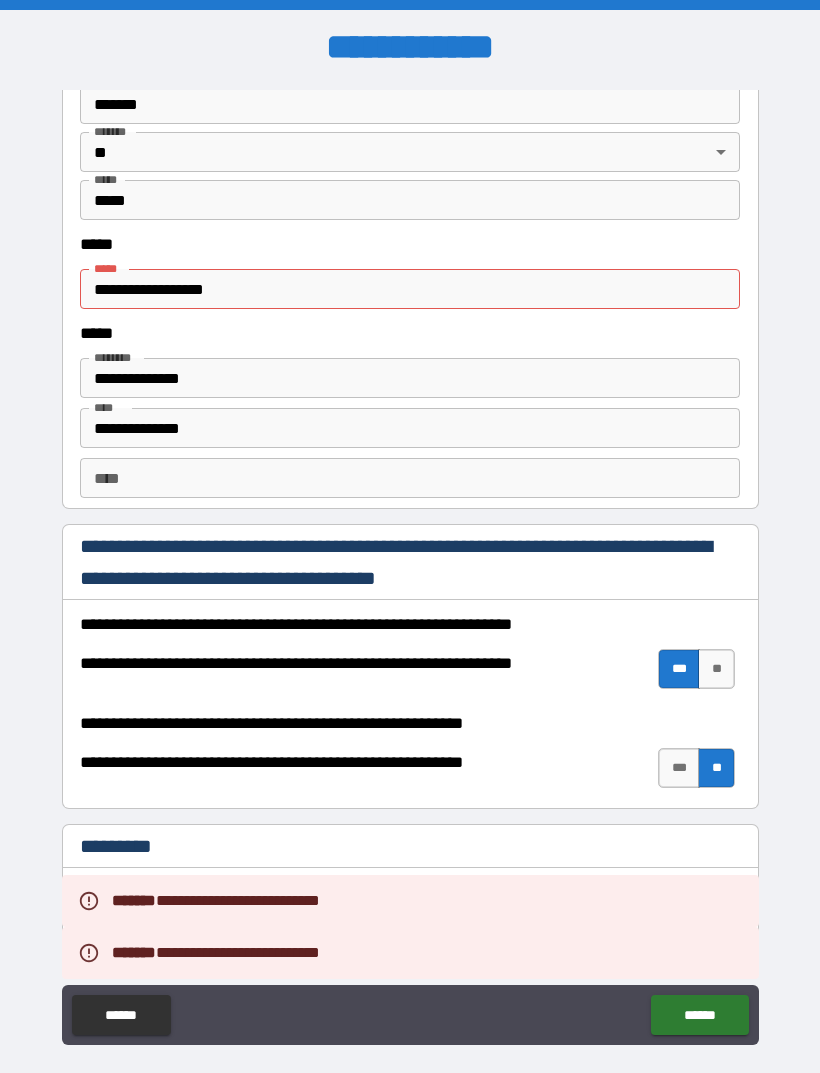 click on "*****" at bounding box center (410, 244) 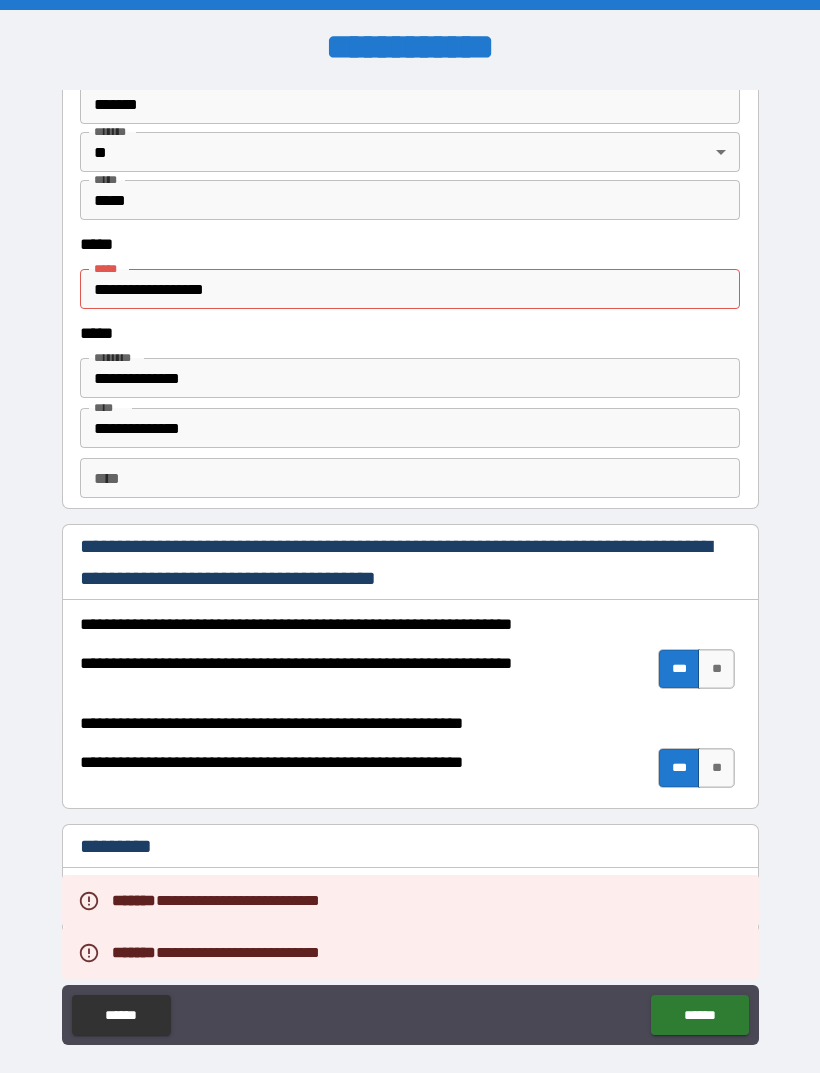 click on "**********" at bounding box center [410, 289] 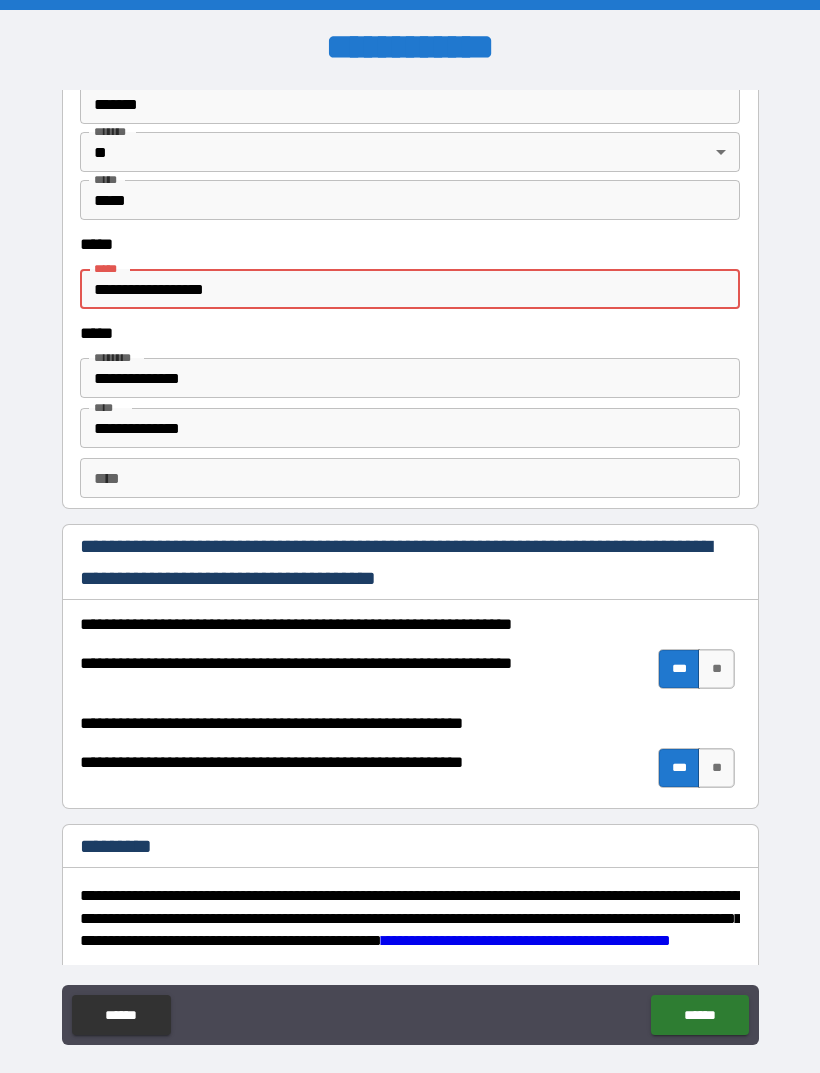 click on "**********" at bounding box center [410, 289] 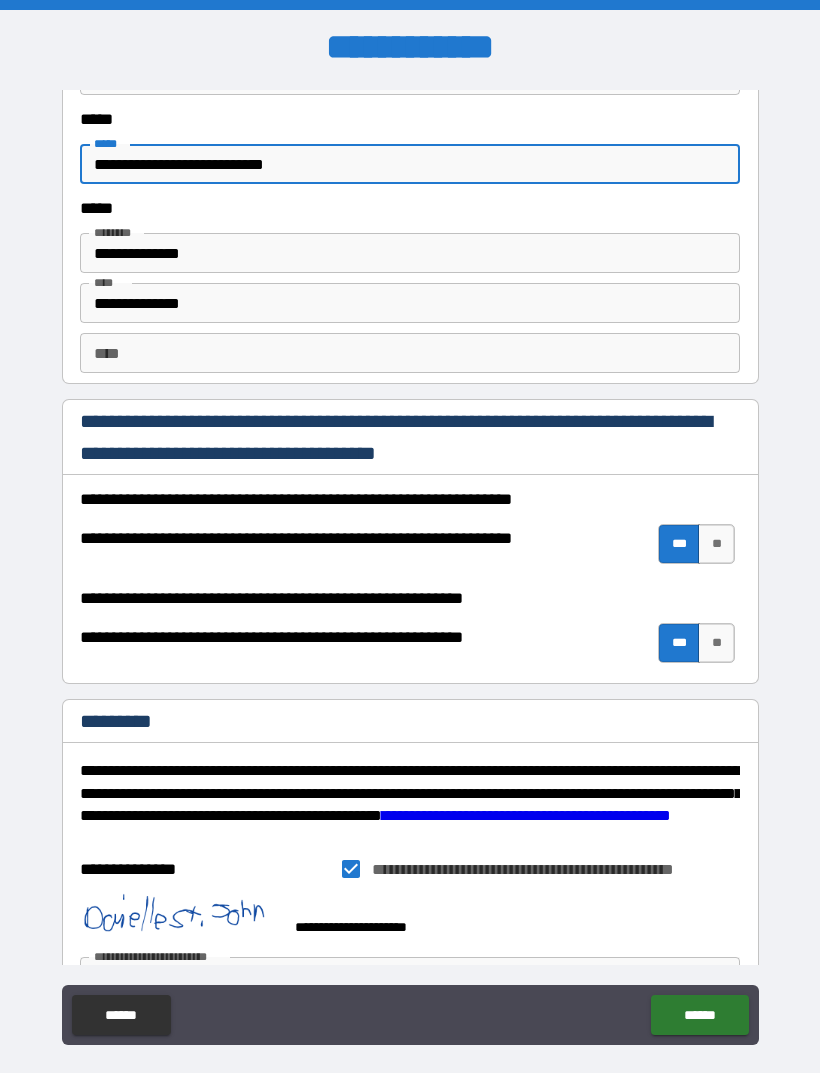 scroll, scrollTop: 2594, scrollLeft: 0, axis: vertical 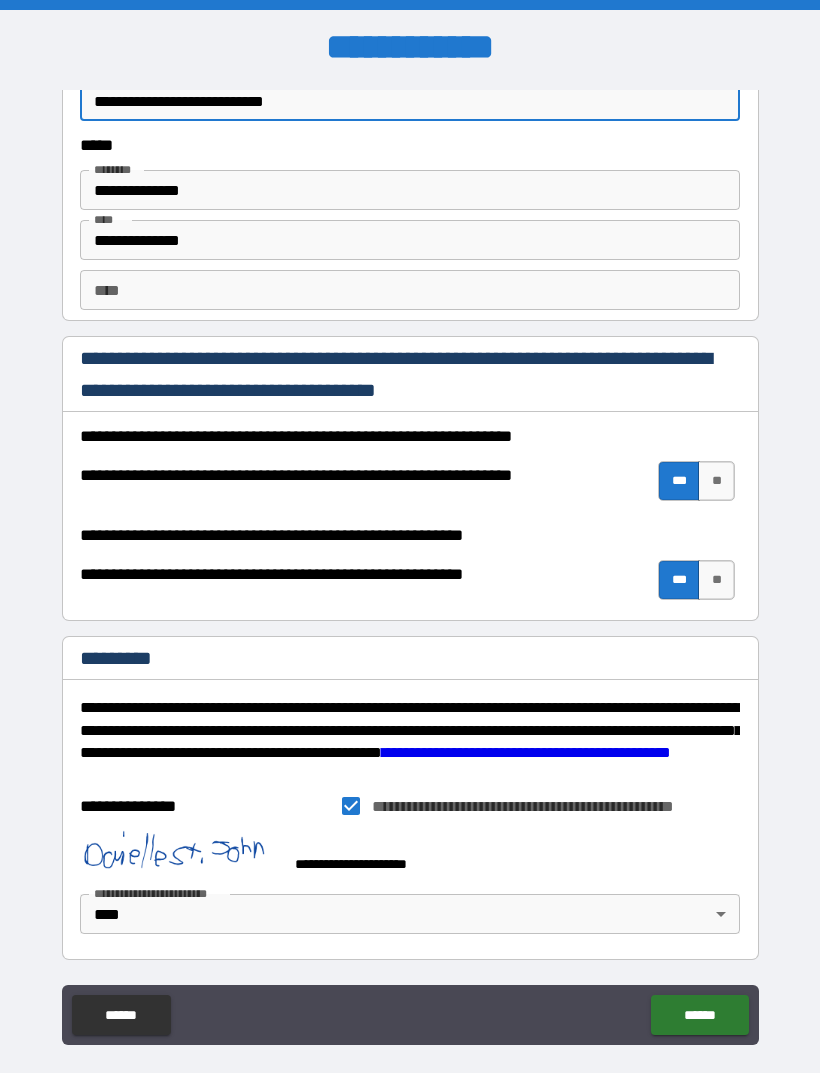 click on "**********" at bounding box center [410, 571] 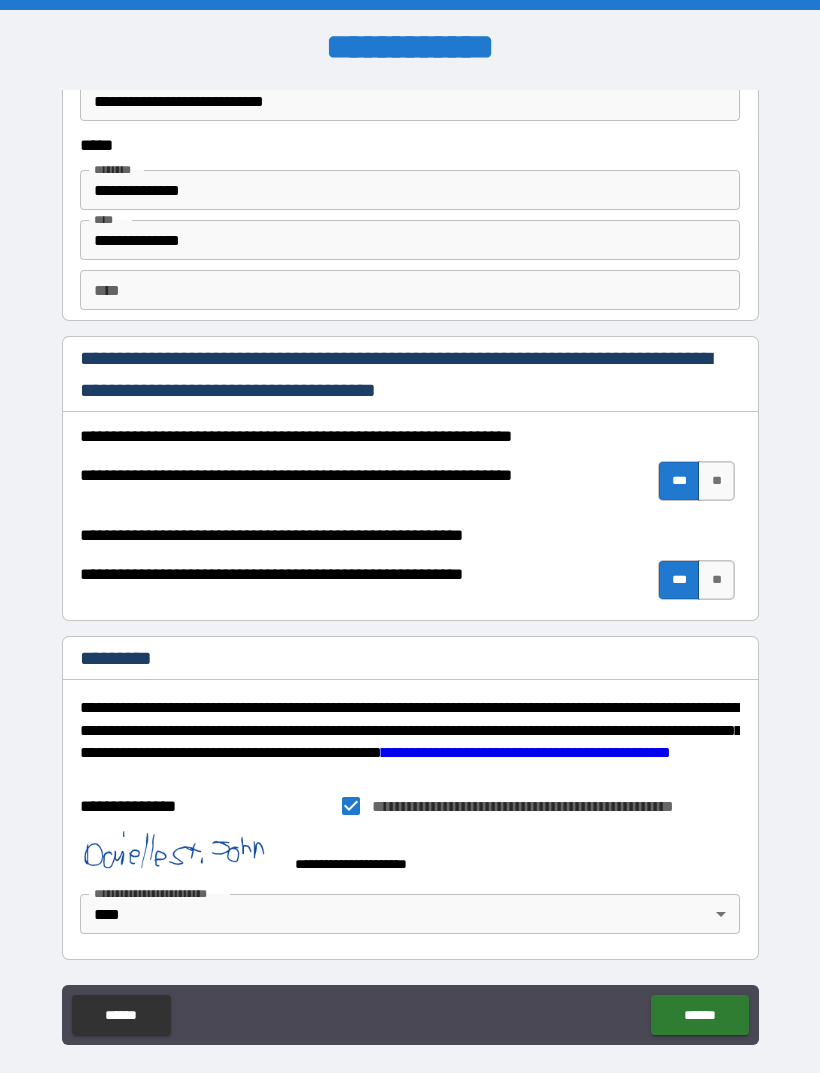scroll, scrollTop: 2655, scrollLeft: 0, axis: vertical 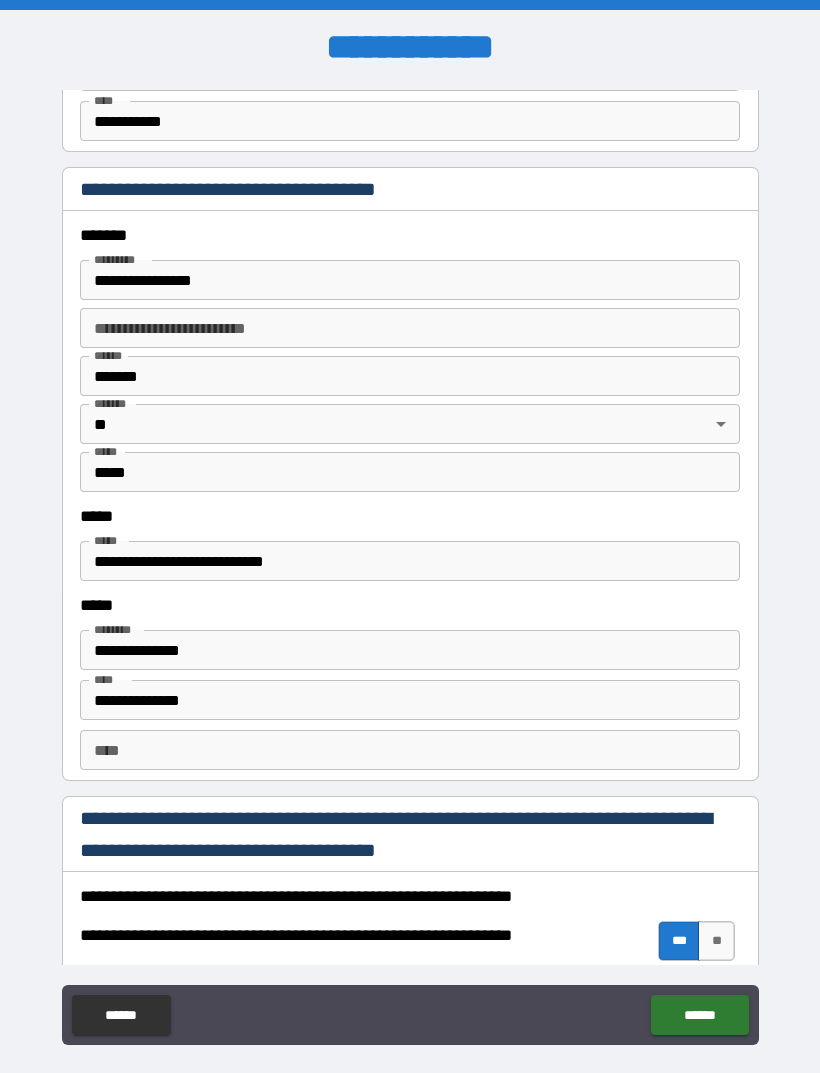 click on "**********" at bounding box center (410, 561) 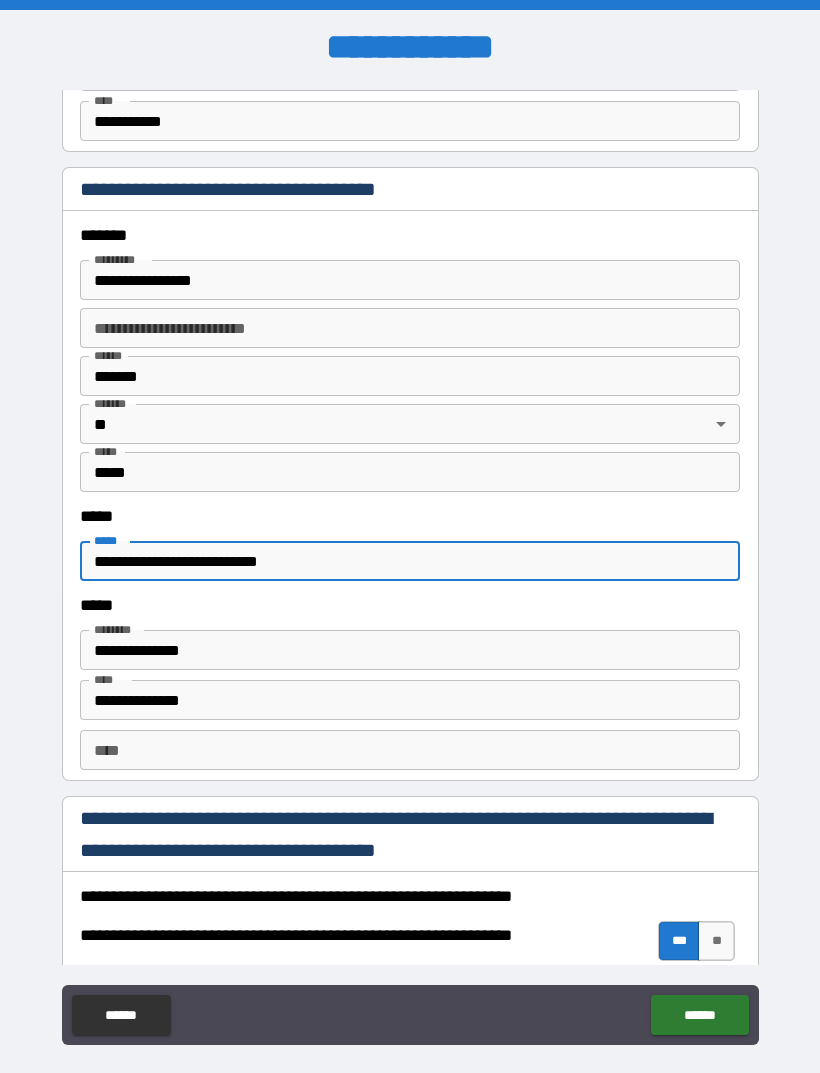 click on "**********" at bounding box center [410, 571] 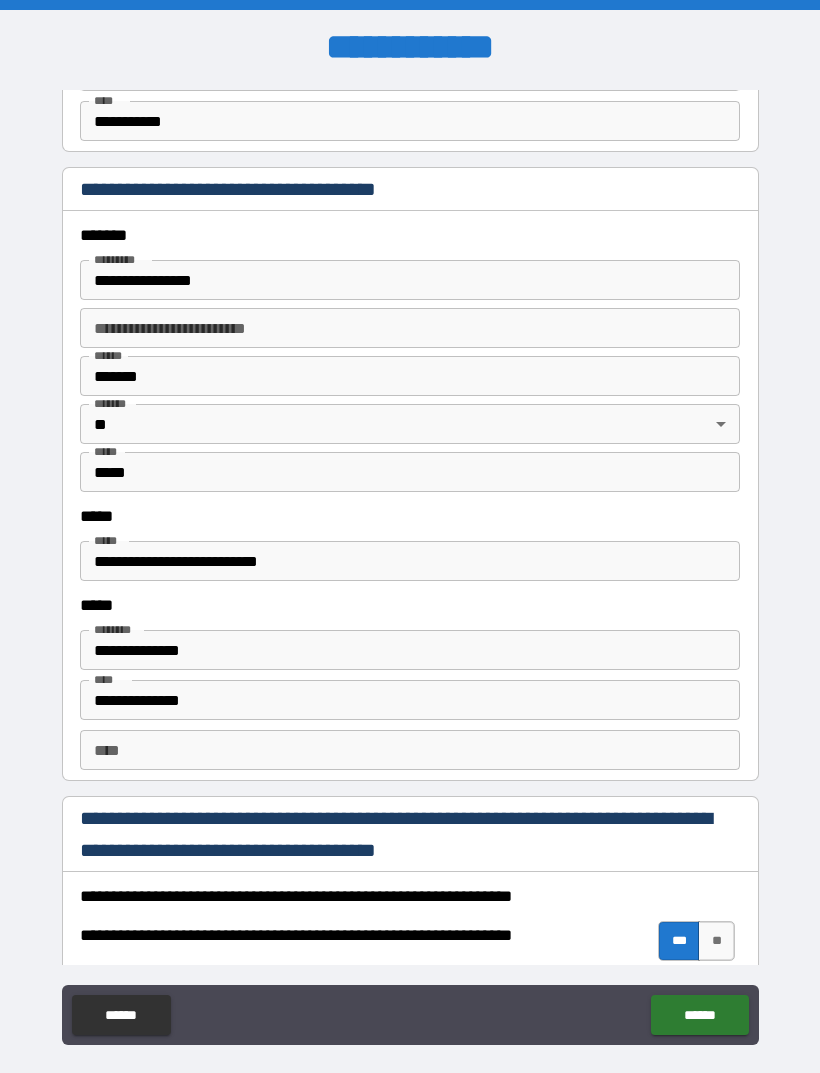 click on "**********" at bounding box center [410, 561] 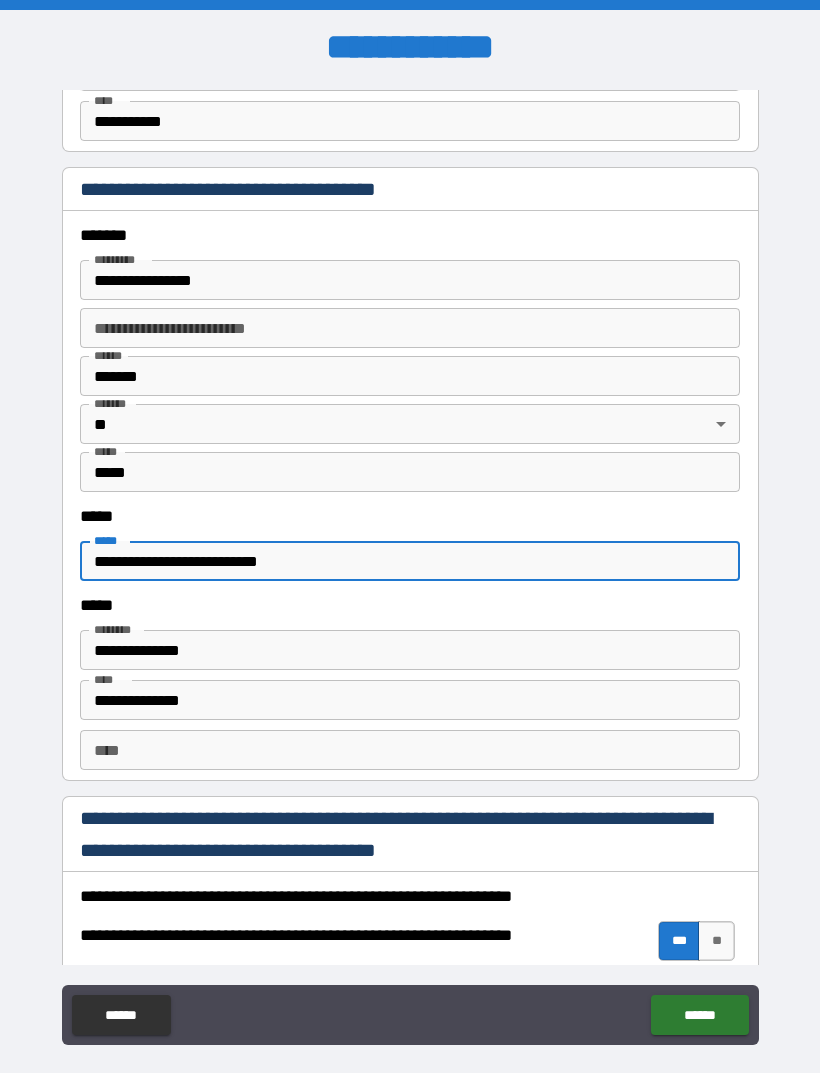 click on "**********" at bounding box center (410, 561) 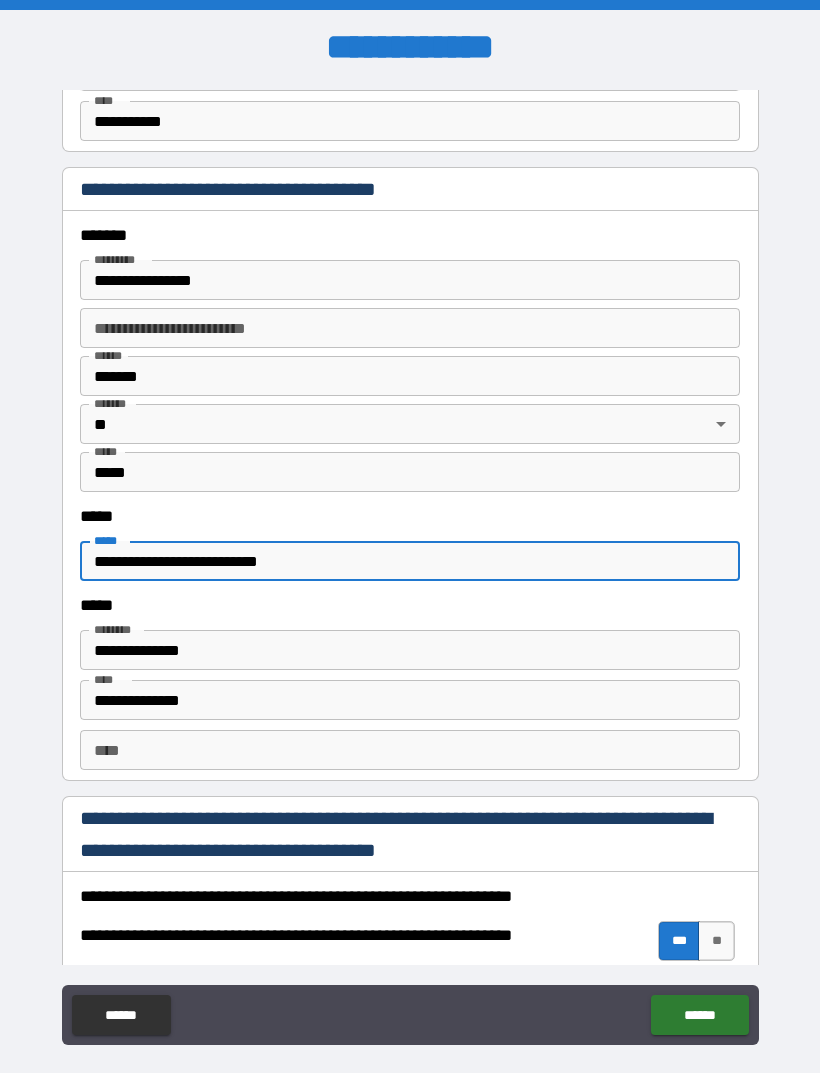 click on "**********" at bounding box center (410, 561) 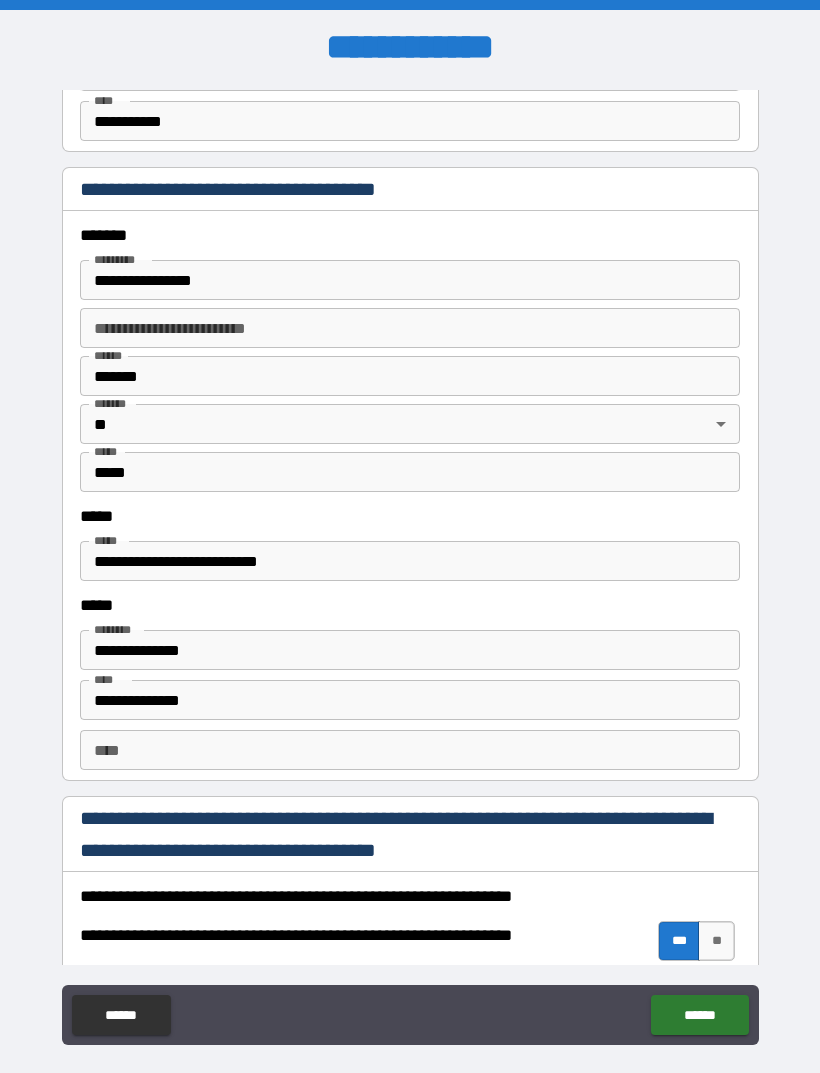 click on "******" at bounding box center (699, 1015) 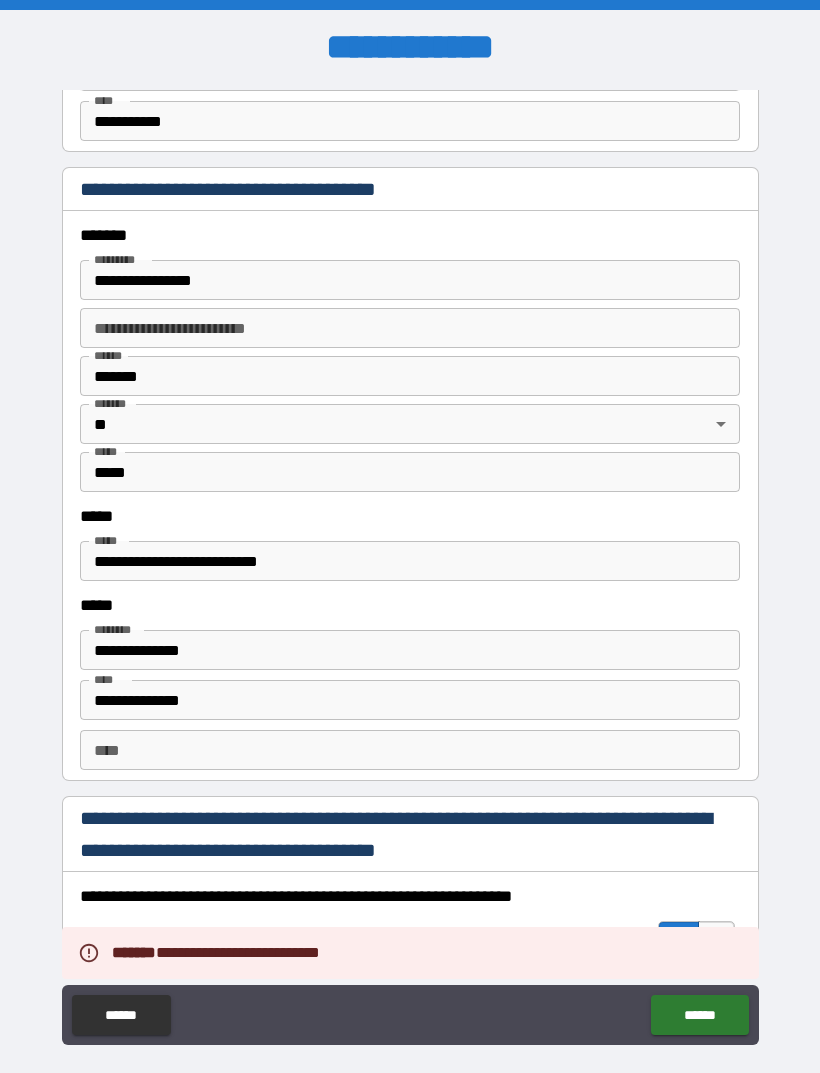 click on "**********" at bounding box center (410, 561) 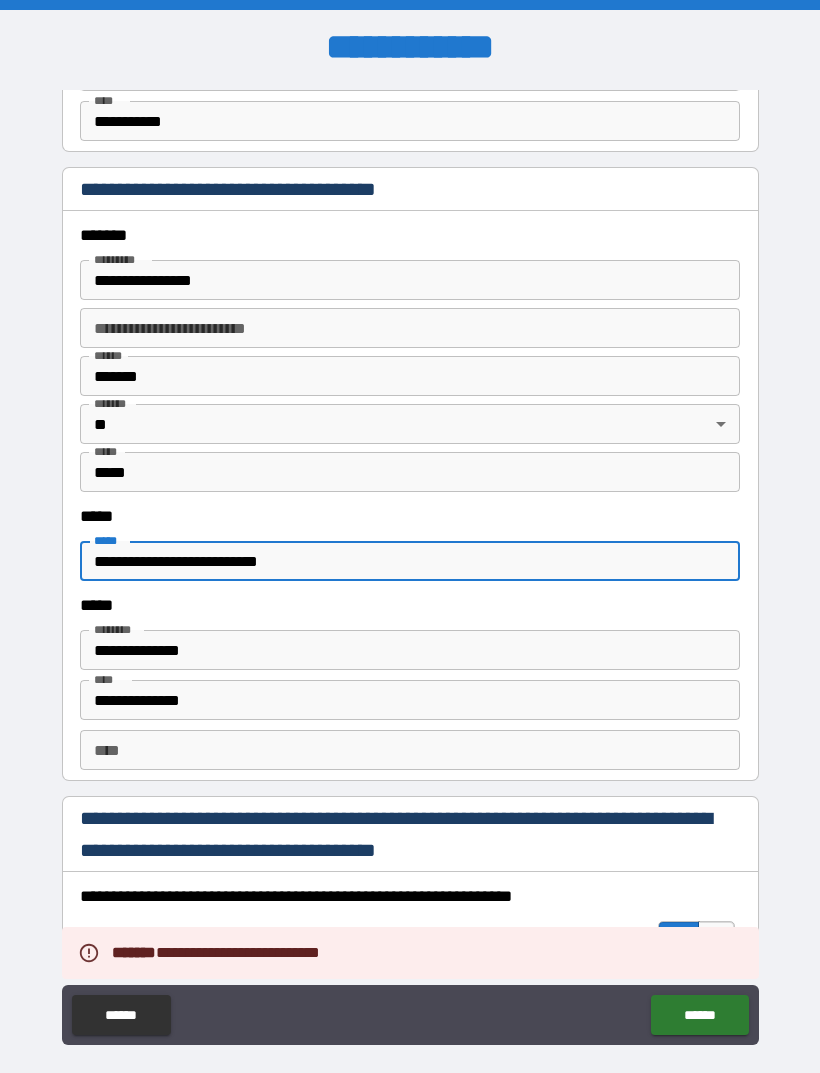 click on "**********" at bounding box center (410, 561) 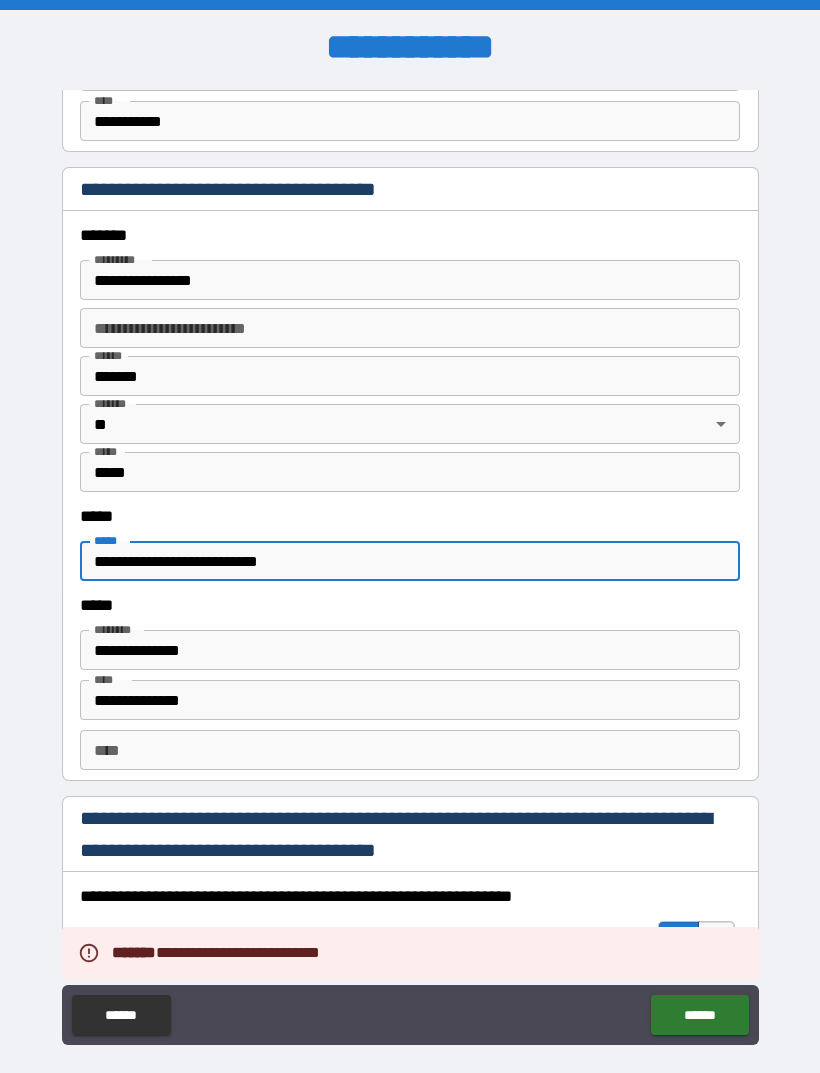 click on "**********" at bounding box center [410, 561] 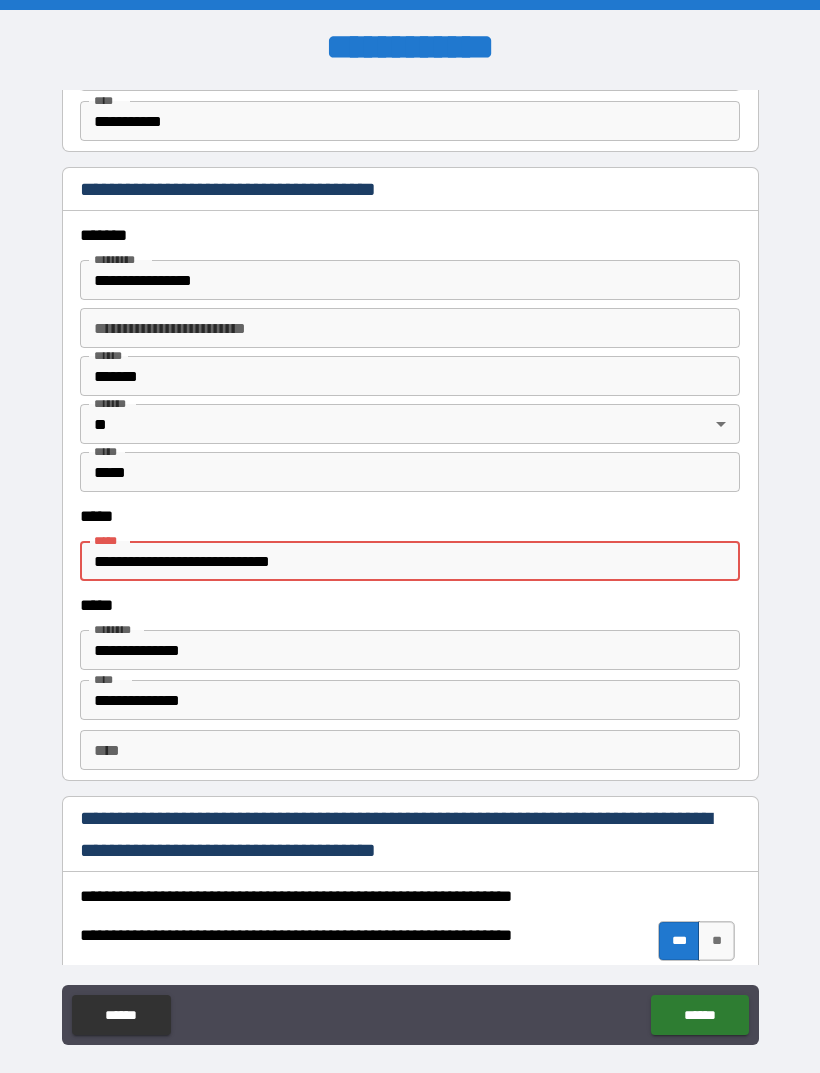 click on "**********" at bounding box center (410, 571) 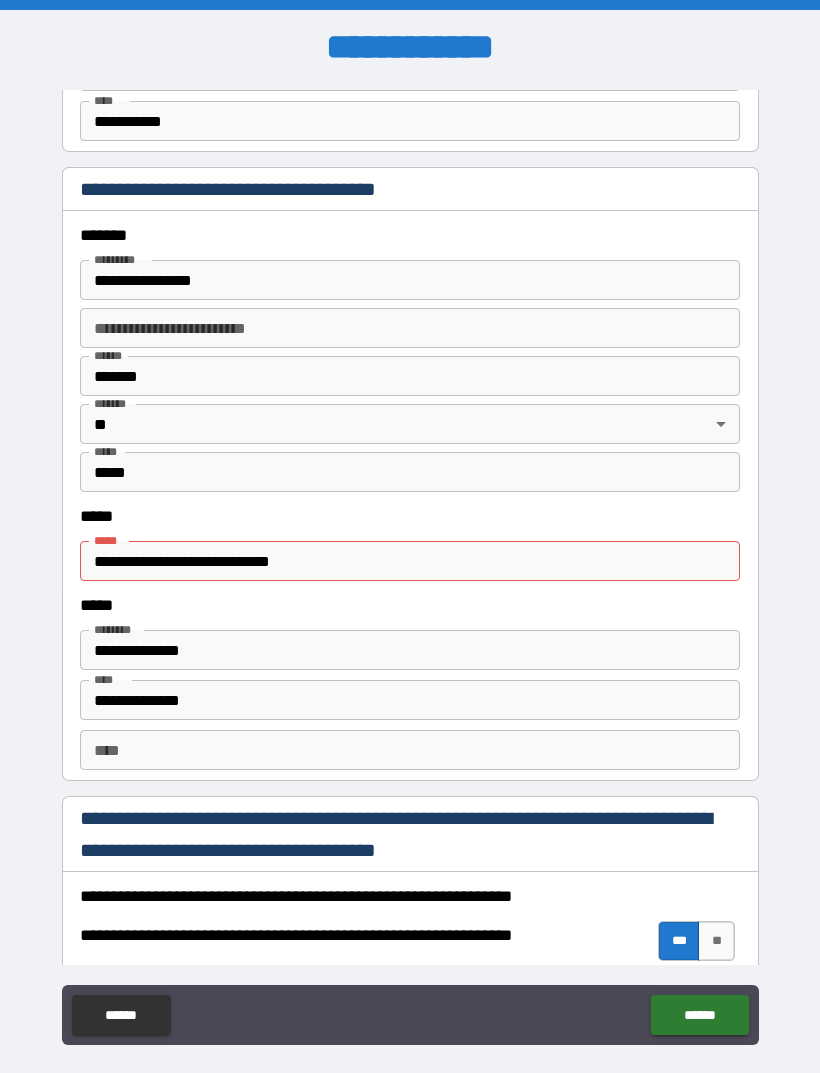 click on "**********" at bounding box center (410, 561) 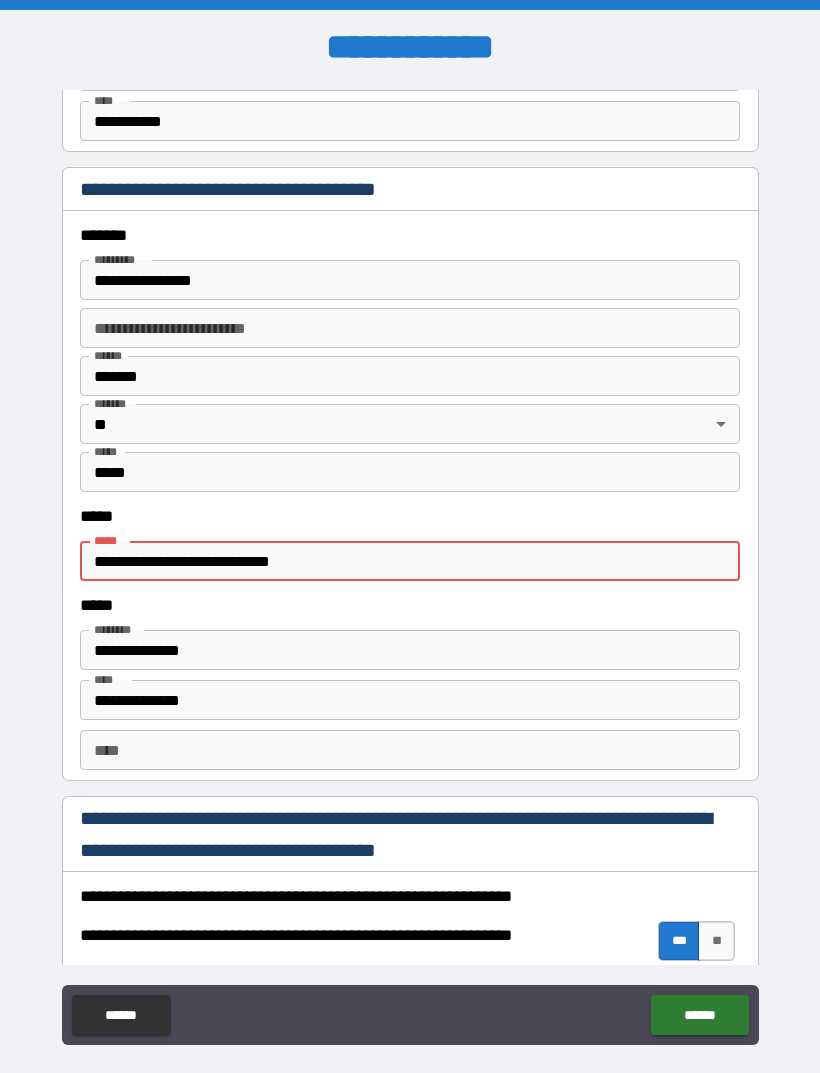 click on "**********" at bounding box center [410, 561] 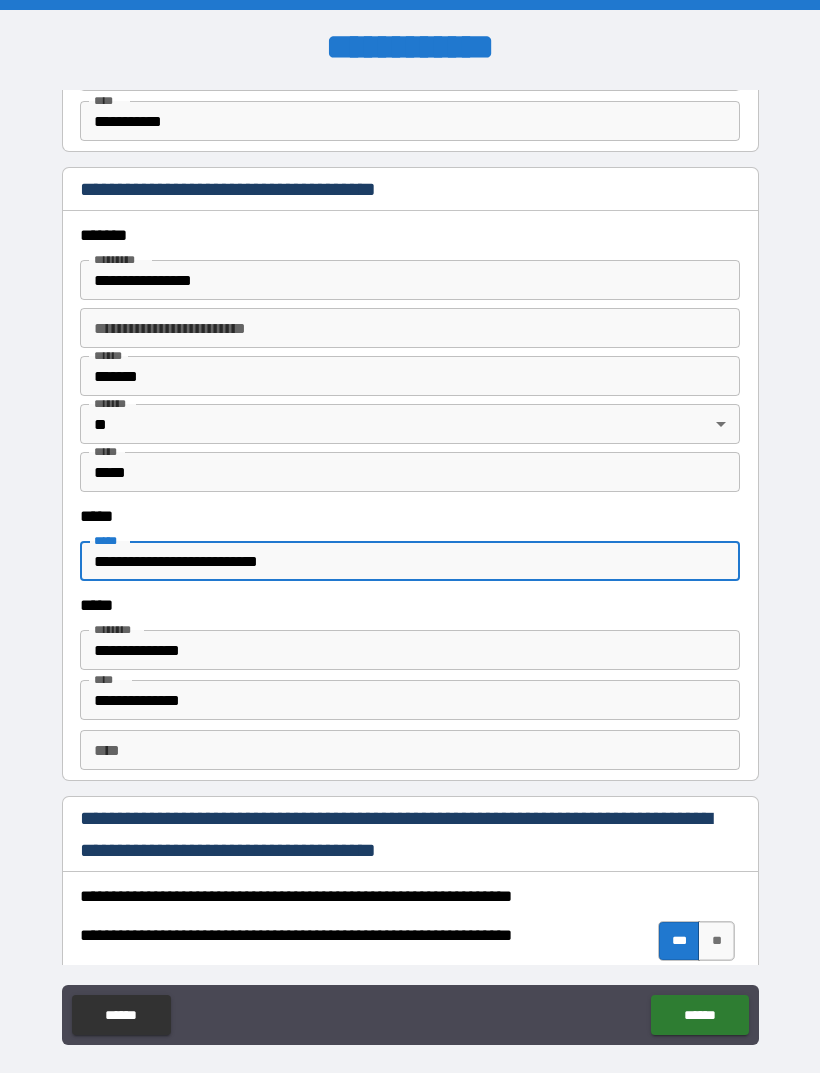 click on "**********" at bounding box center (410, 571) 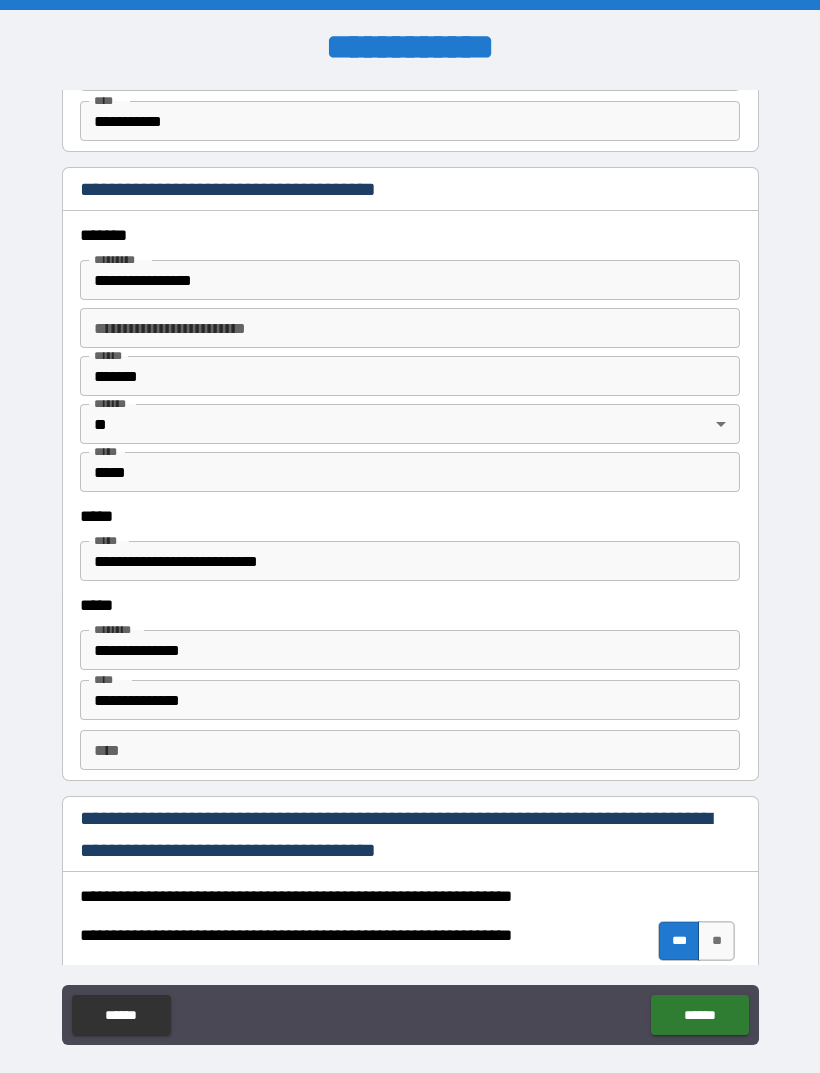click on "**********" at bounding box center [410, 571] 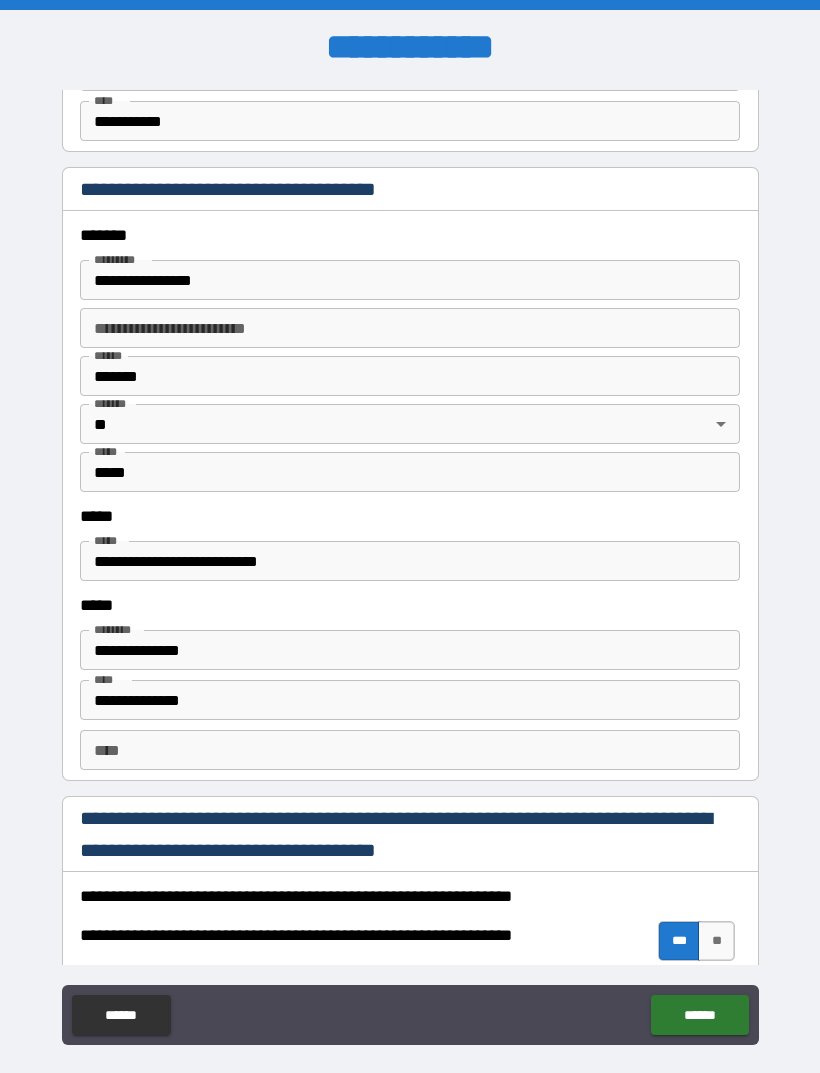 click on "**********" at bounding box center (410, 561) 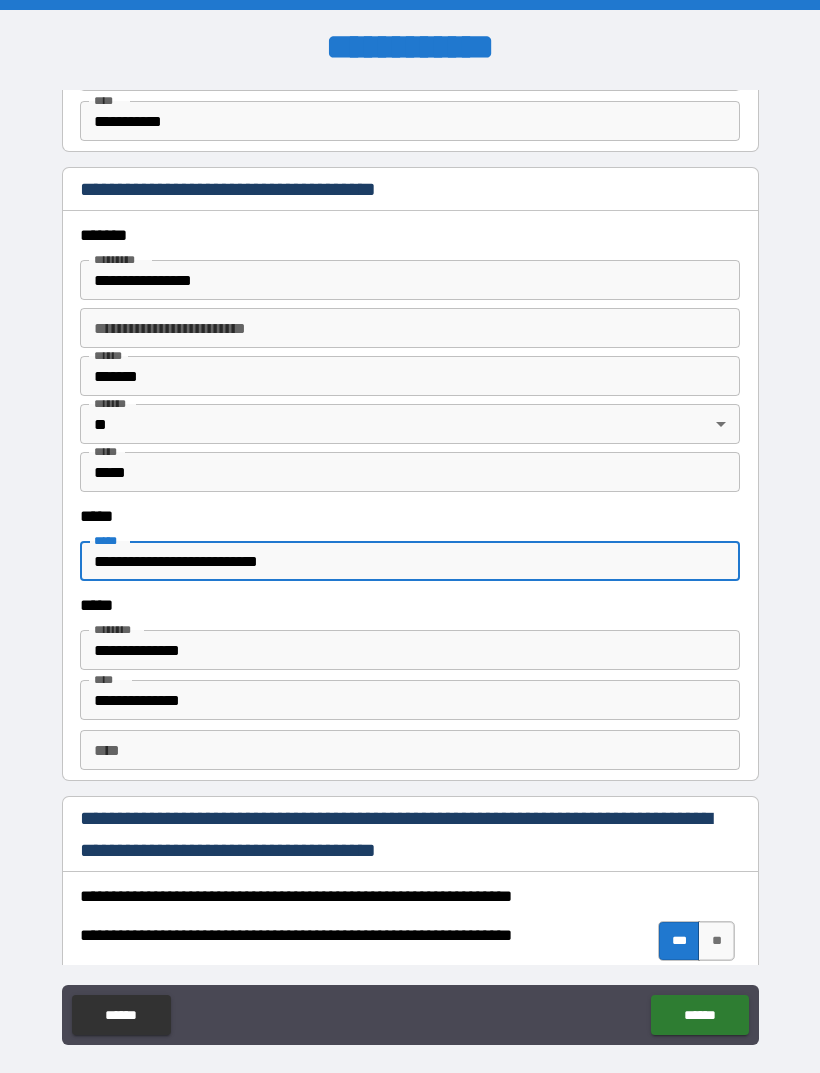 click on "**********" at bounding box center [410, 561] 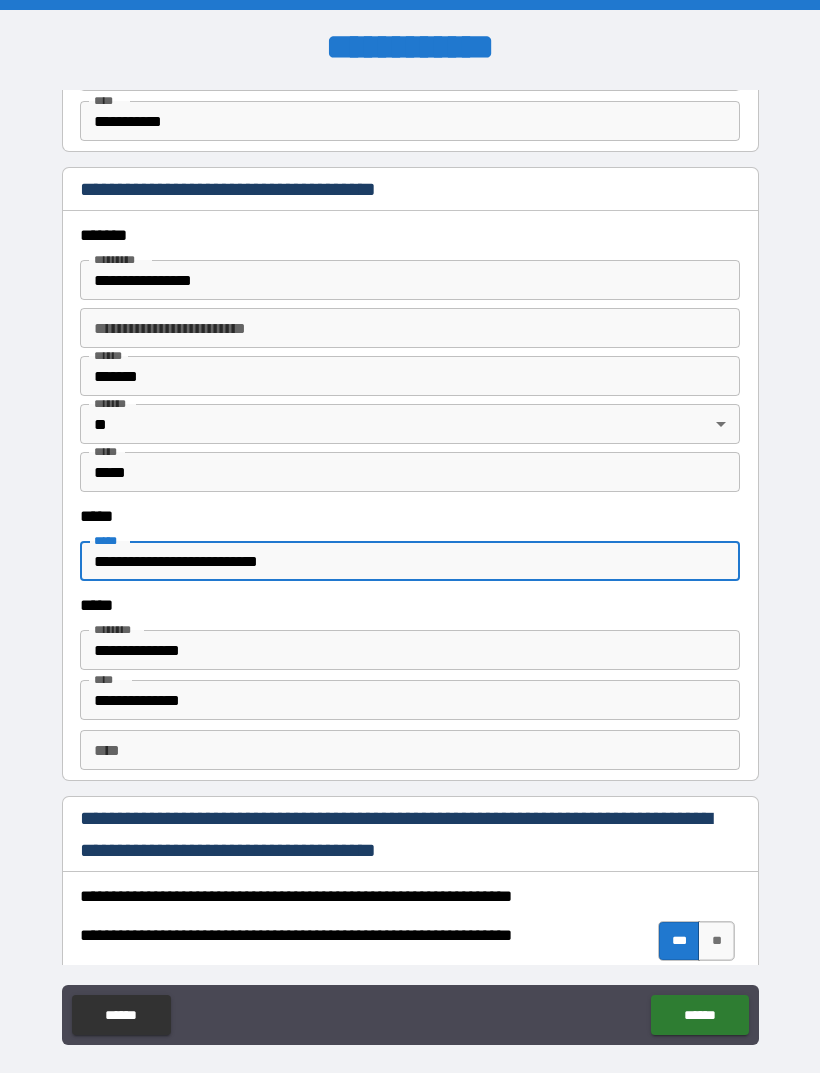 click on "**********" at bounding box center (410, 571) 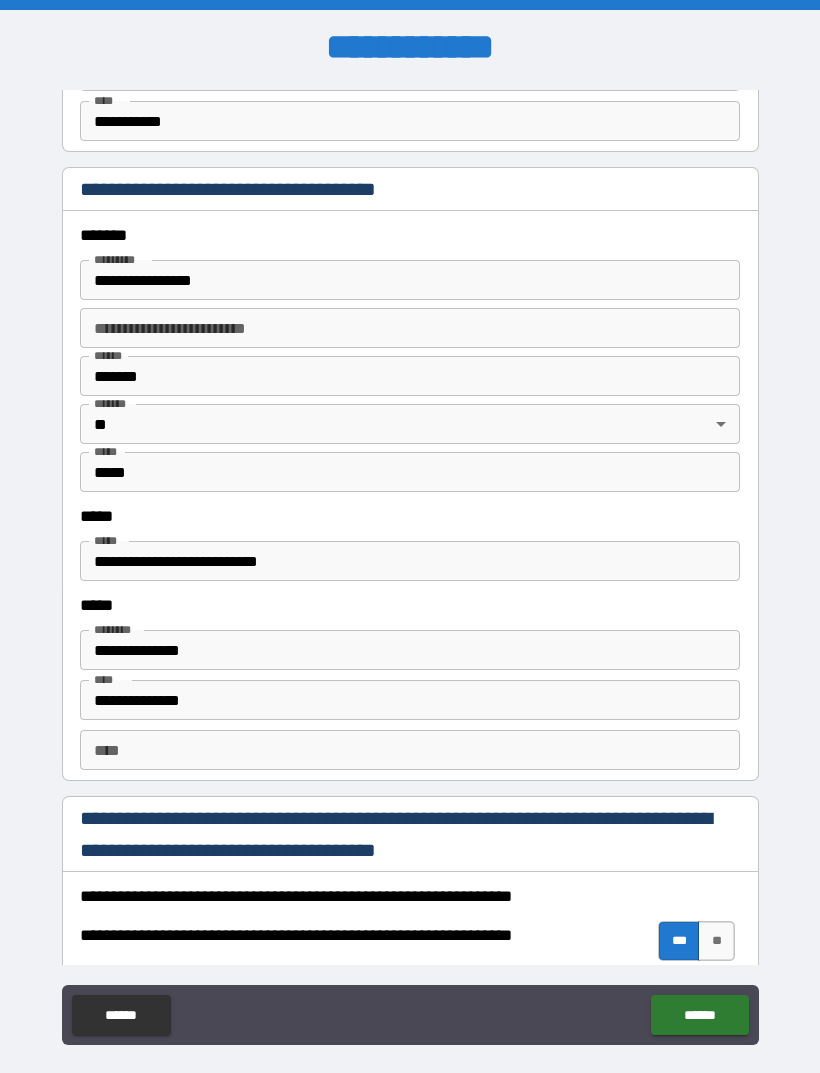 click on "**********" at bounding box center [410, 561] 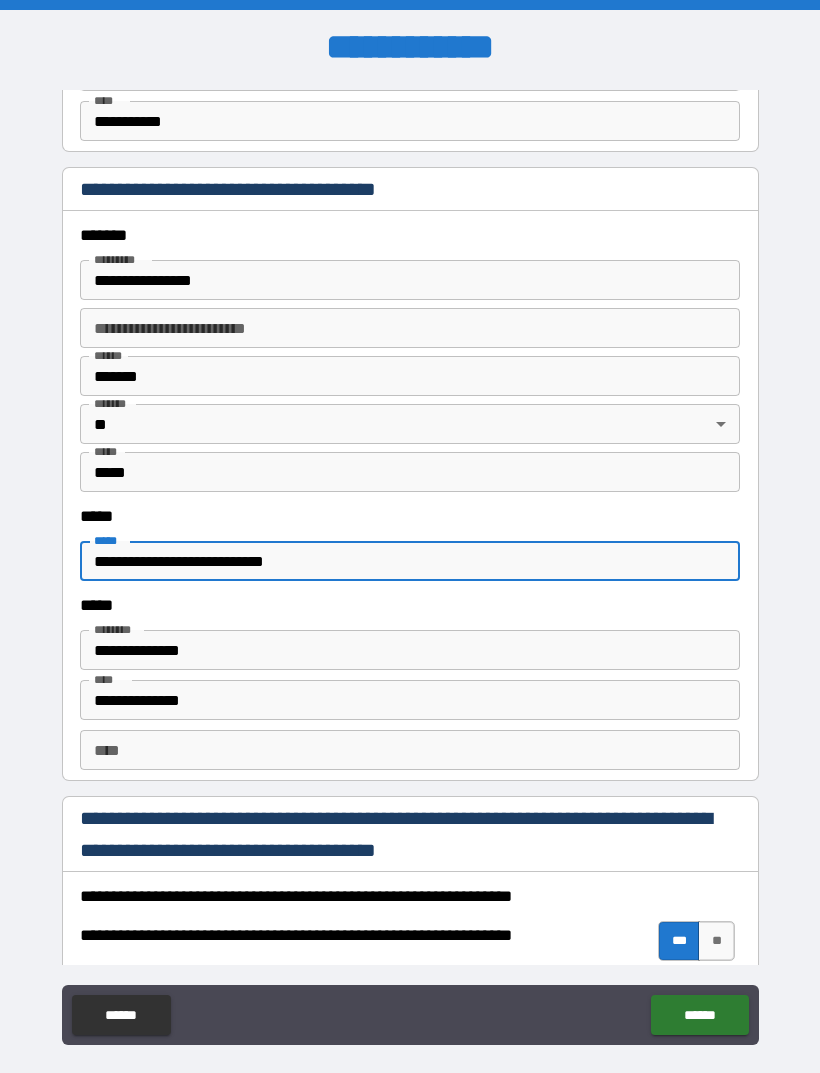 type on "**********" 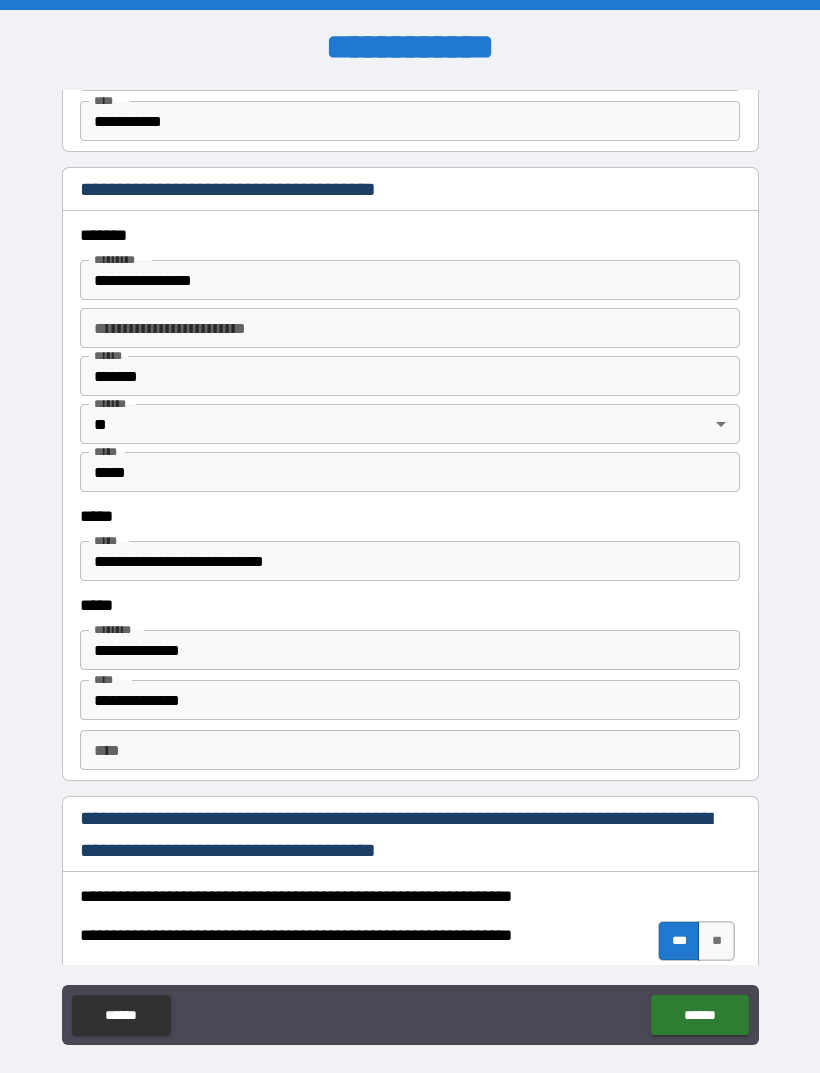 click on "******" 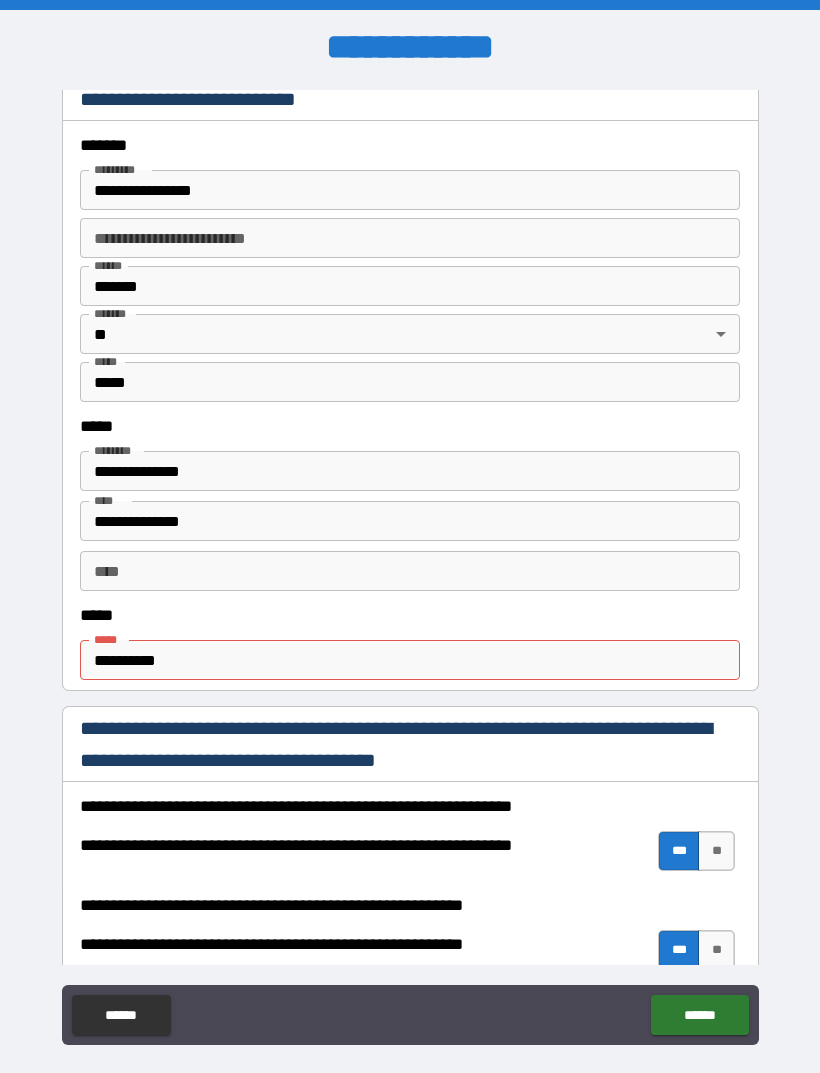 scroll, scrollTop: 653, scrollLeft: 0, axis: vertical 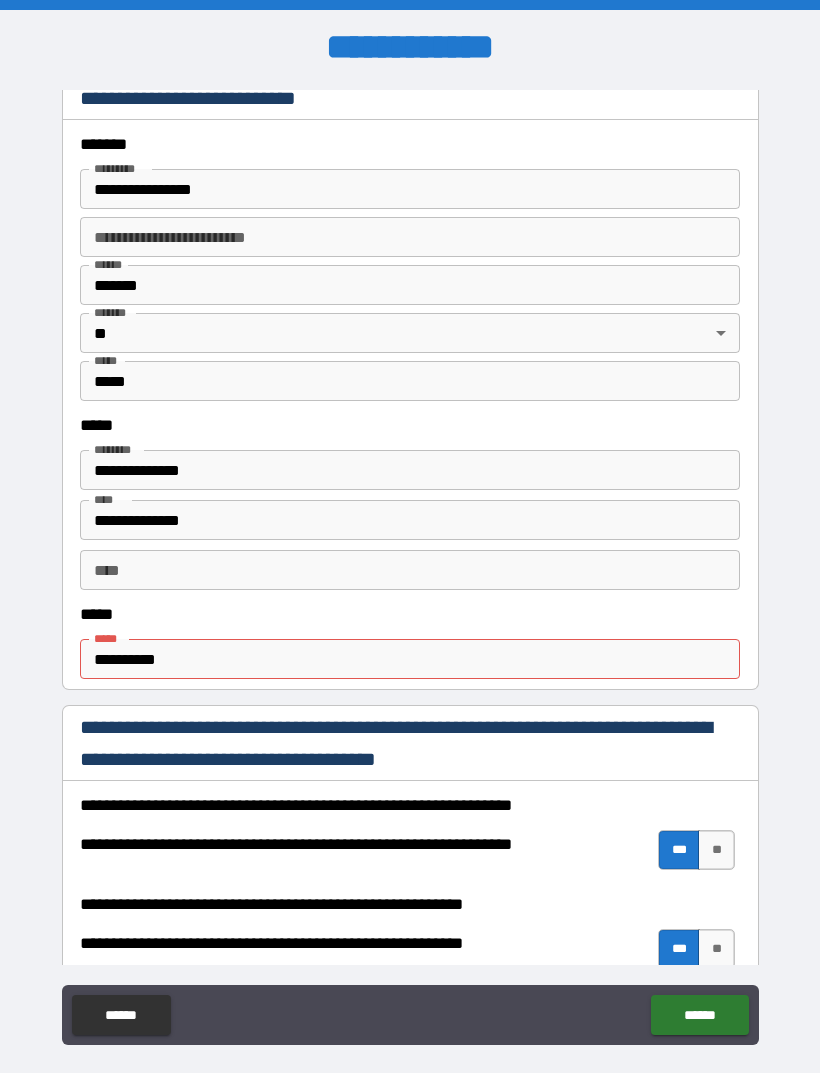 click on "**********" at bounding box center [410, 659] 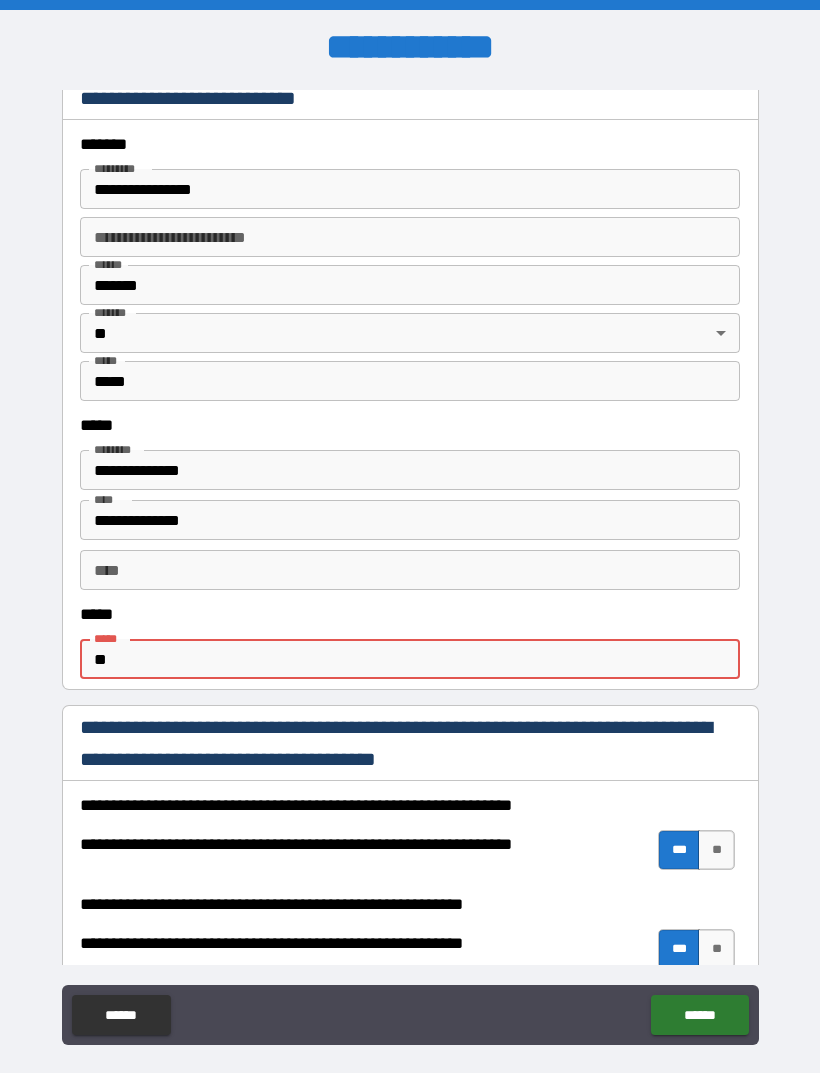 type on "*" 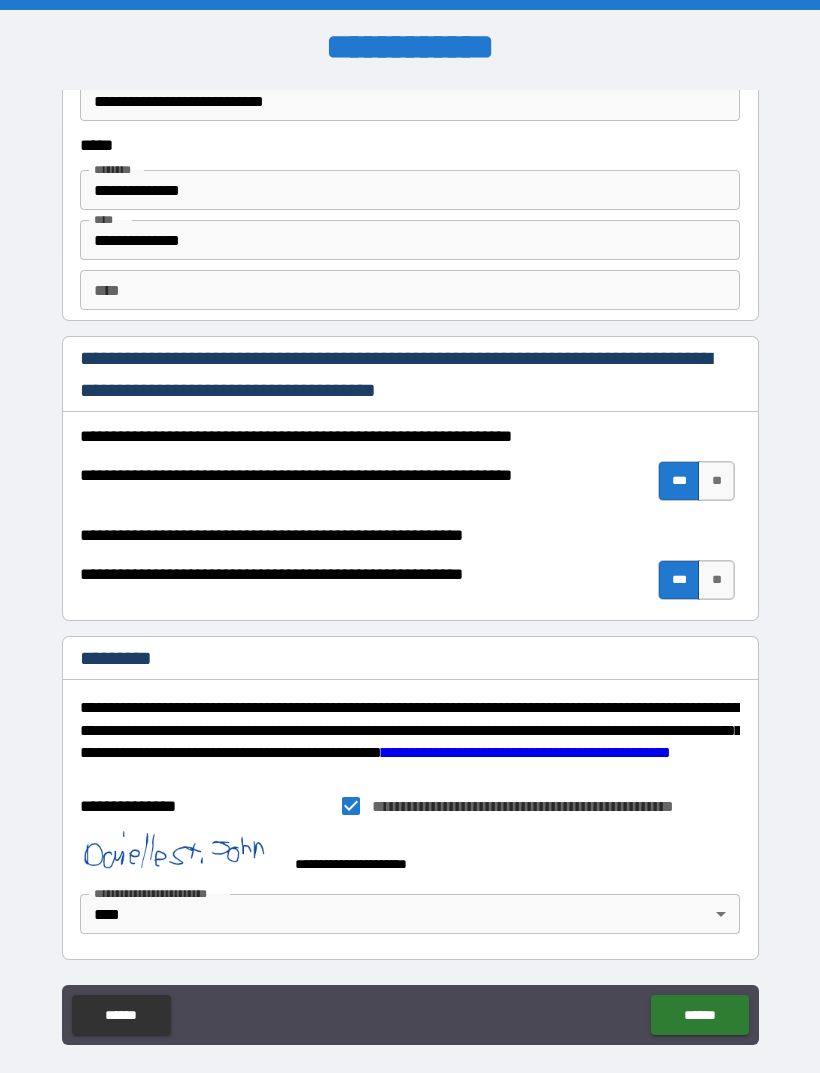 type on "**********" 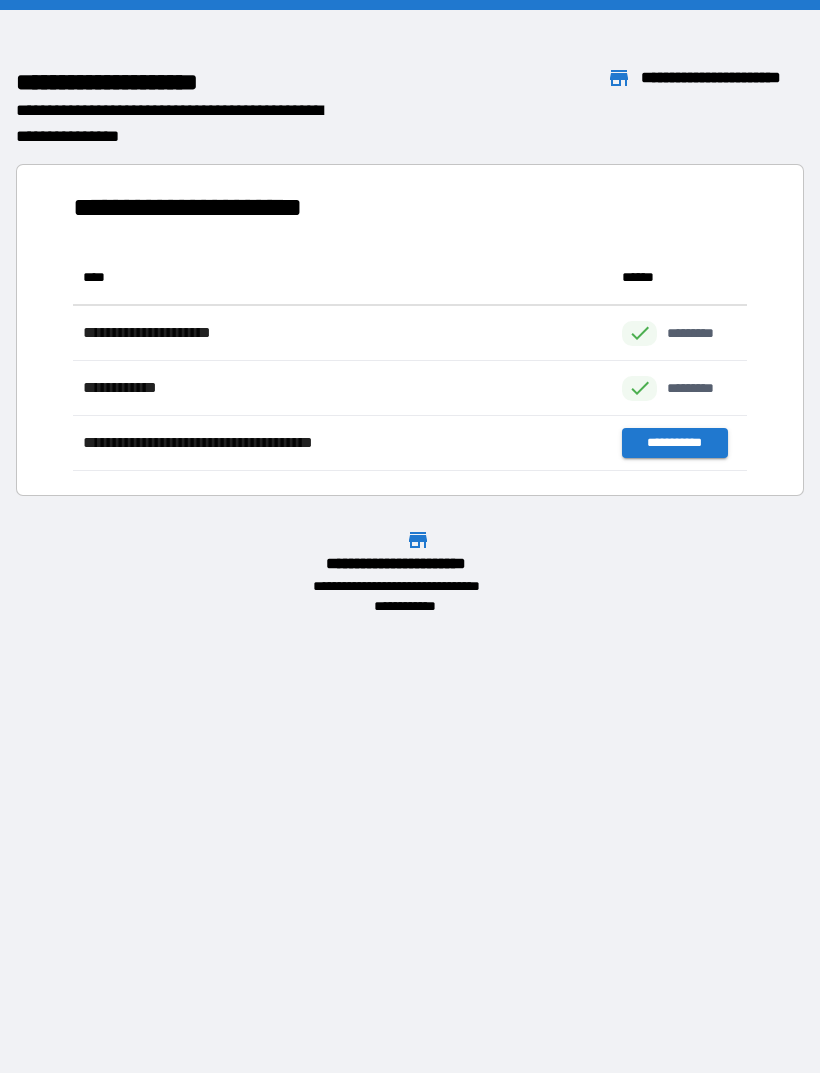scroll, scrollTop: 1, scrollLeft: 1, axis: both 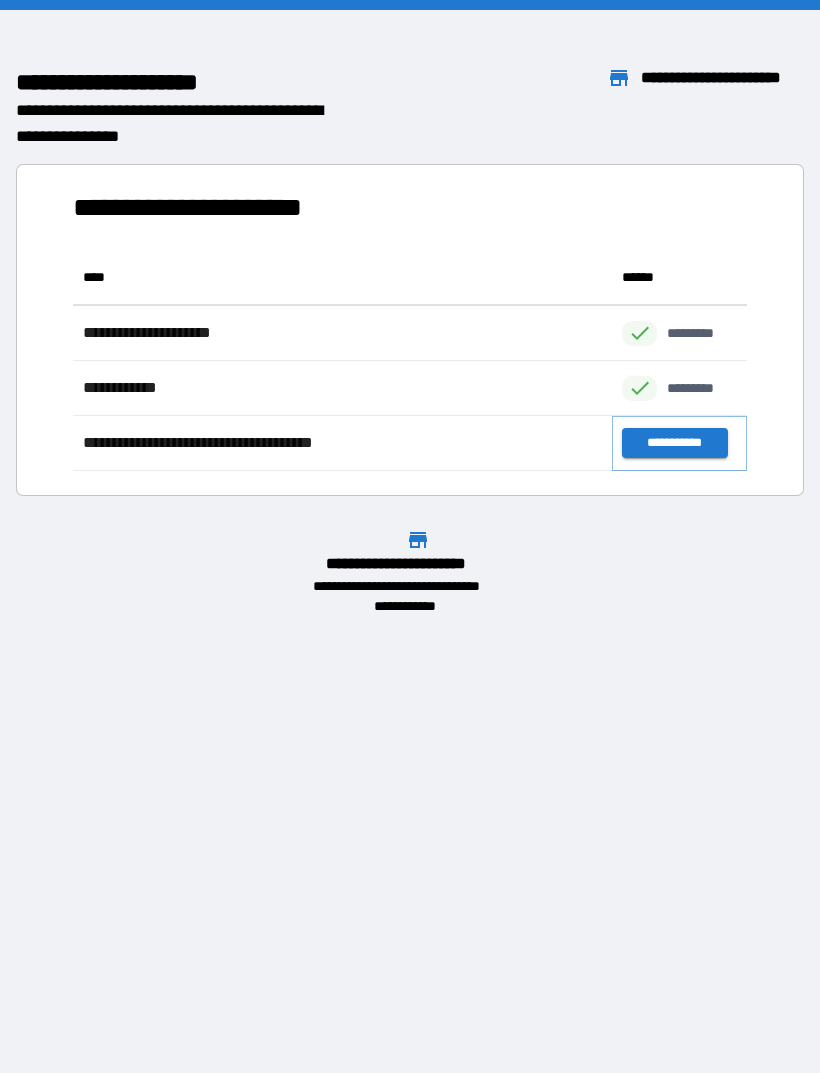 click on "**********" at bounding box center (674, 443) 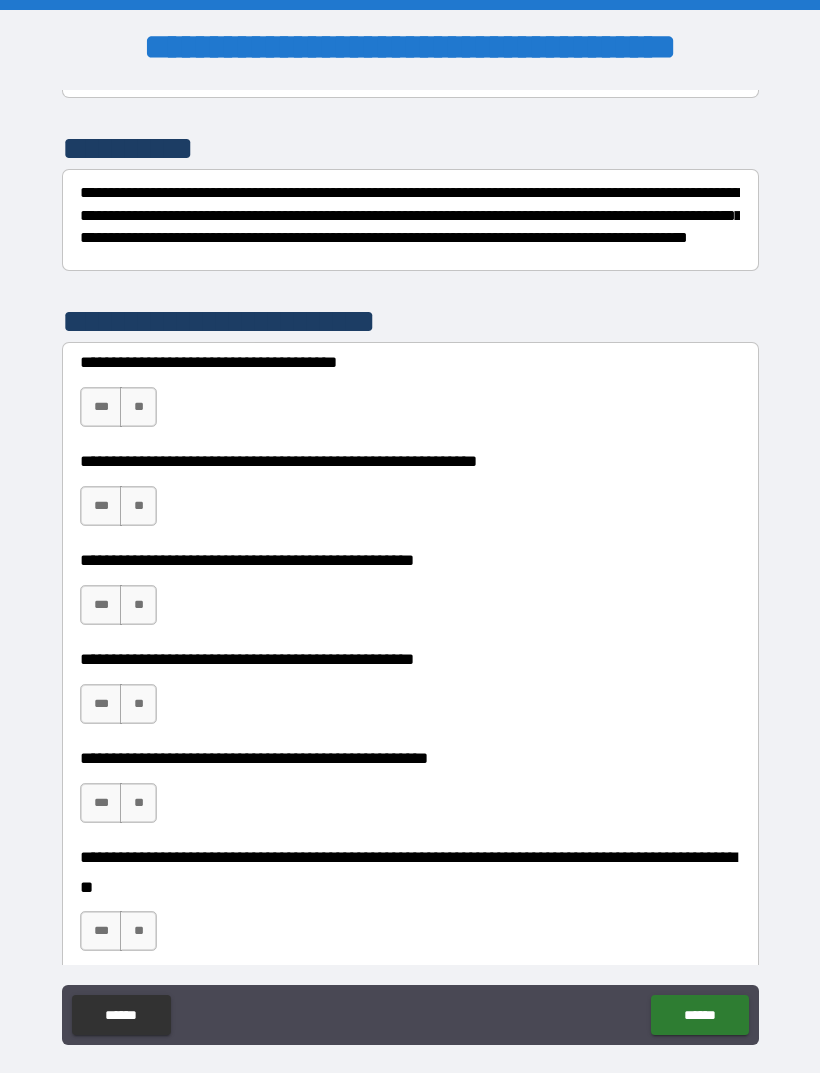 scroll, scrollTop: 239, scrollLeft: 0, axis: vertical 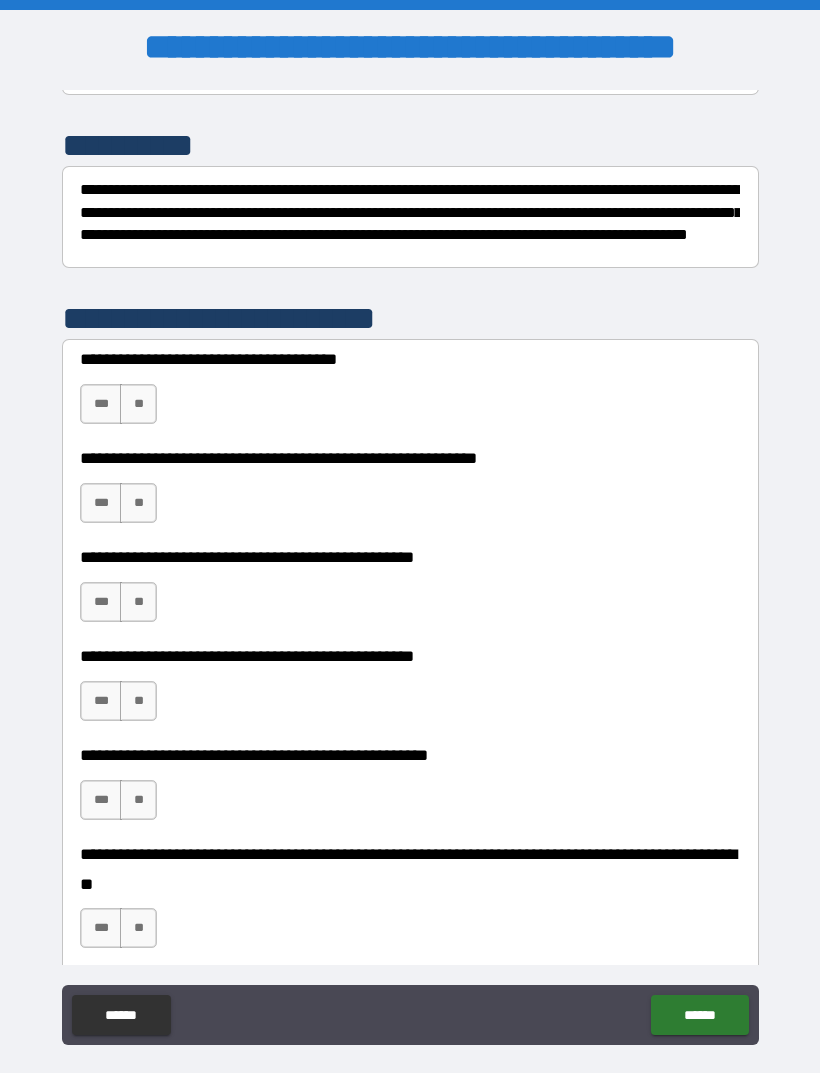 click on "***" at bounding box center (101, 404) 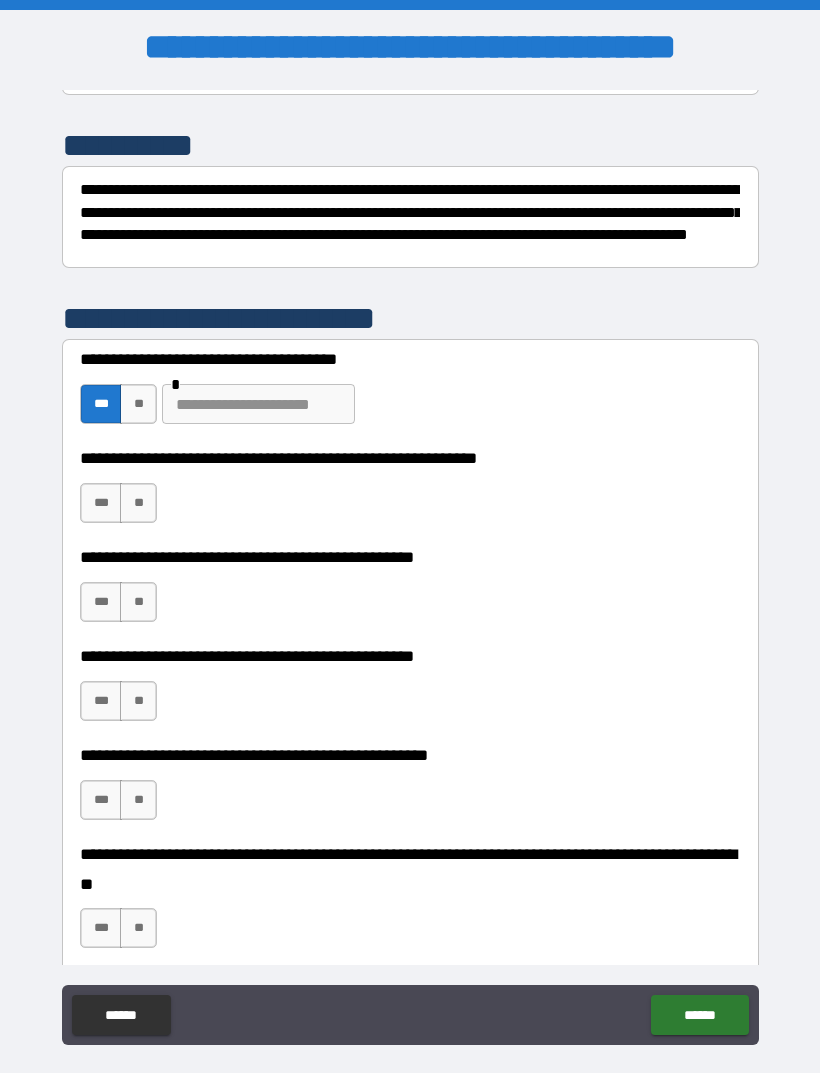 click on "**" at bounding box center [138, 404] 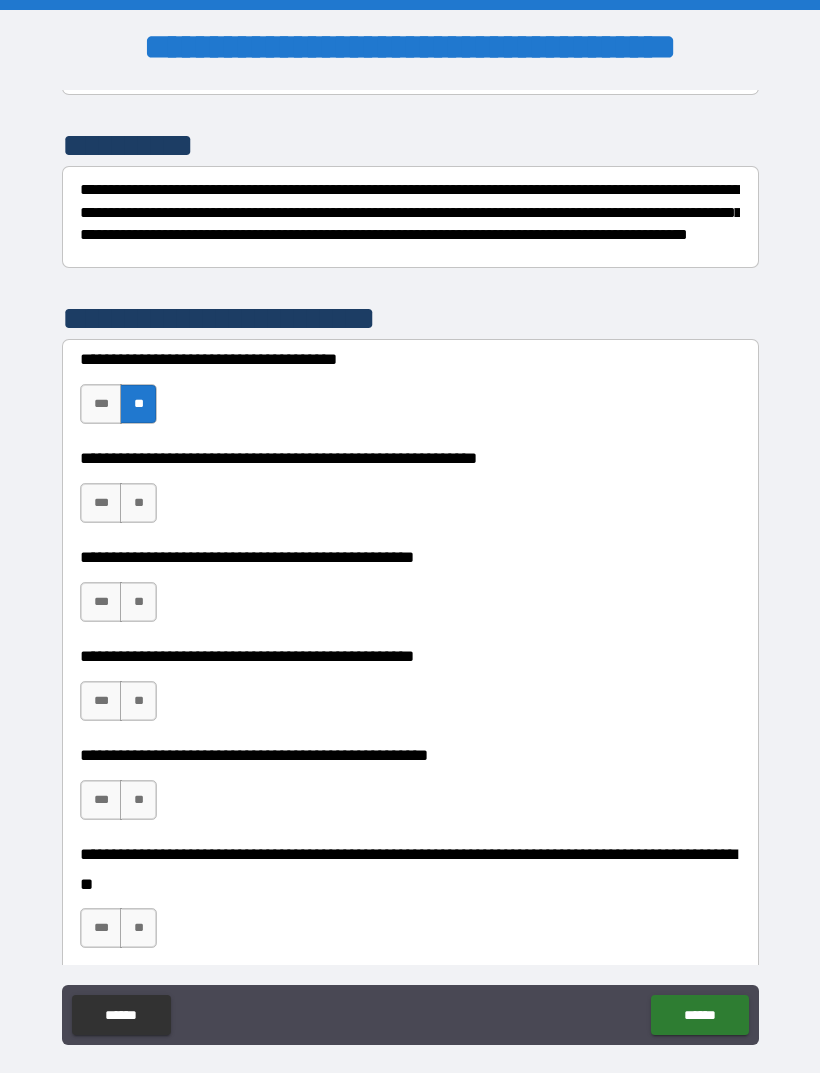 click on "**" at bounding box center (138, 503) 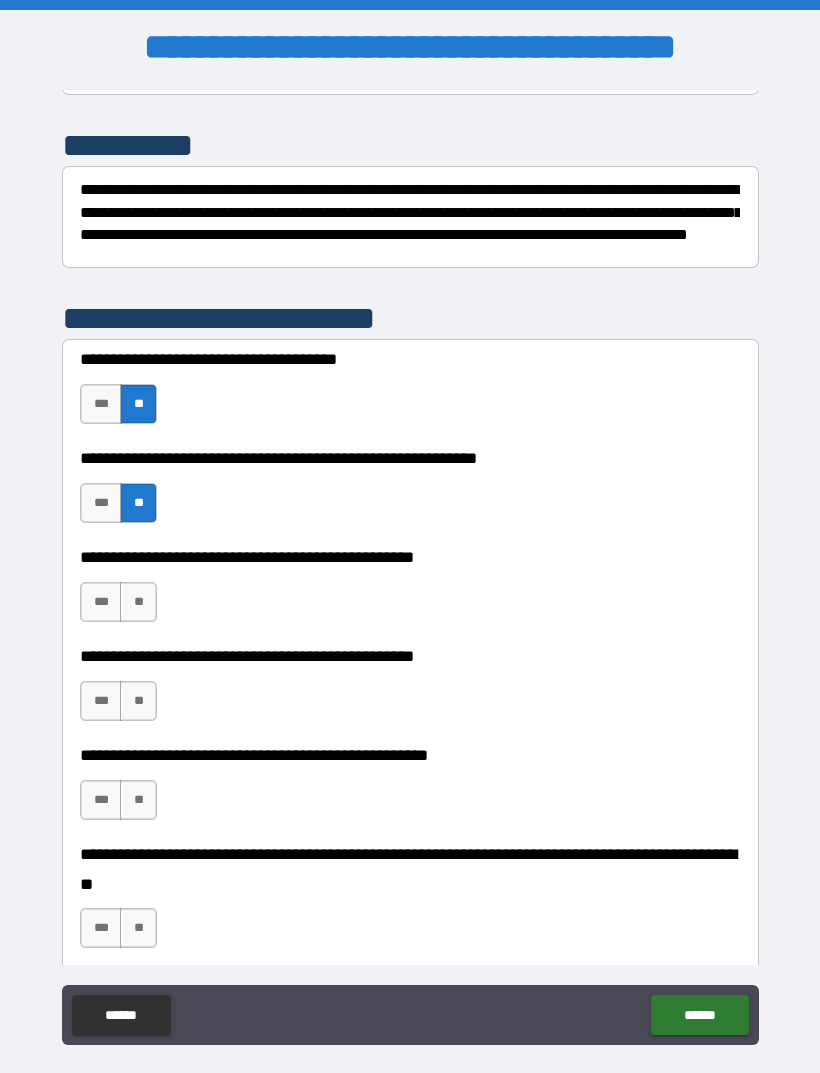 click on "**" at bounding box center [138, 602] 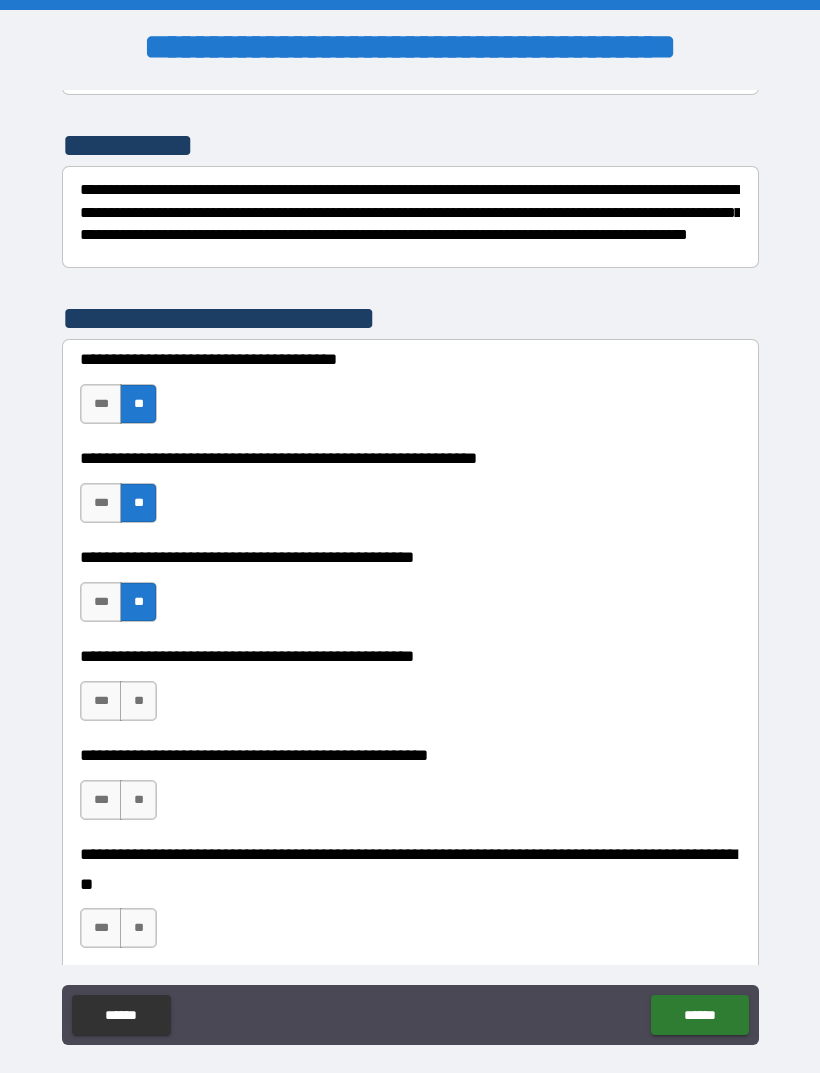 click on "***" at bounding box center (101, 701) 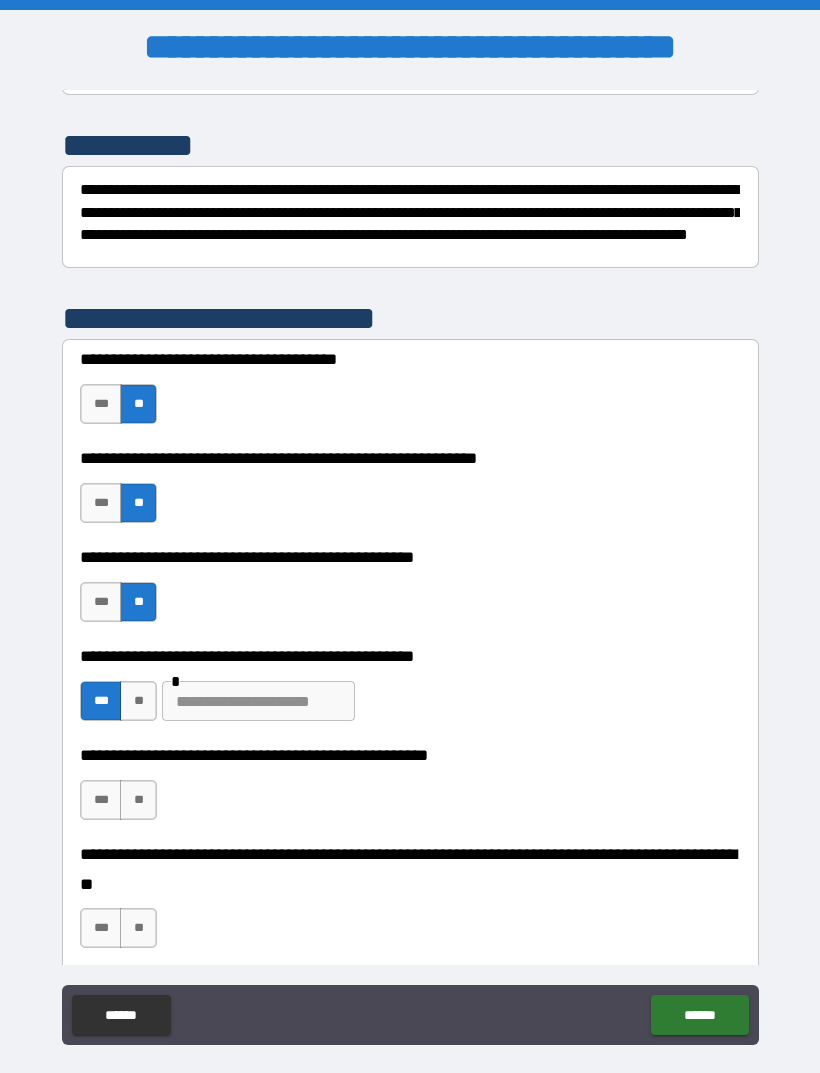 click at bounding box center [258, 701] 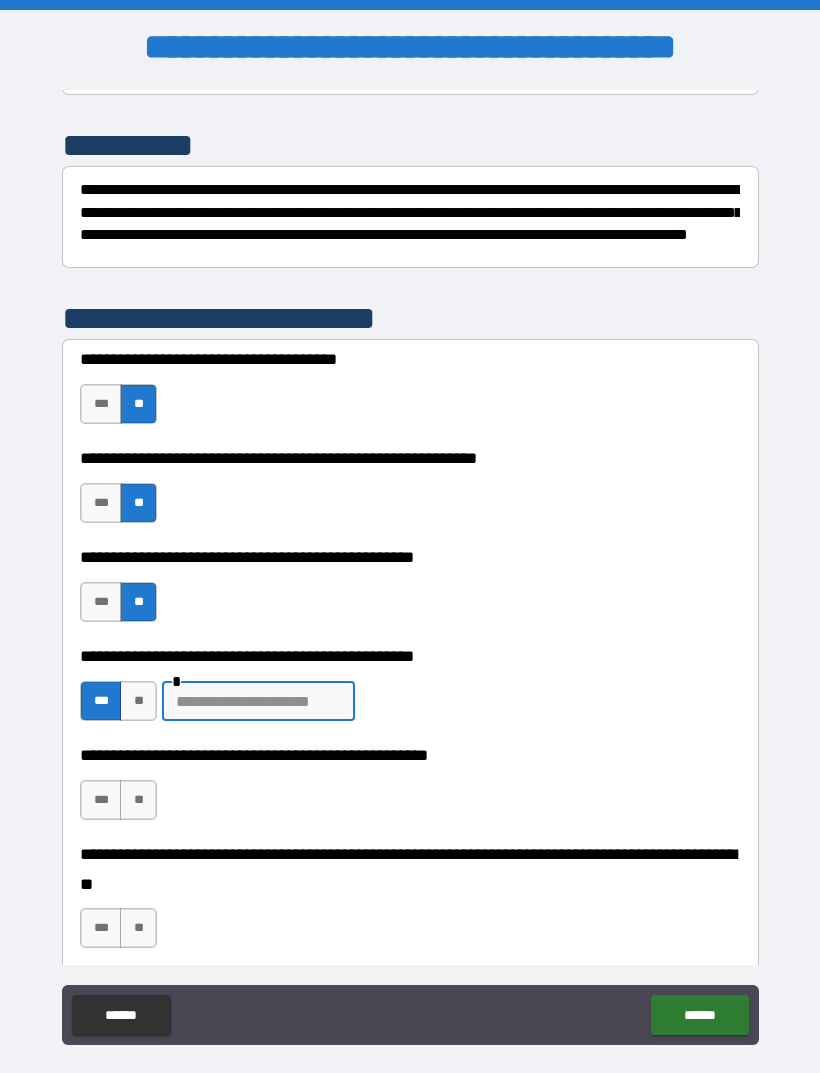 click on "**********" at bounding box center [410, 571] 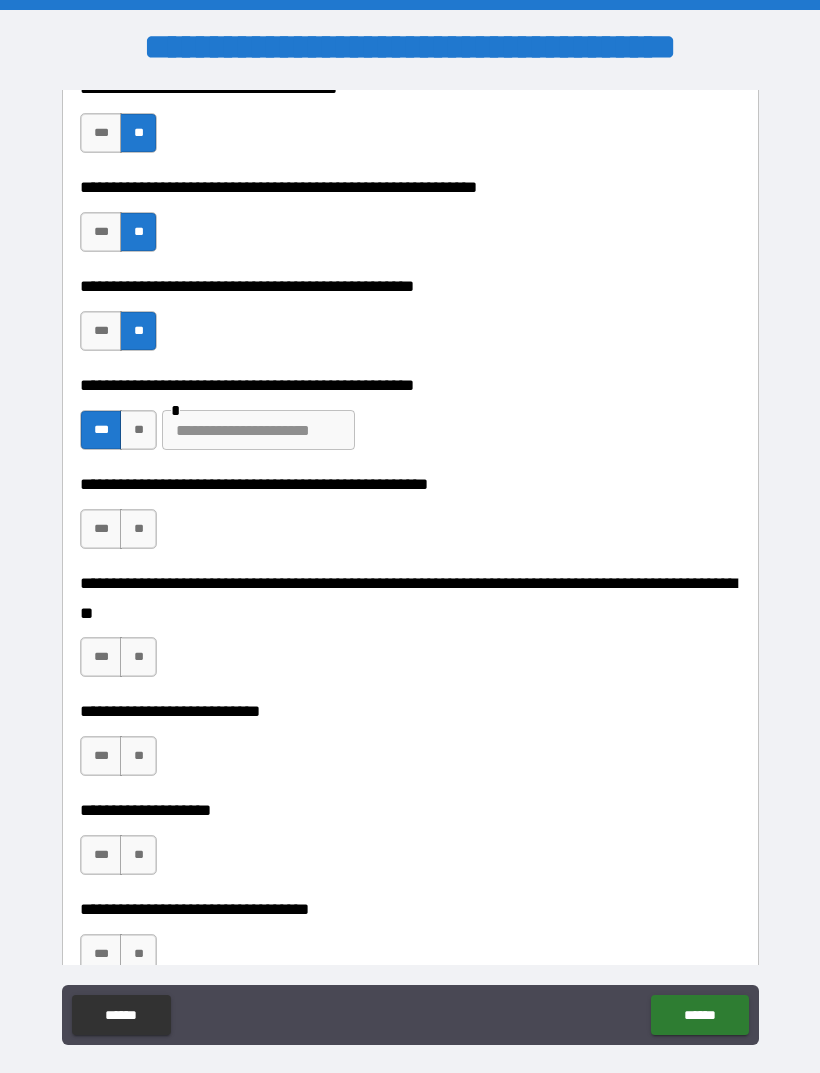 scroll, scrollTop: 509, scrollLeft: 0, axis: vertical 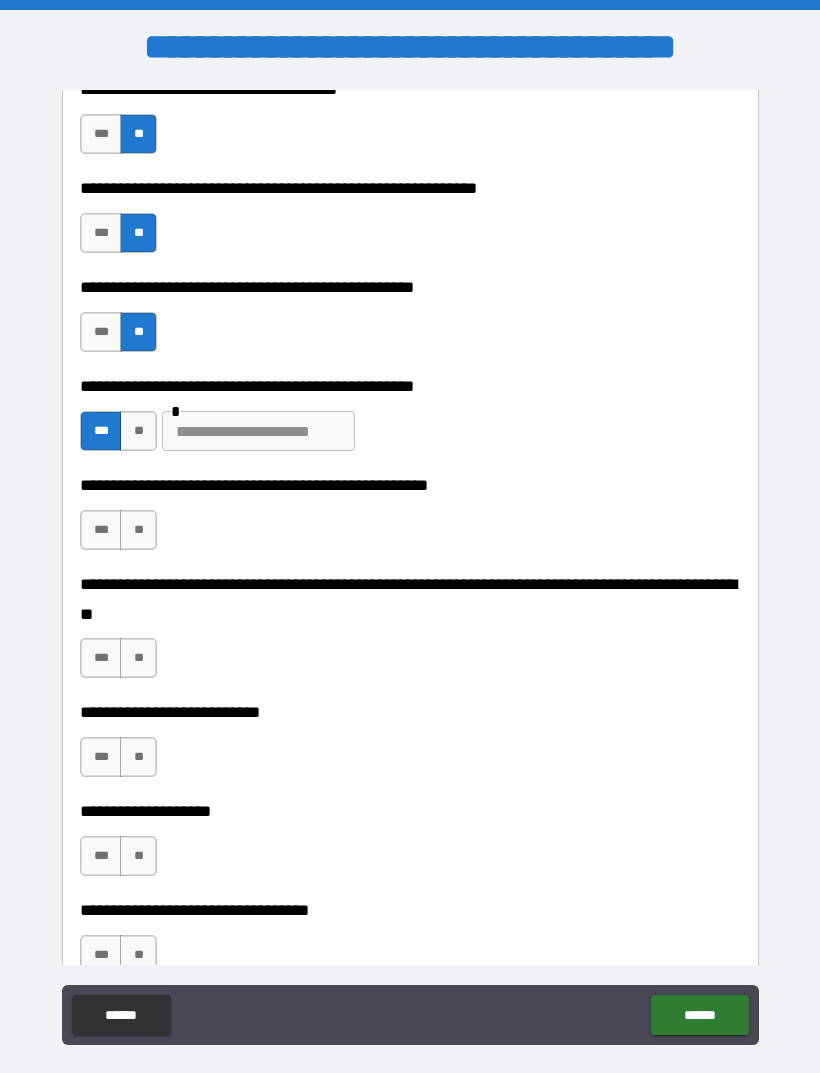 click on "**" at bounding box center [138, 431] 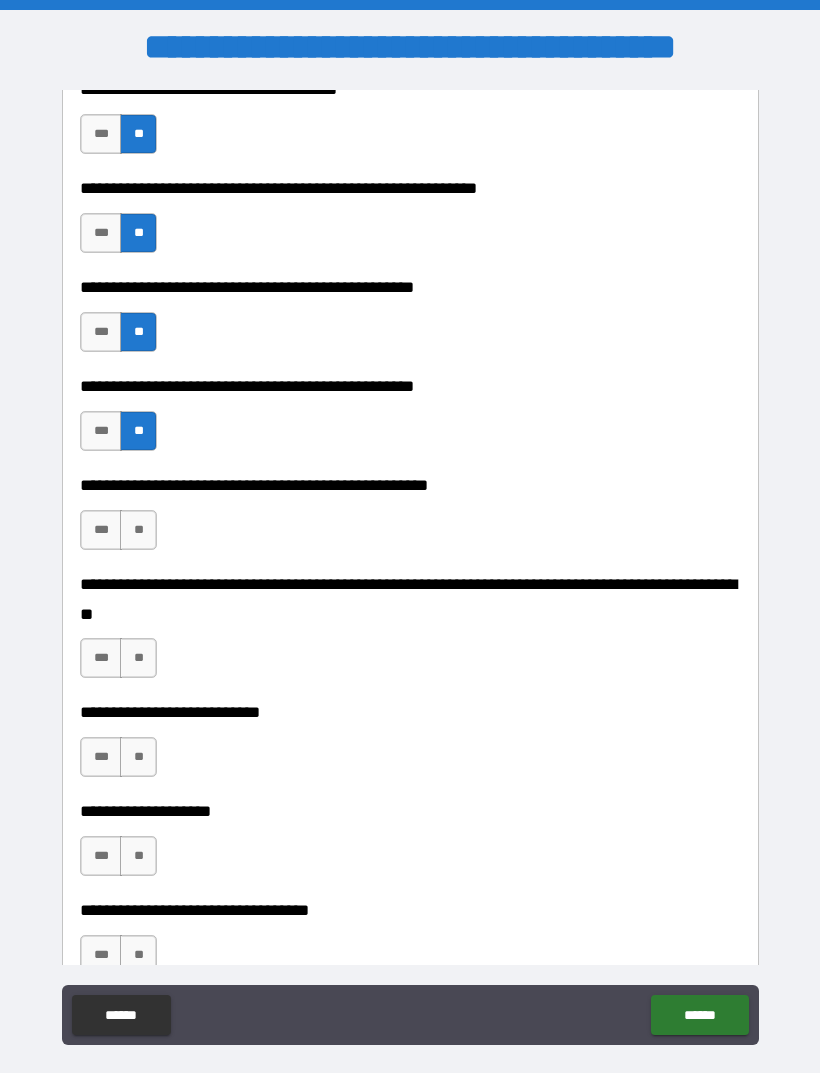 click on "***" at bounding box center [101, 431] 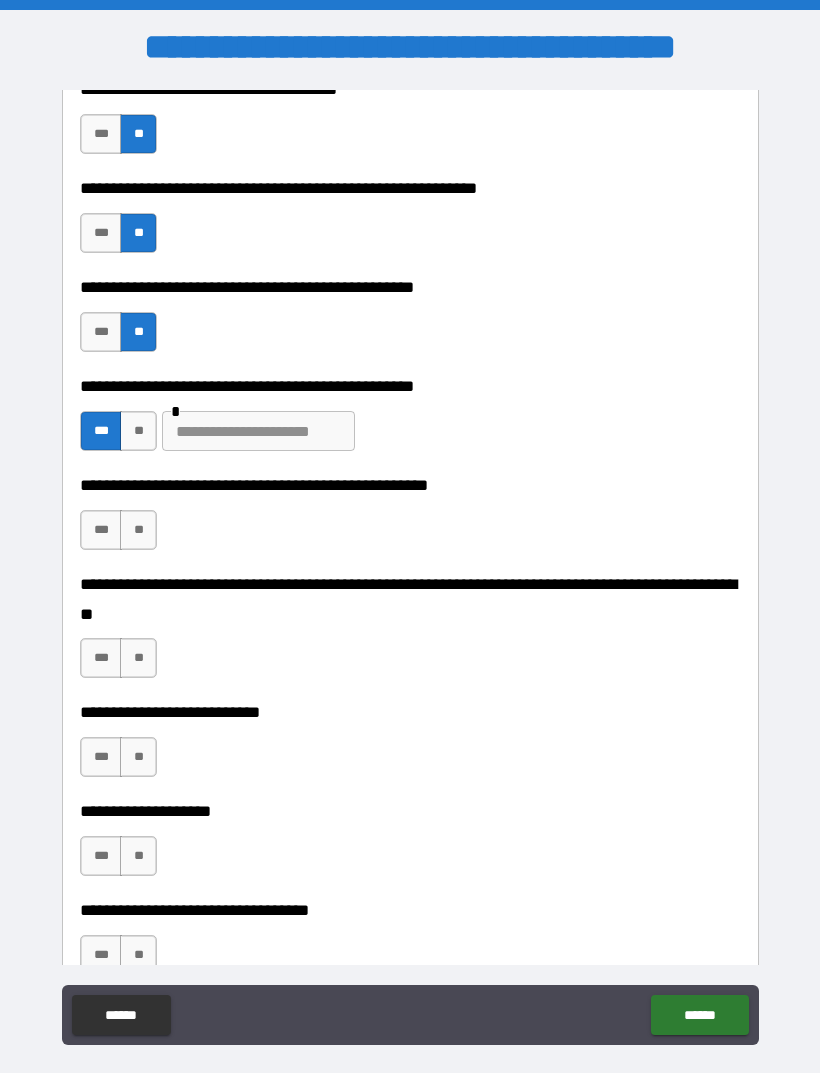 click on "**" at bounding box center (138, 530) 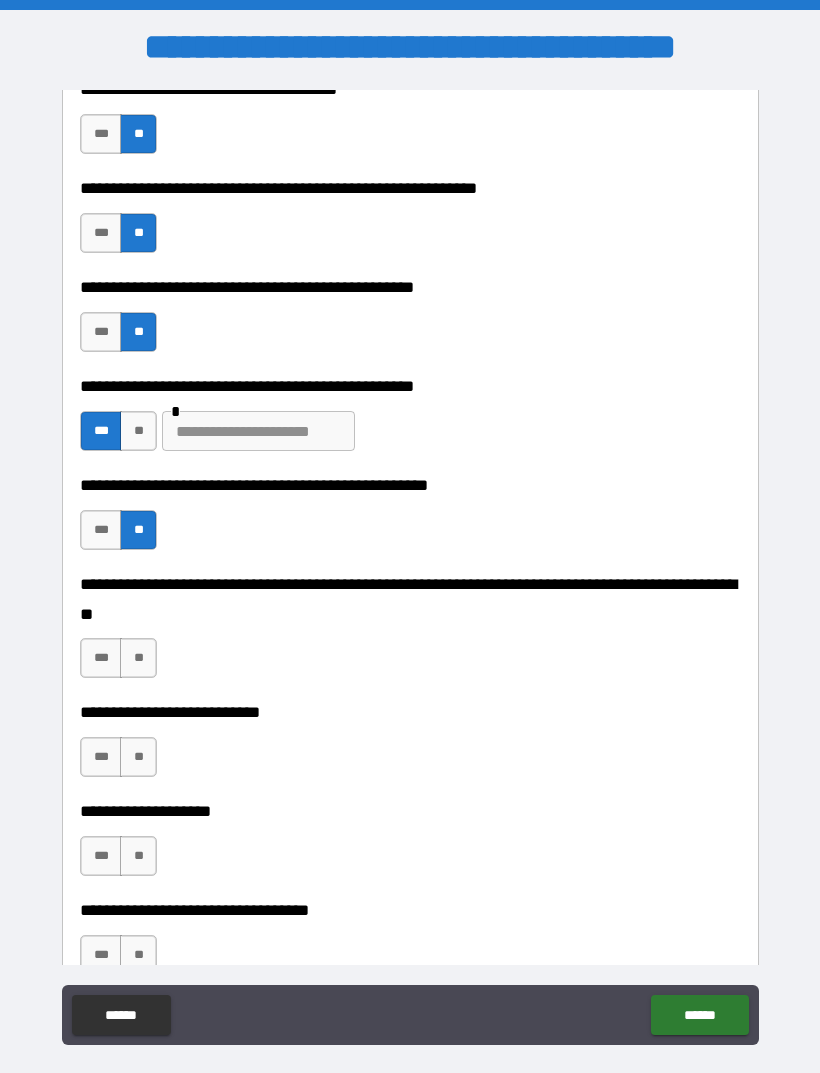 click on "**" at bounding box center [138, 658] 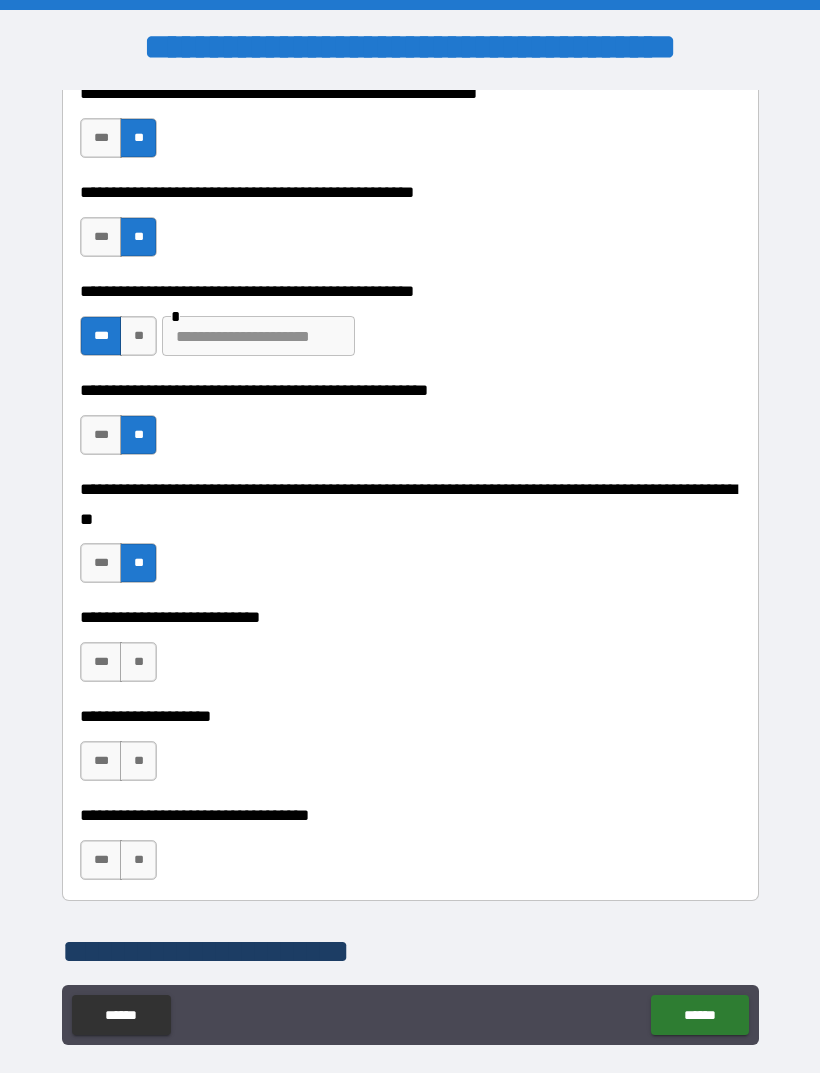 scroll, scrollTop: 602, scrollLeft: 0, axis: vertical 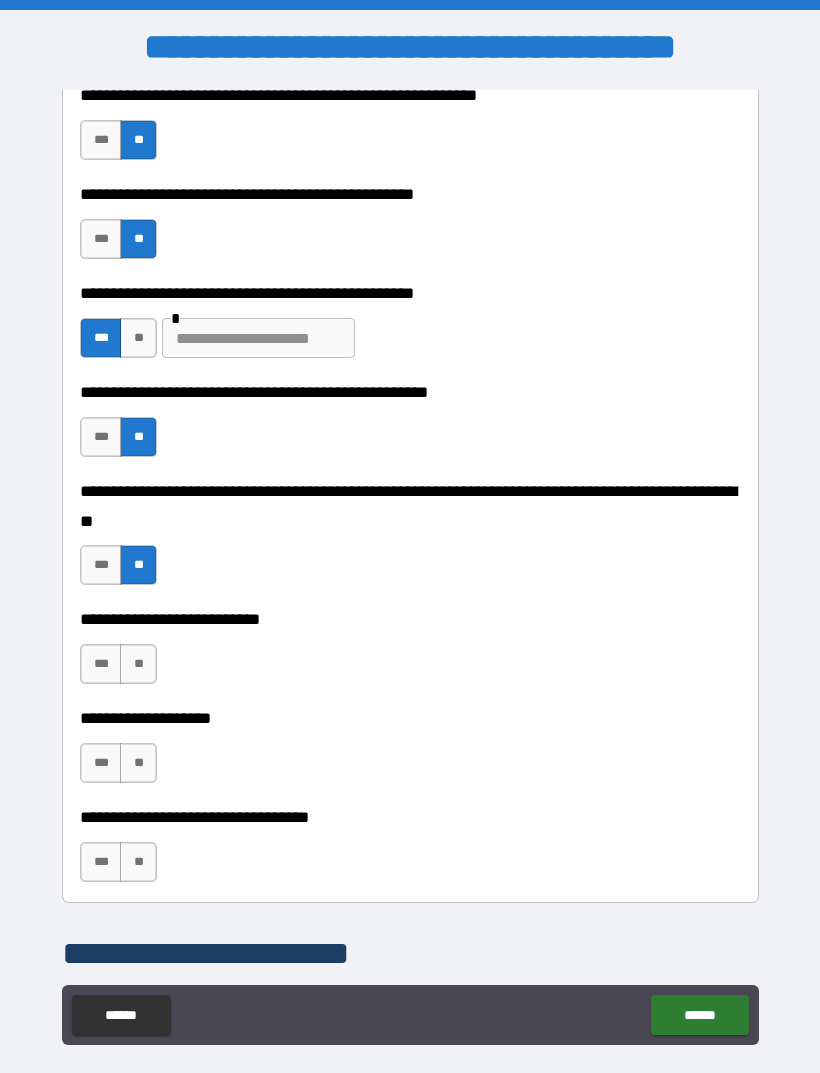 click on "**" at bounding box center [138, 664] 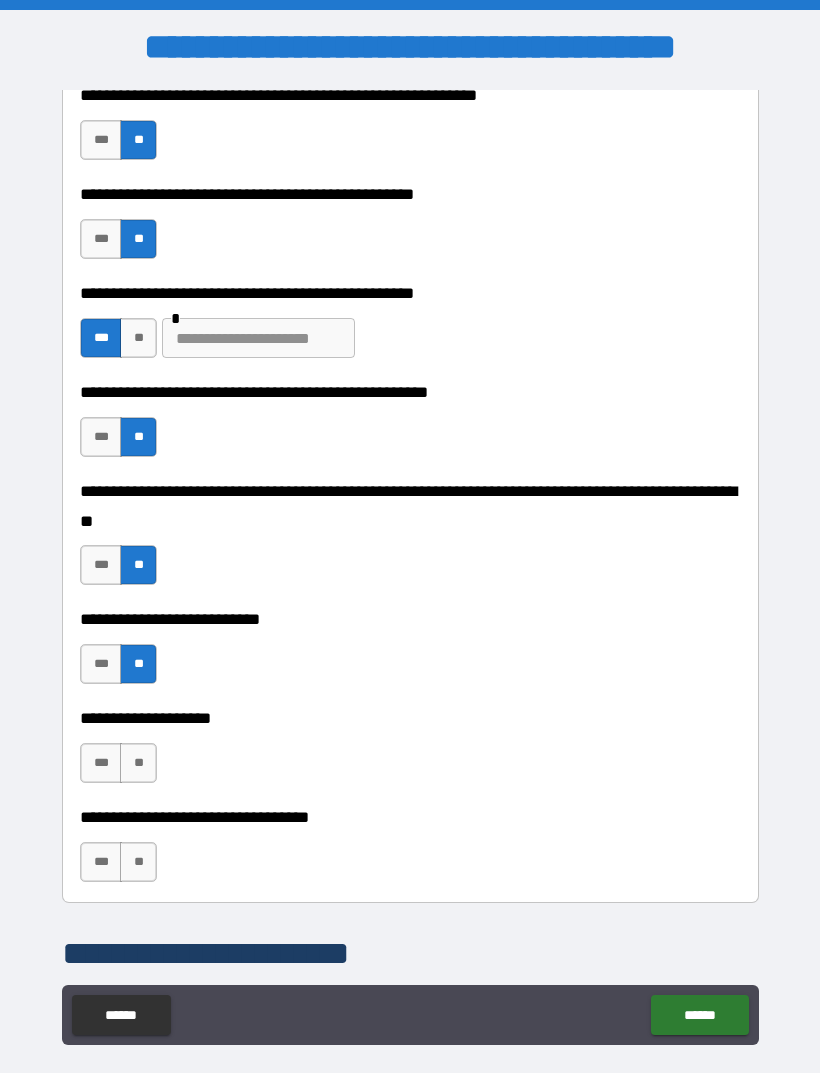 click on "**" at bounding box center [138, 763] 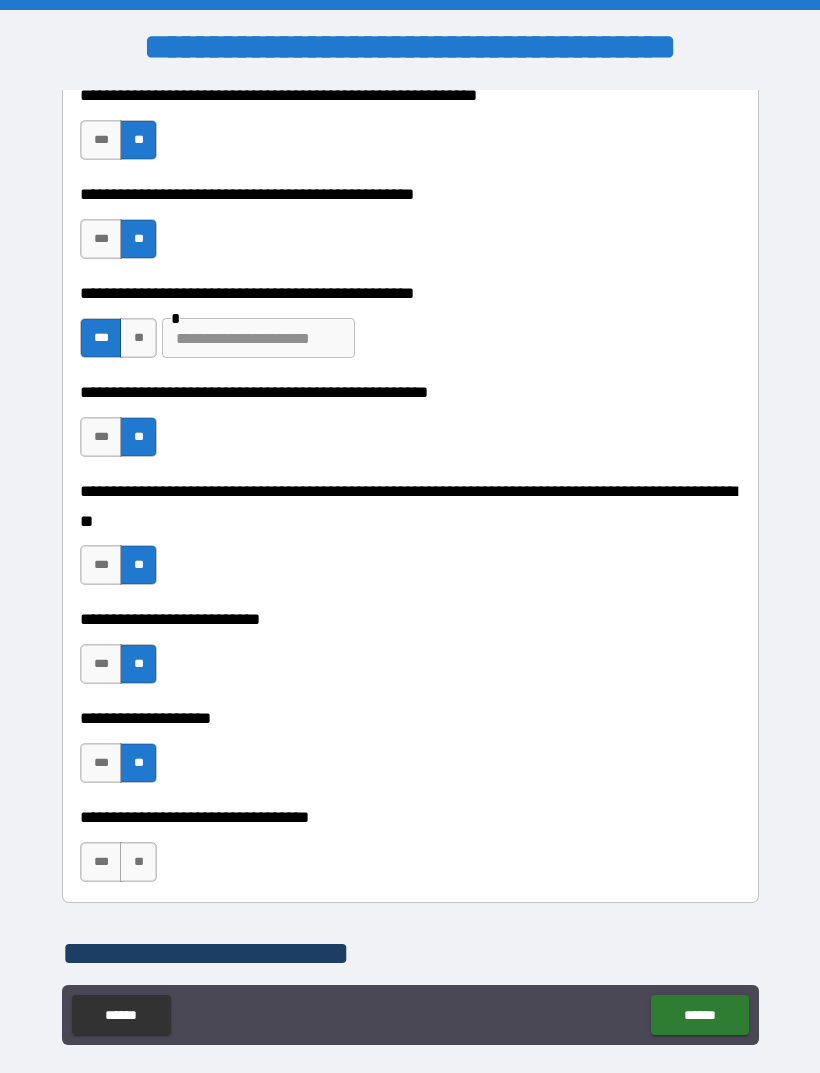 click on "**" at bounding box center [138, 862] 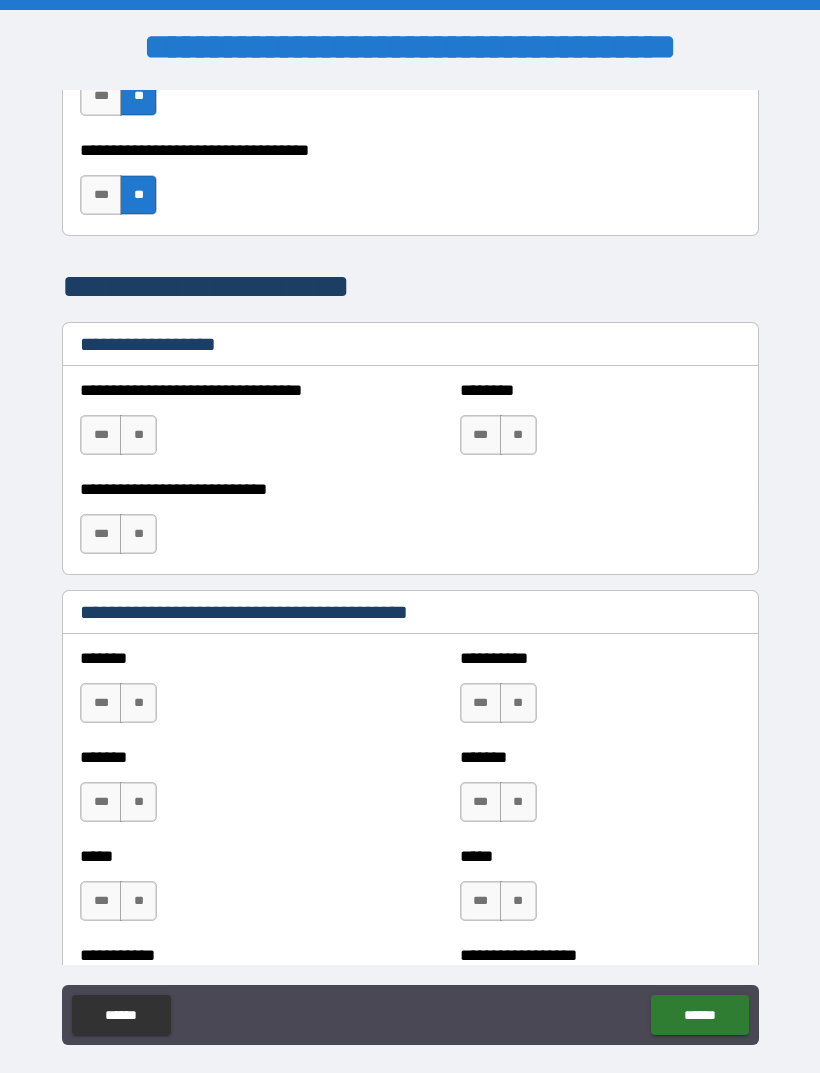 scroll, scrollTop: 1091, scrollLeft: 0, axis: vertical 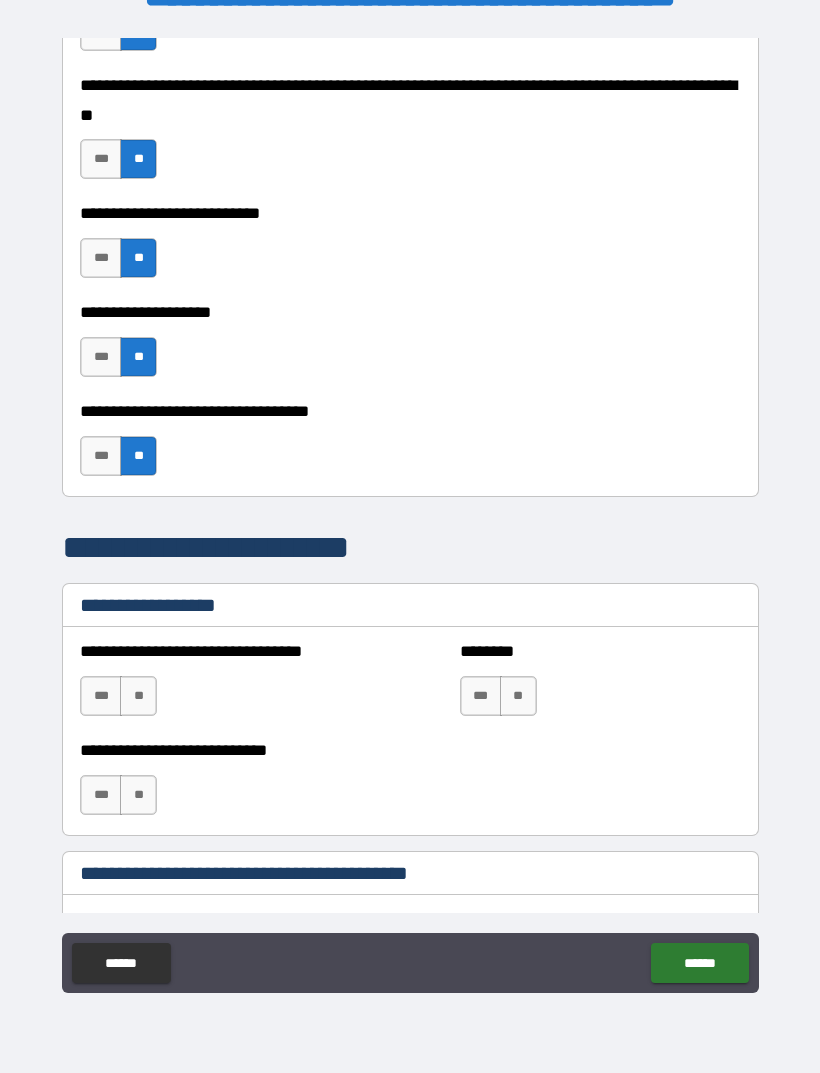 click on "**" at bounding box center (138, 696) 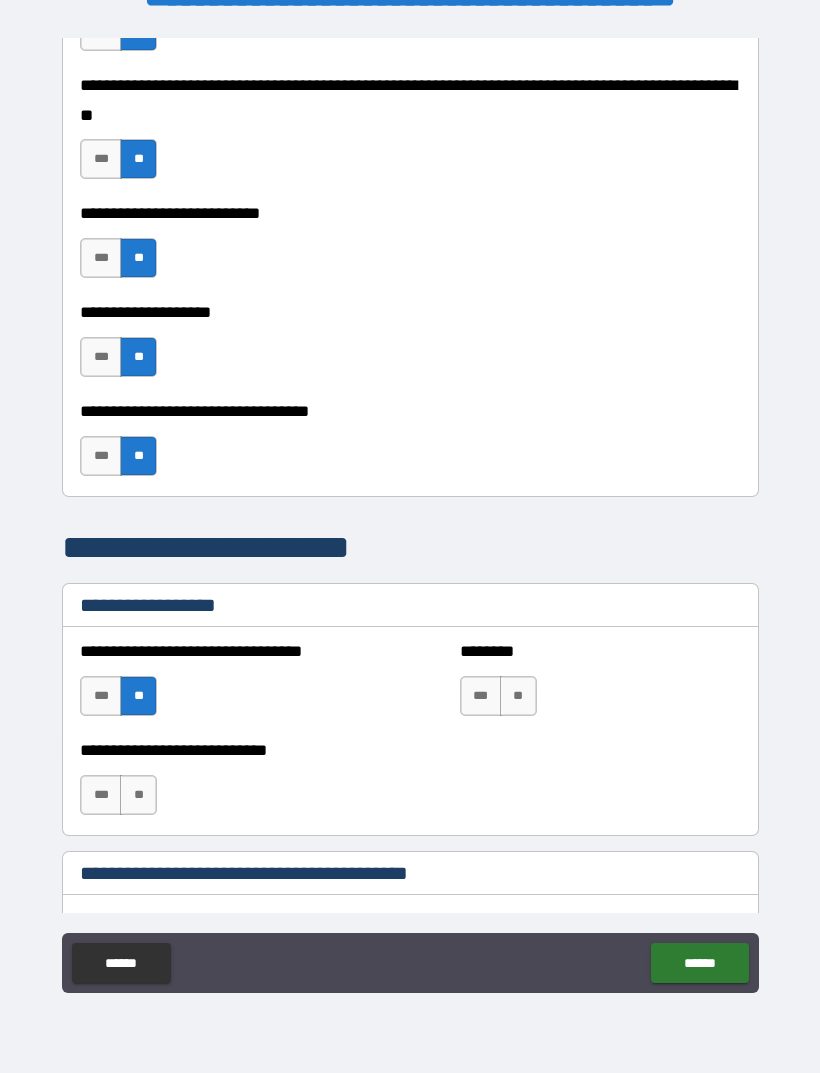 click on "**" at bounding box center [518, 696] 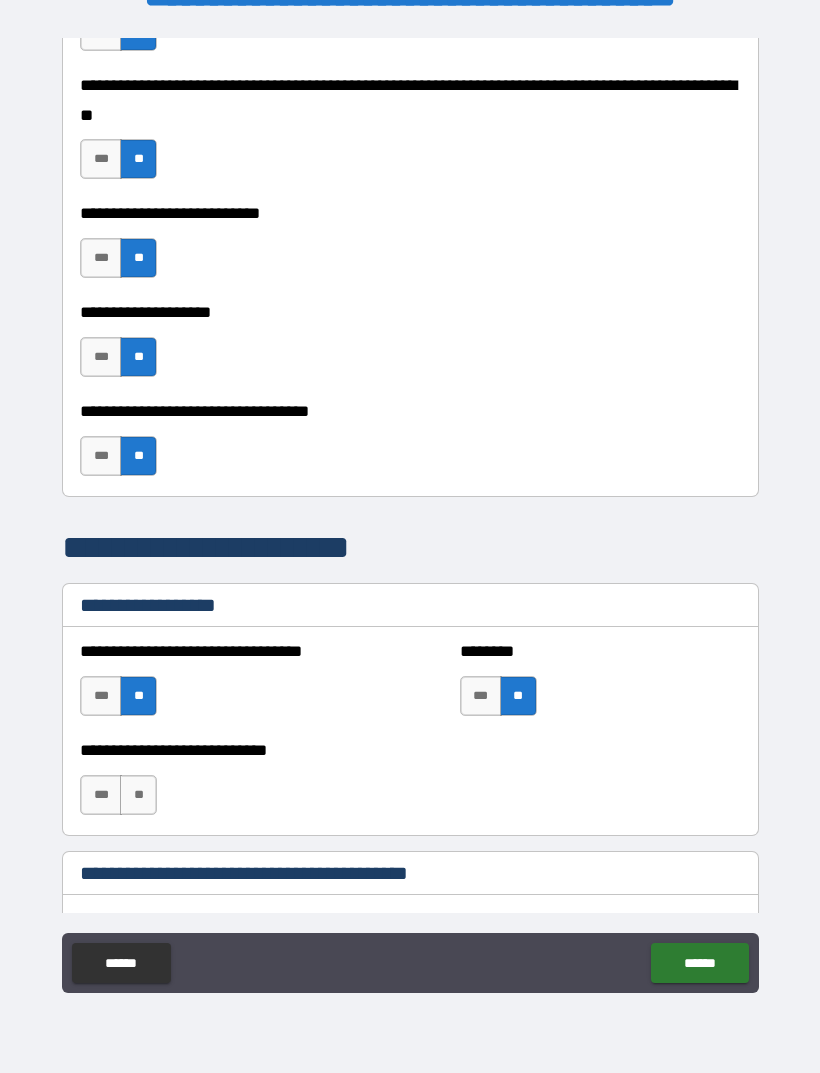 click on "**" at bounding box center (138, 795) 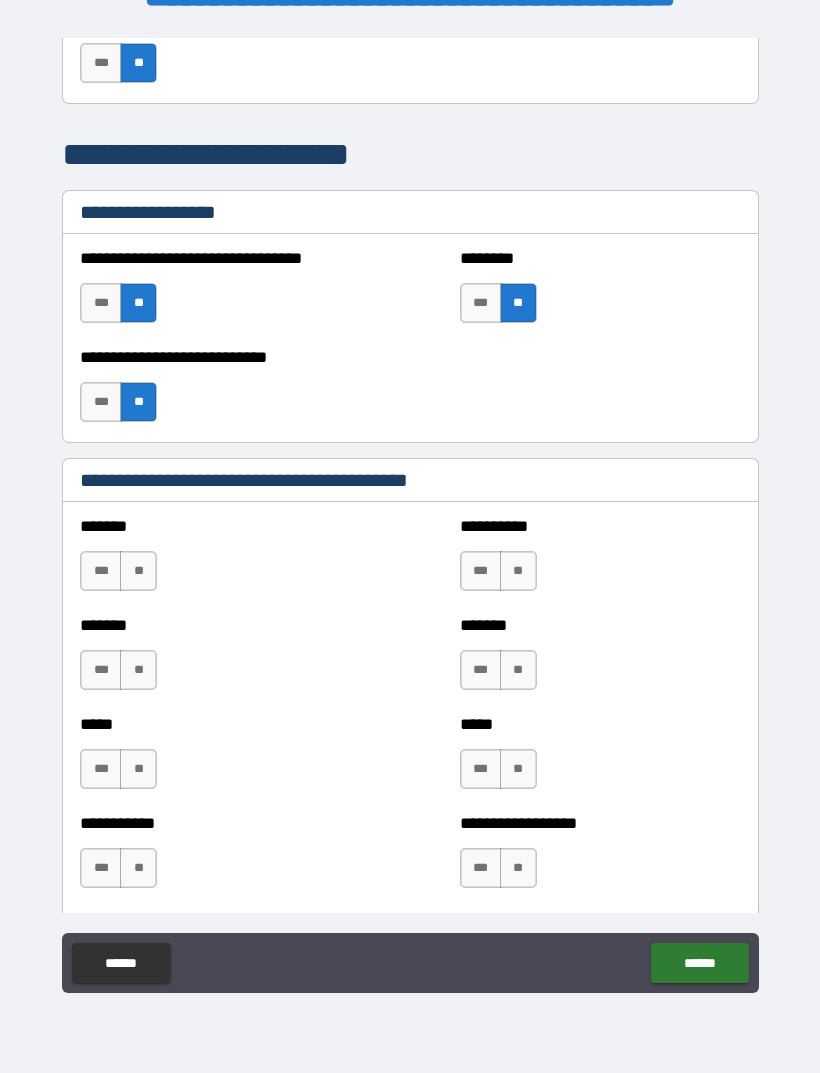 scroll, scrollTop: 1358, scrollLeft: 0, axis: vertical 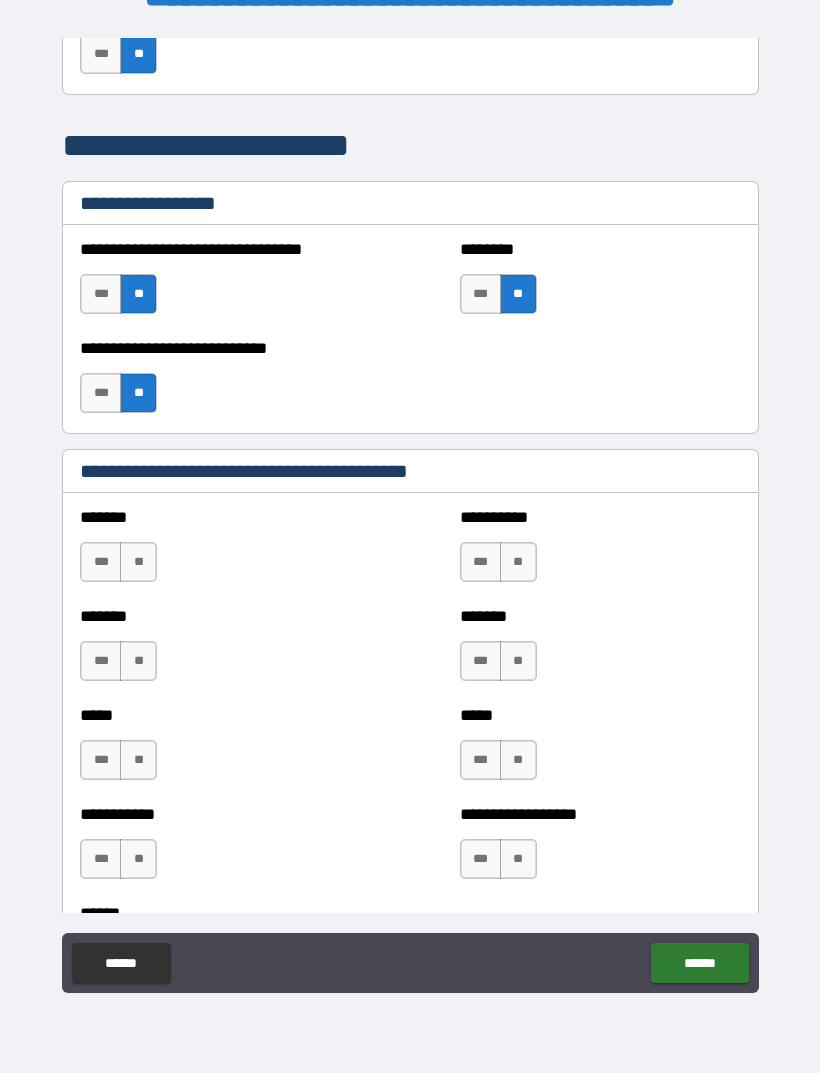 click on "**" at bounding box center (138, 562) 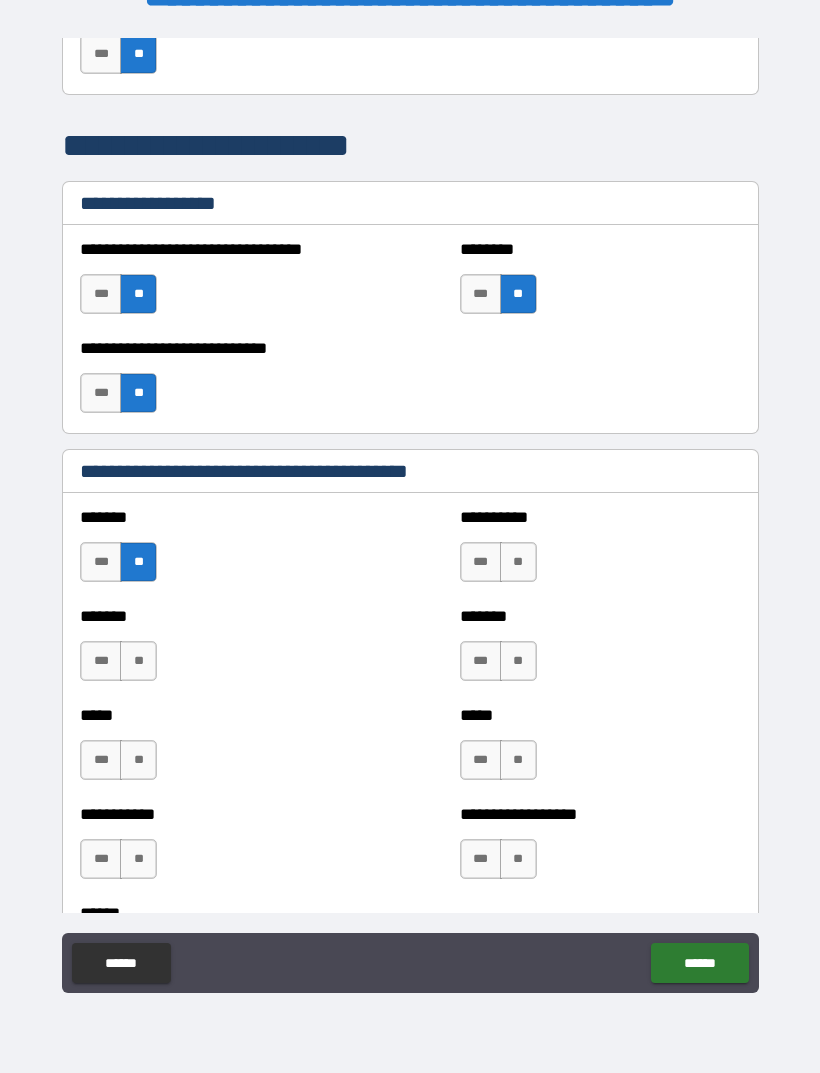click on "**" at bounding box center (138, 661) 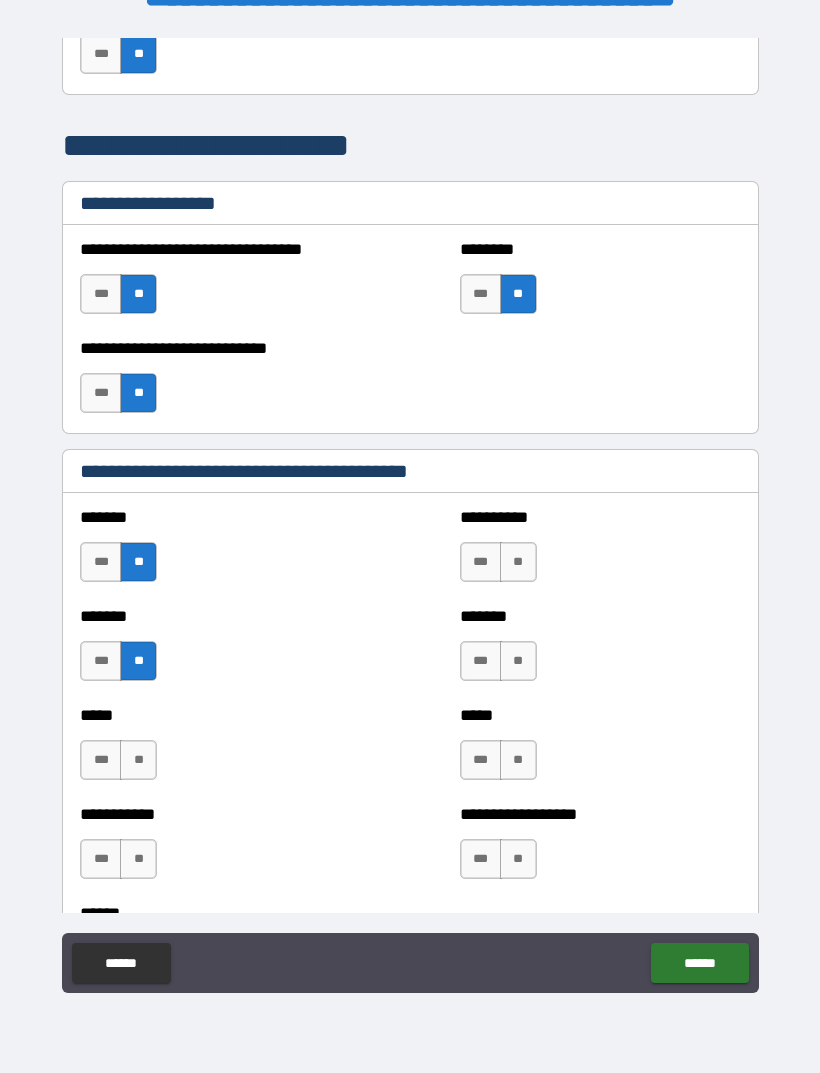 click on "**" at bounding box center [138, 760] 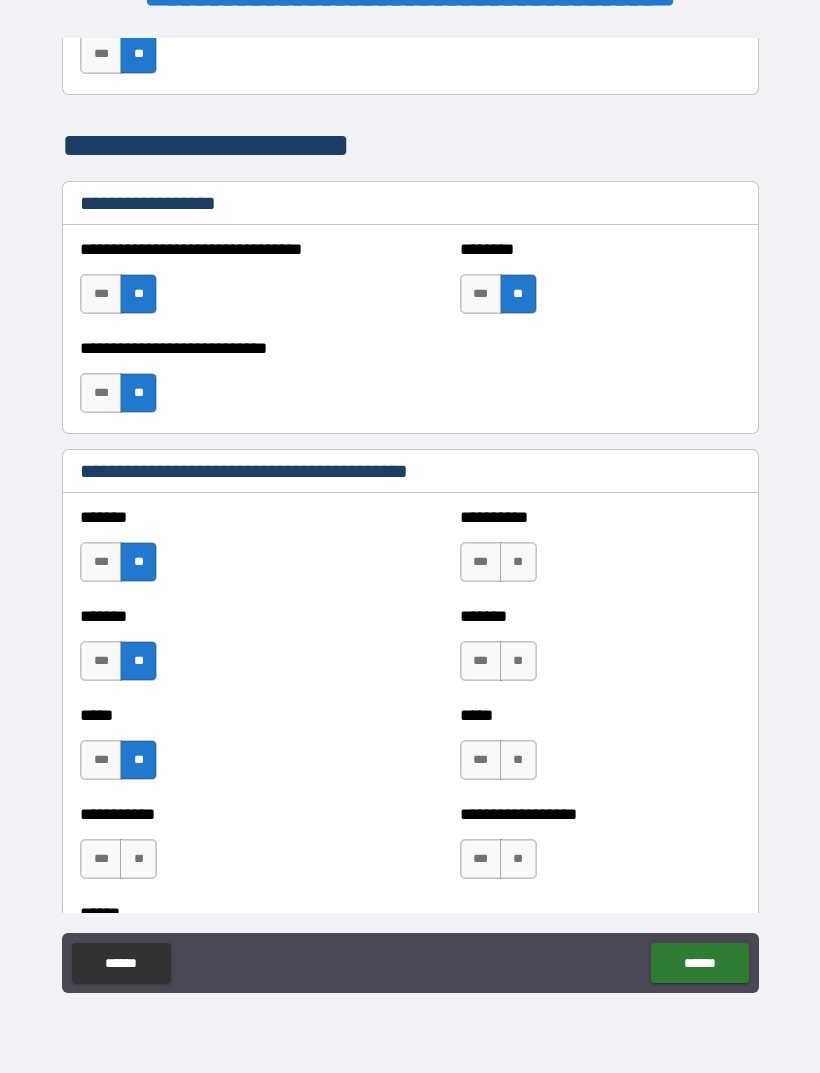 click on "**" at bounding box center (138, 859) 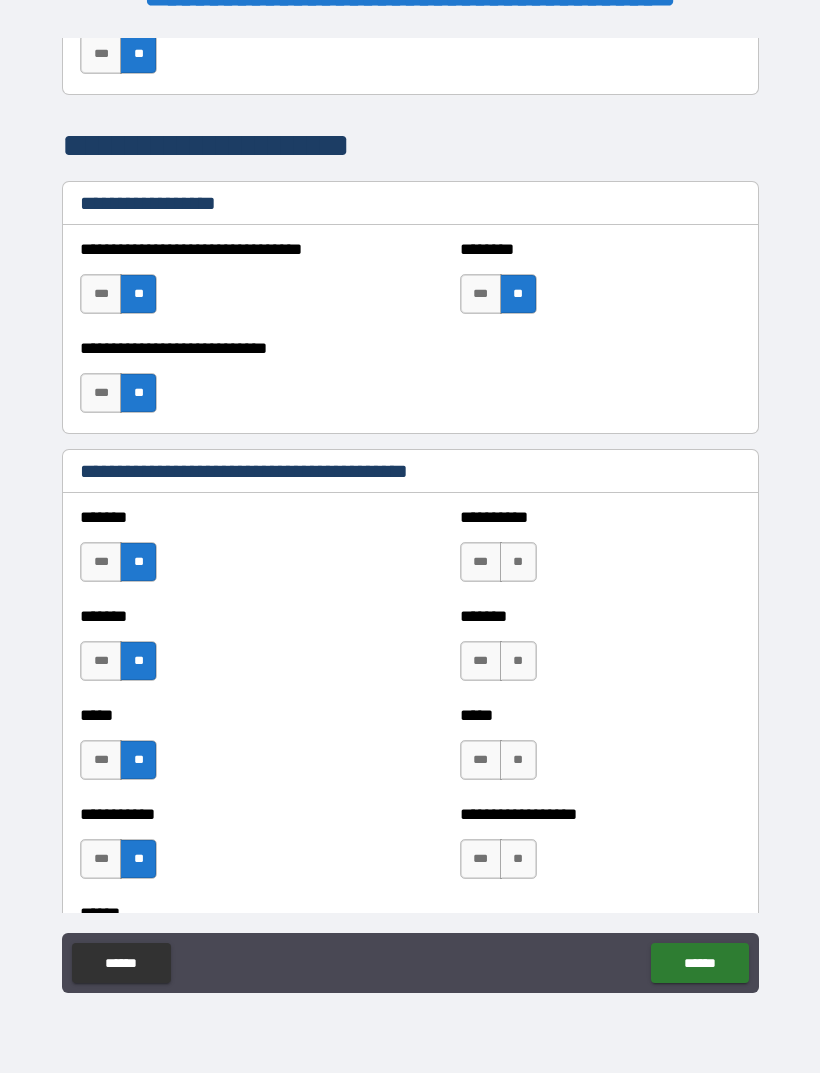 click on "**" at bounding box center (518, 562) 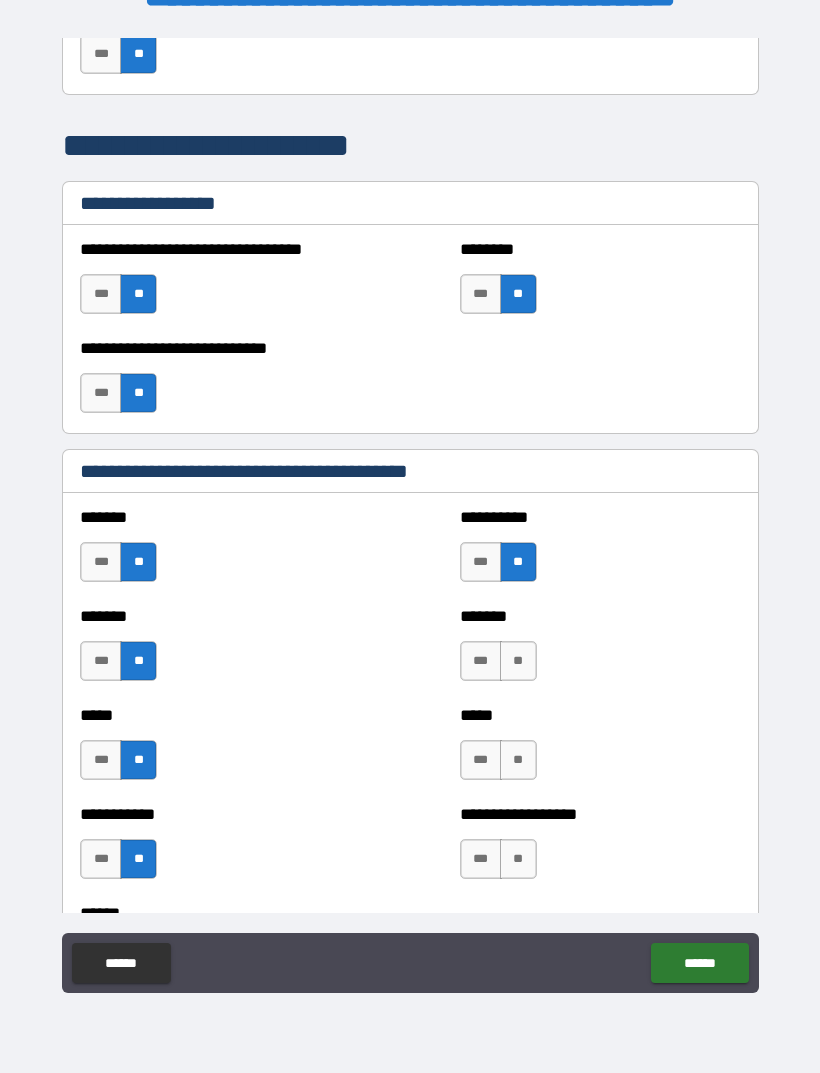 click on "**" at bounding box center (518, 661) 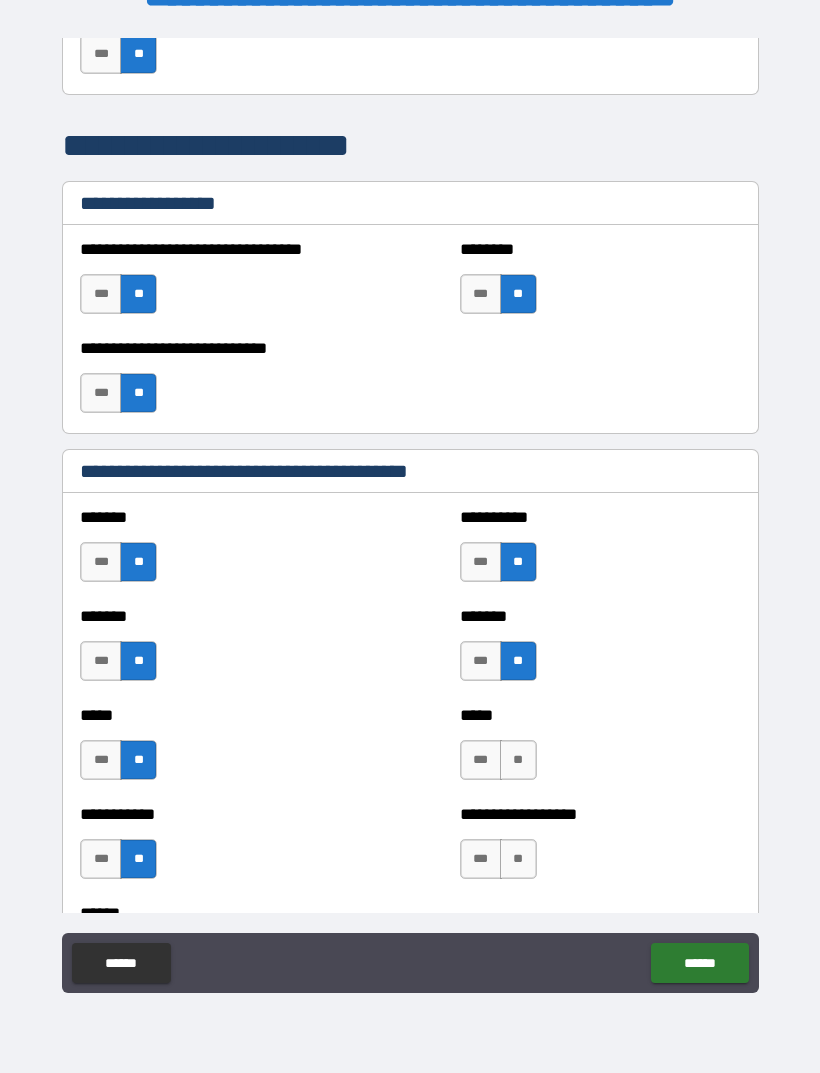 click on "**" at bounding box center (518, 760) 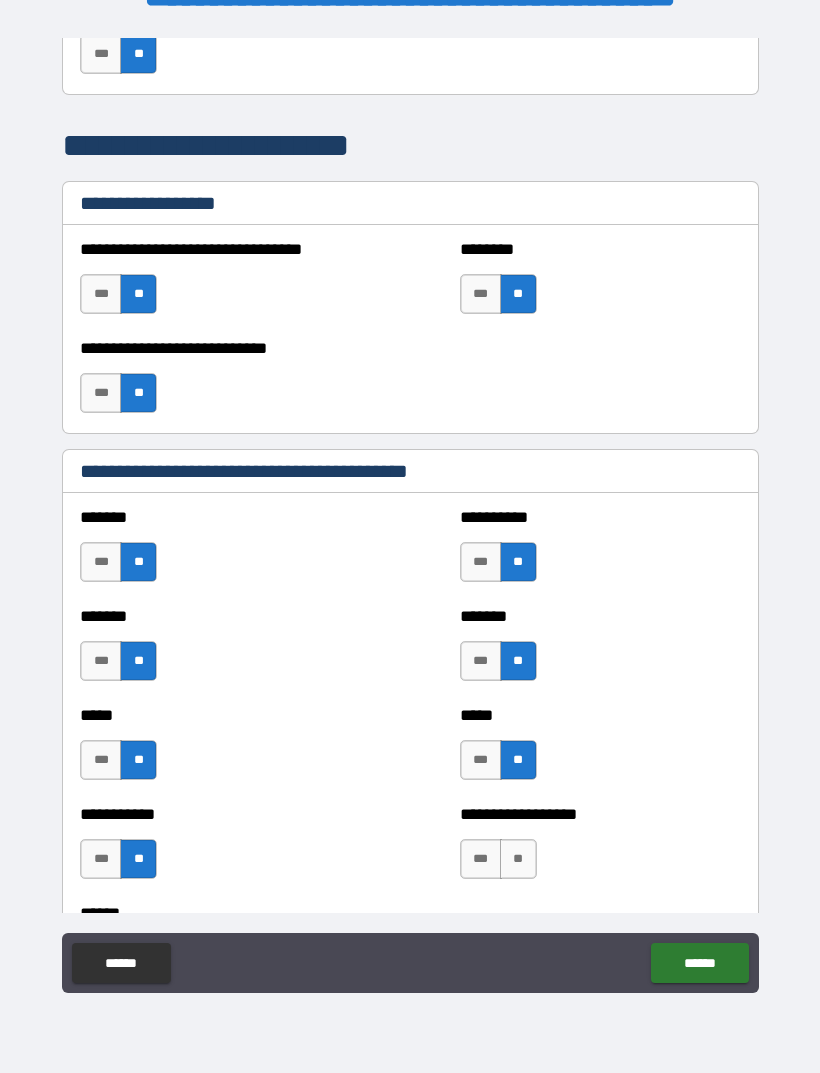 click on "**" at bounding box center (518, 859) 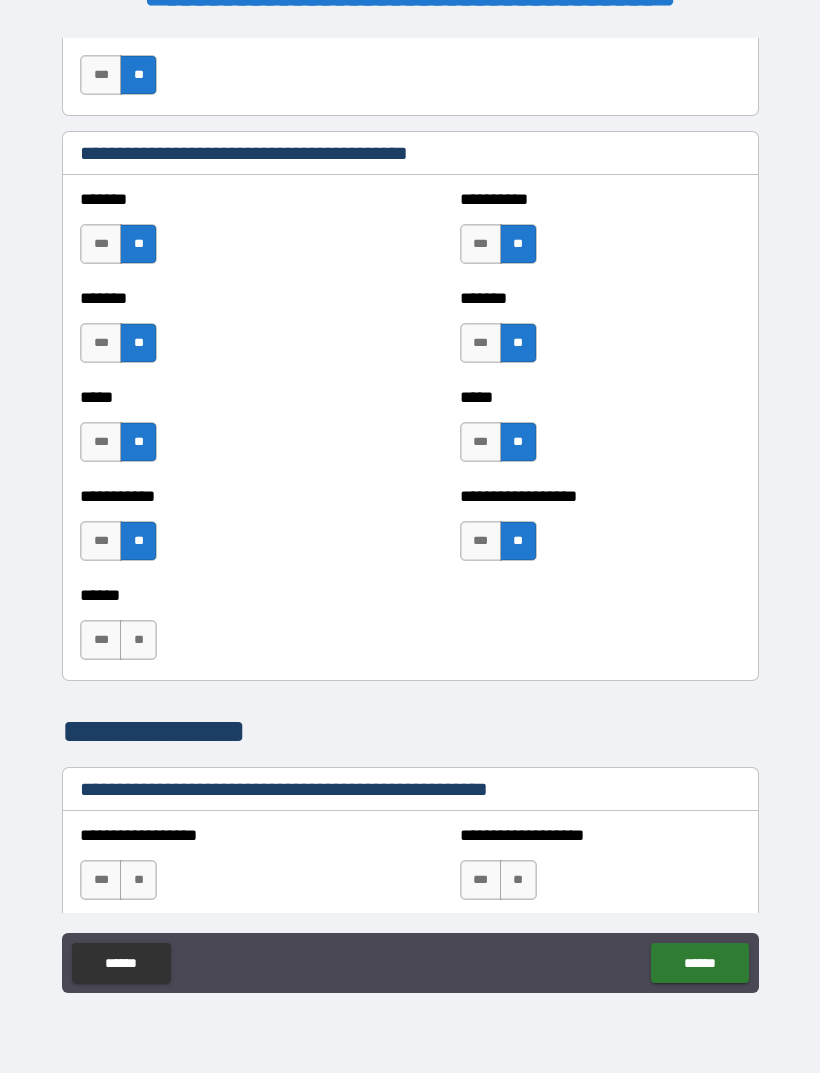 scroll, scrollTop: 1675, scrollLeft: 0, axis: vertical 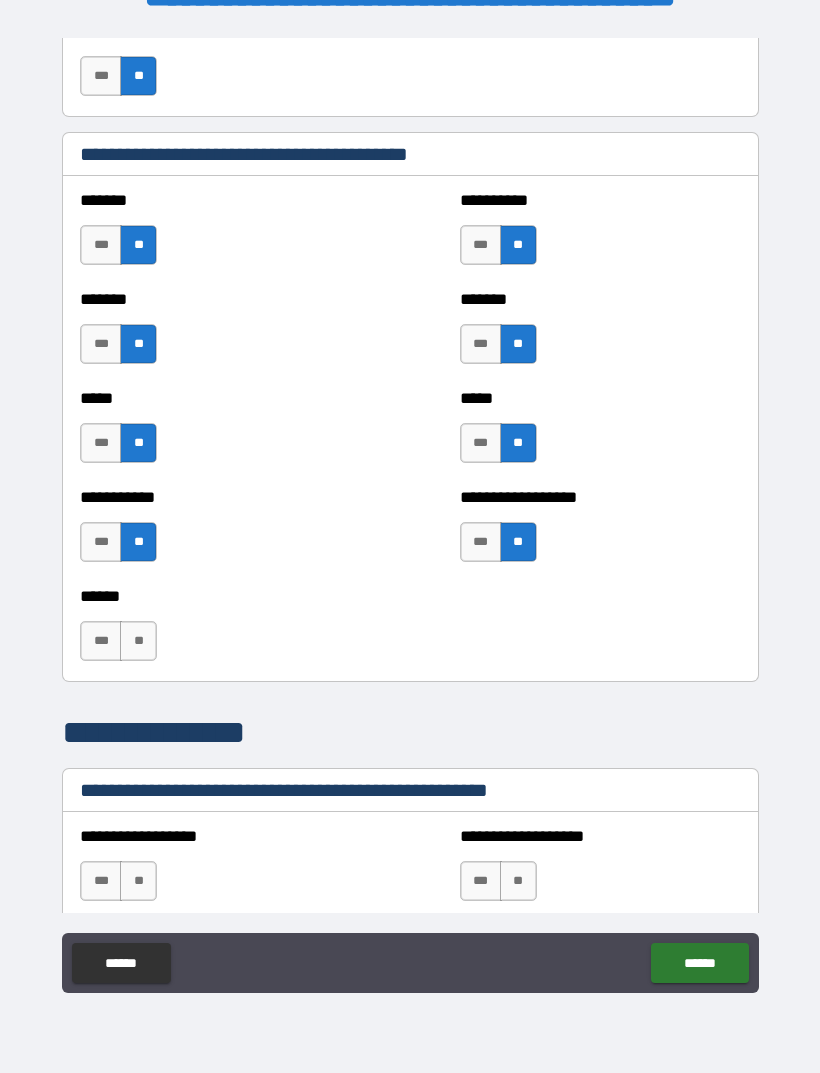 click on "**" at bounding box center (138, 641) 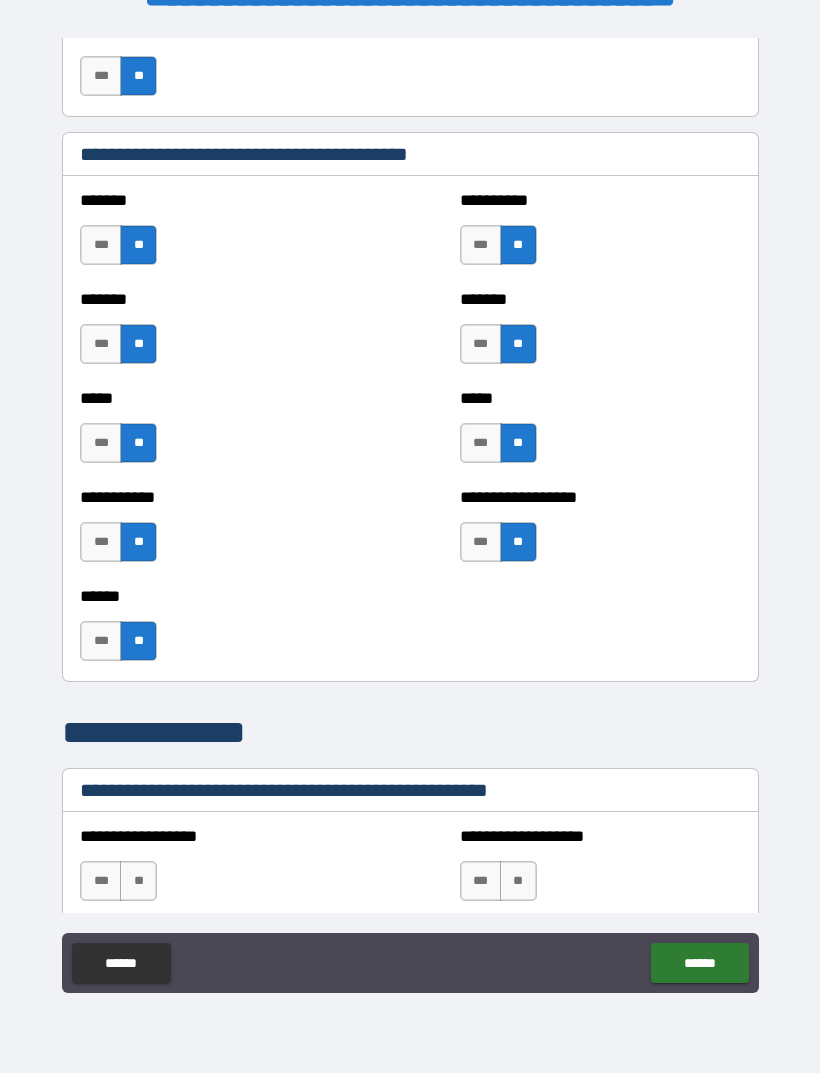 click on "***" at bounding box center [101, 641] 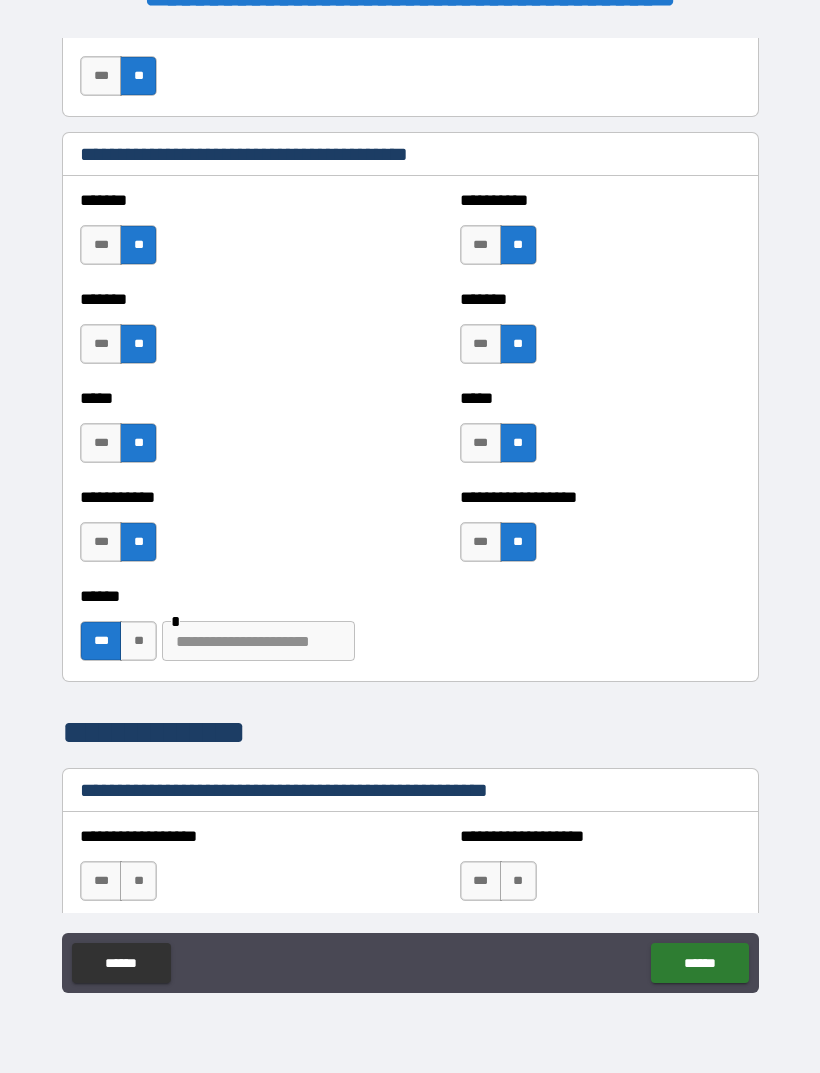 click on "******* *** ** ******* *** **" at bounding box center [410, 334] 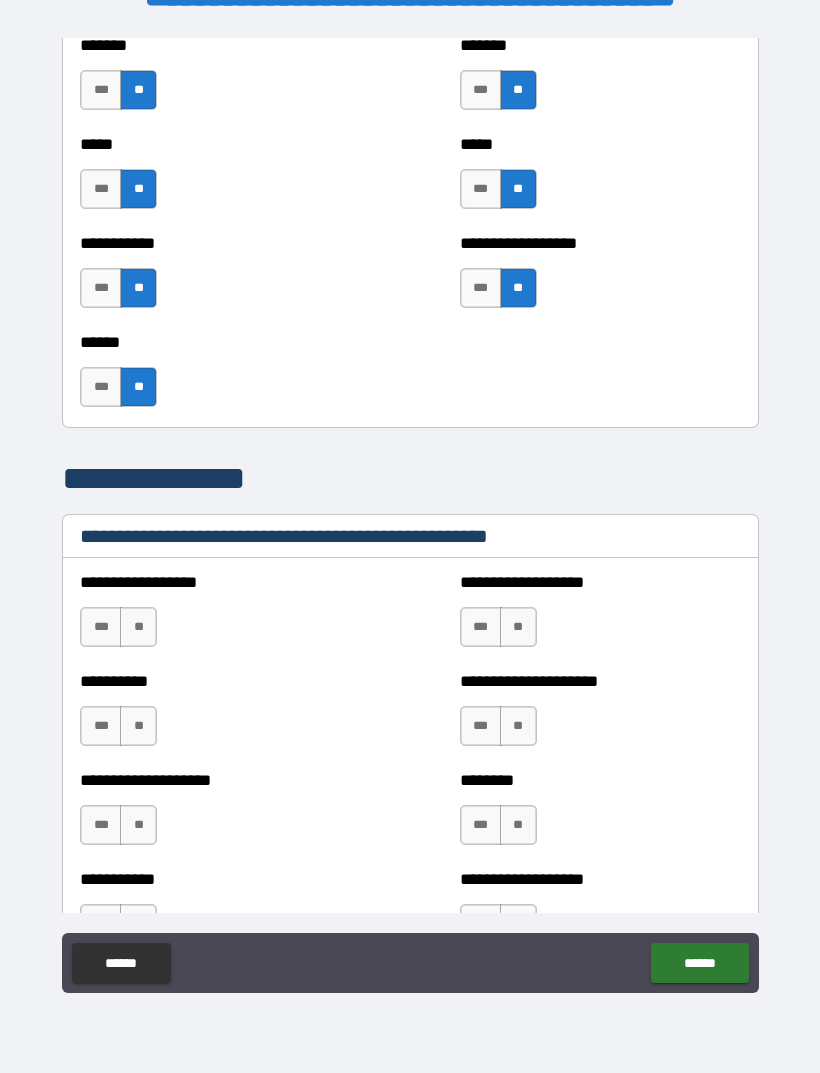 scroll, scrollTop: 1942, scrollLeft: 0, axis: vertical 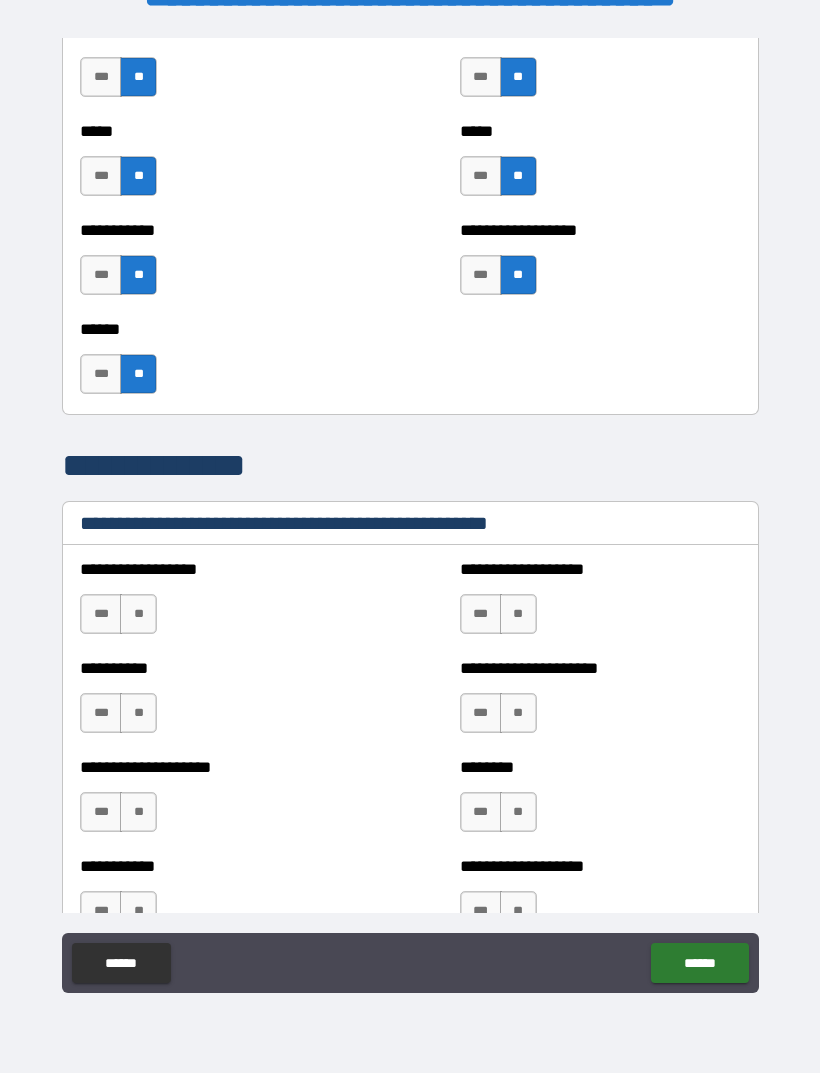 click on "**" at bounding box center [138, 614] 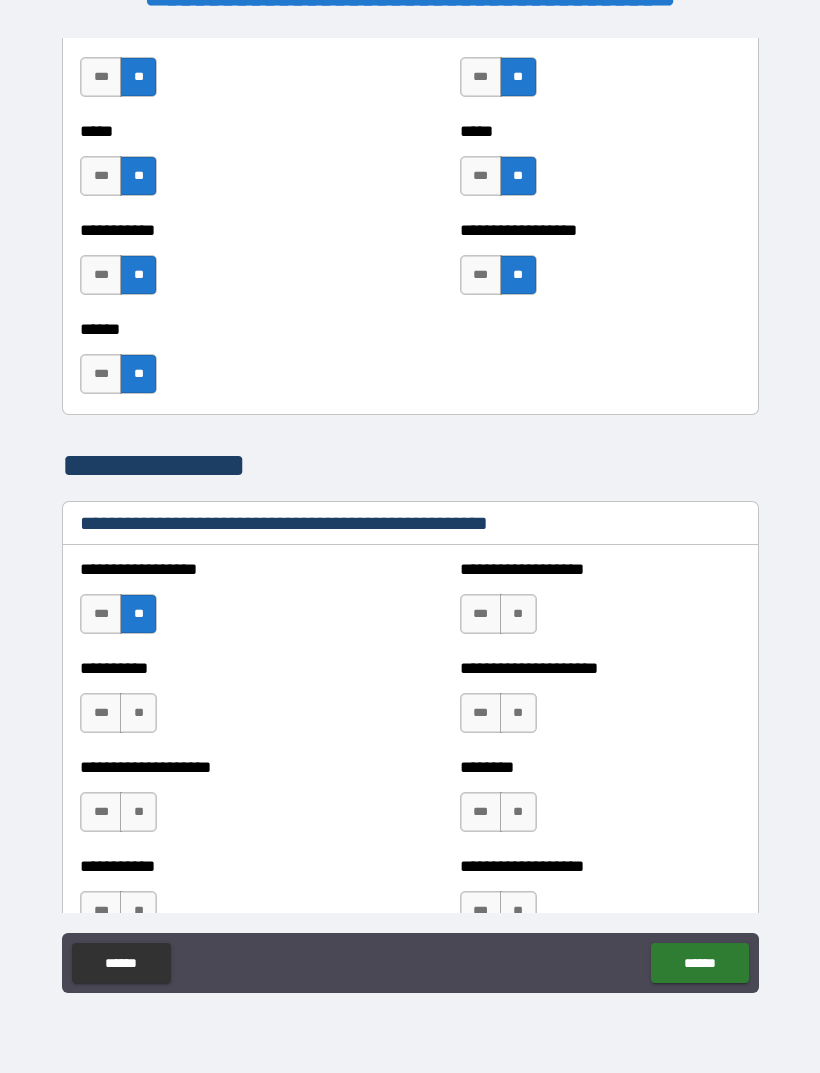 click on "**" at bounding box center [138, 713] 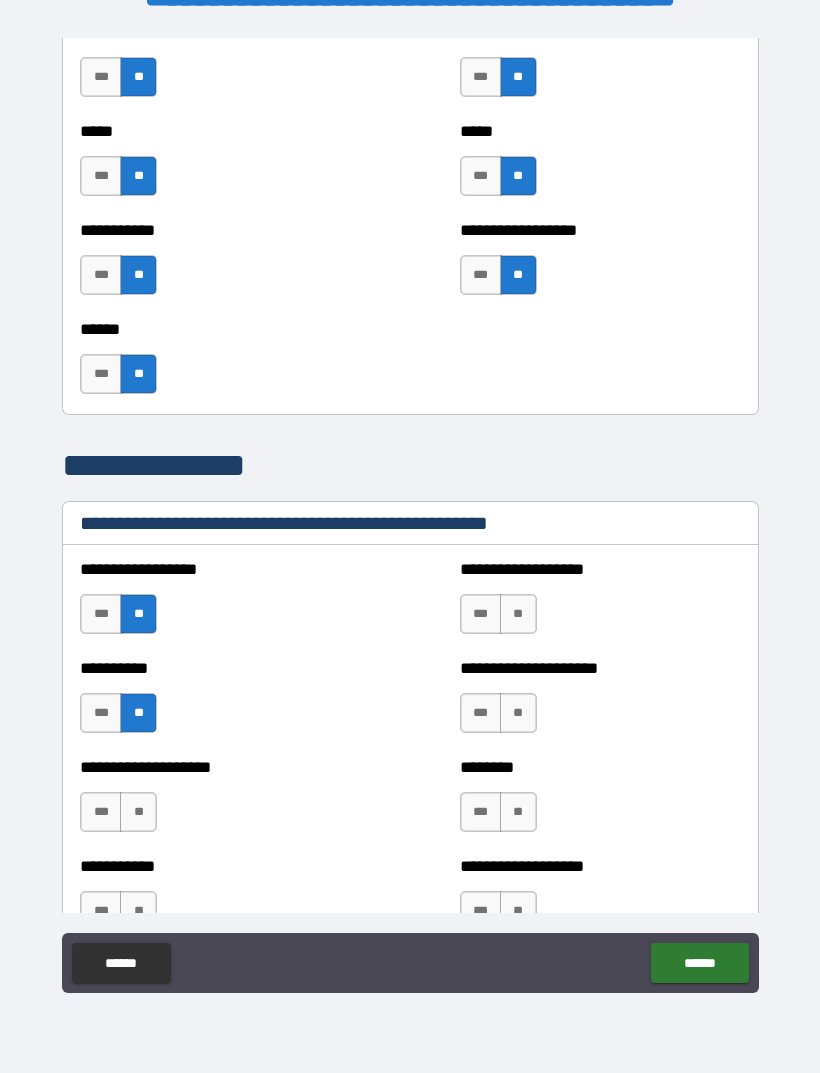 click on "**" at bounding box center (138, 812) 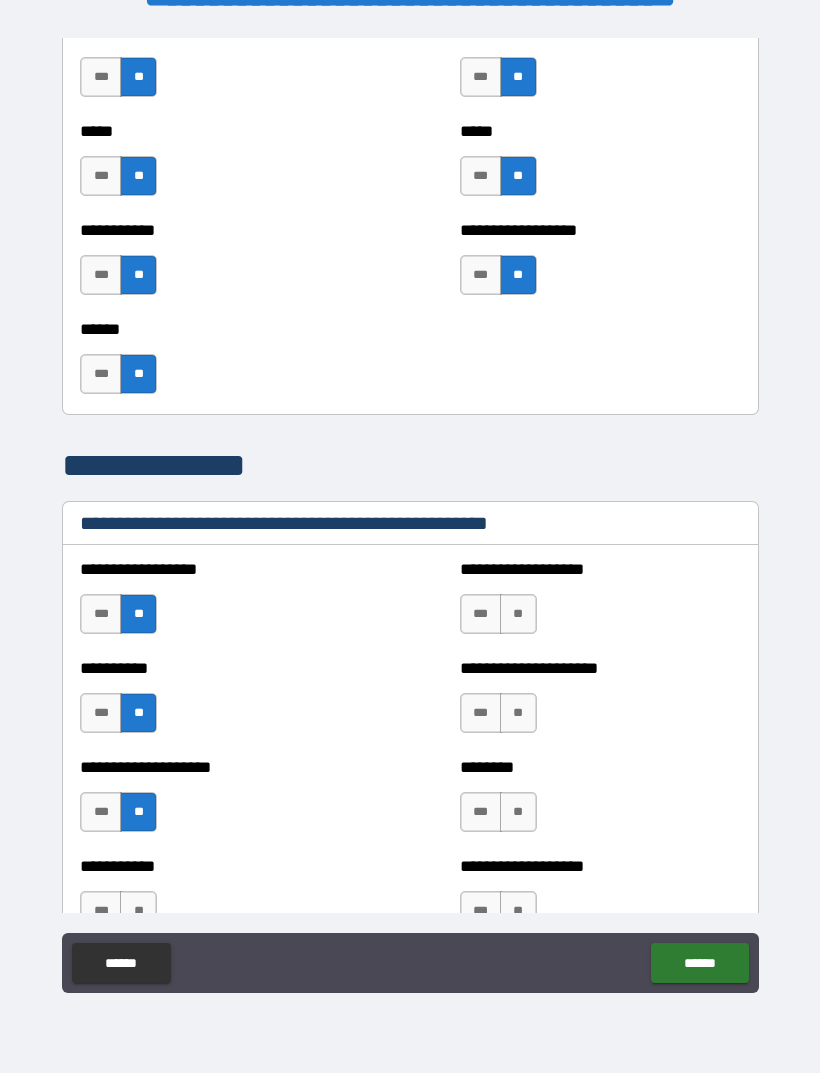 click on "**" at bounding box center (138, 911) 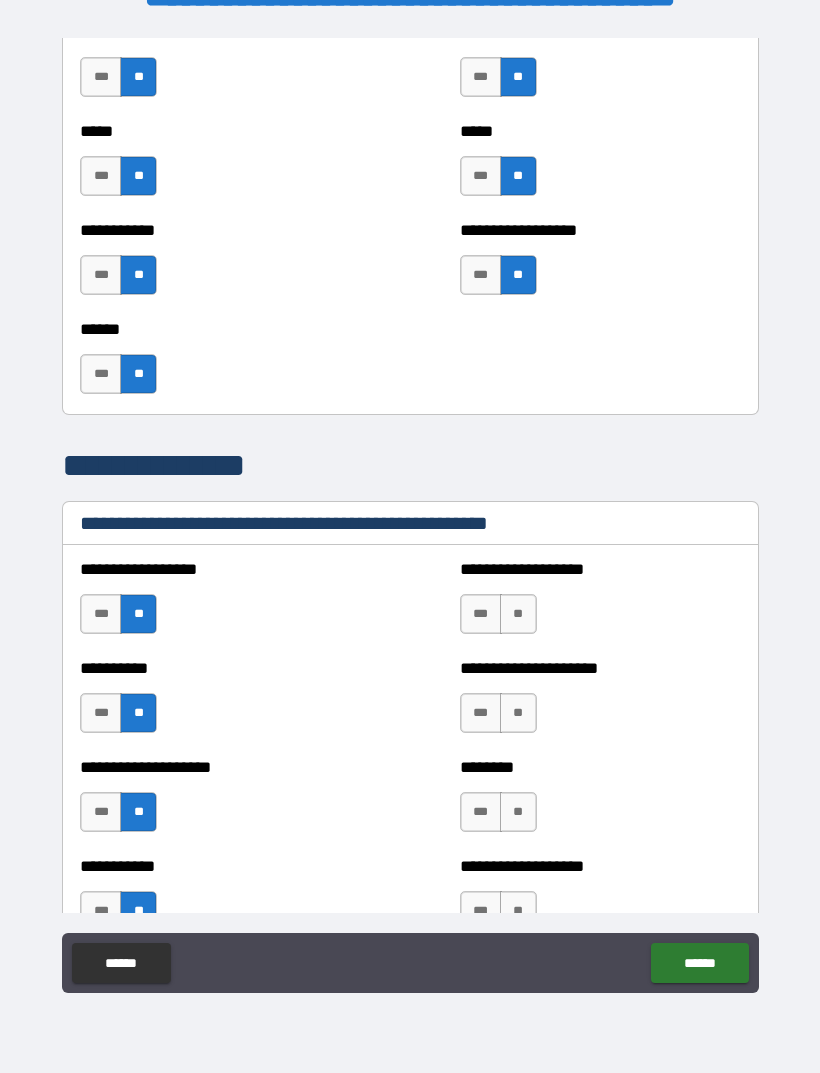 click on "**********" at bounding box center (600, 604) 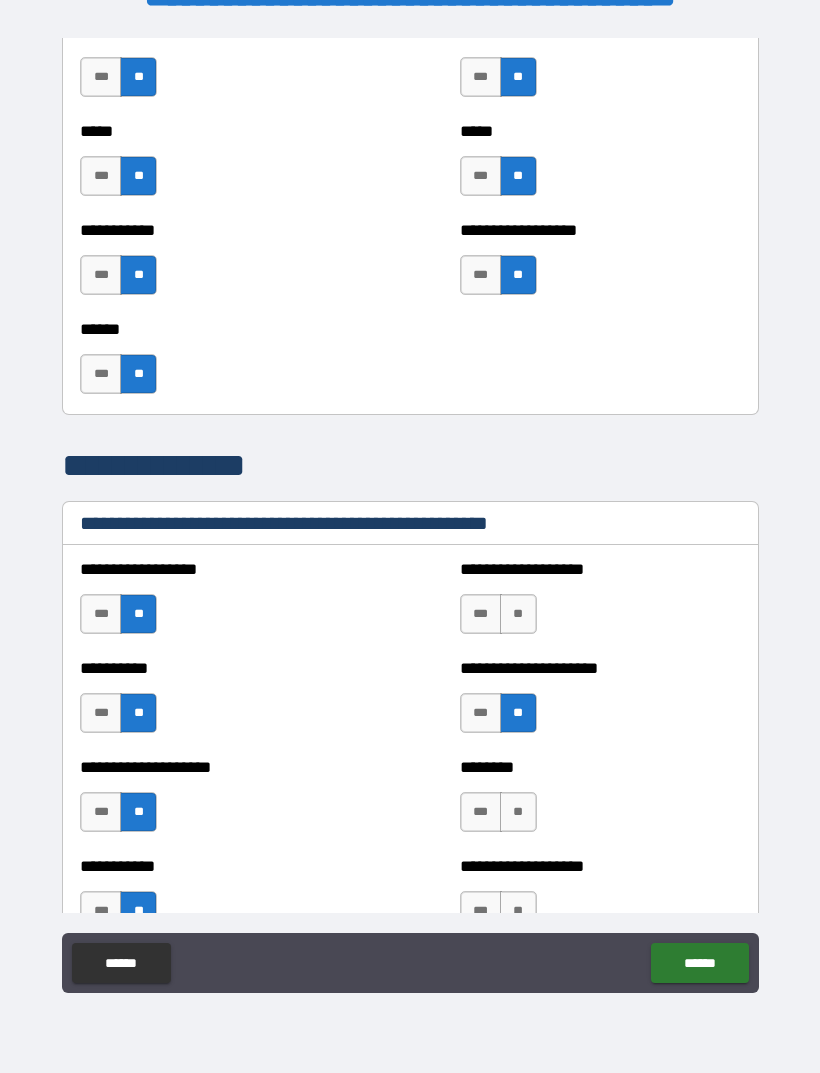 click on "**" at bounding box center [518, 812] 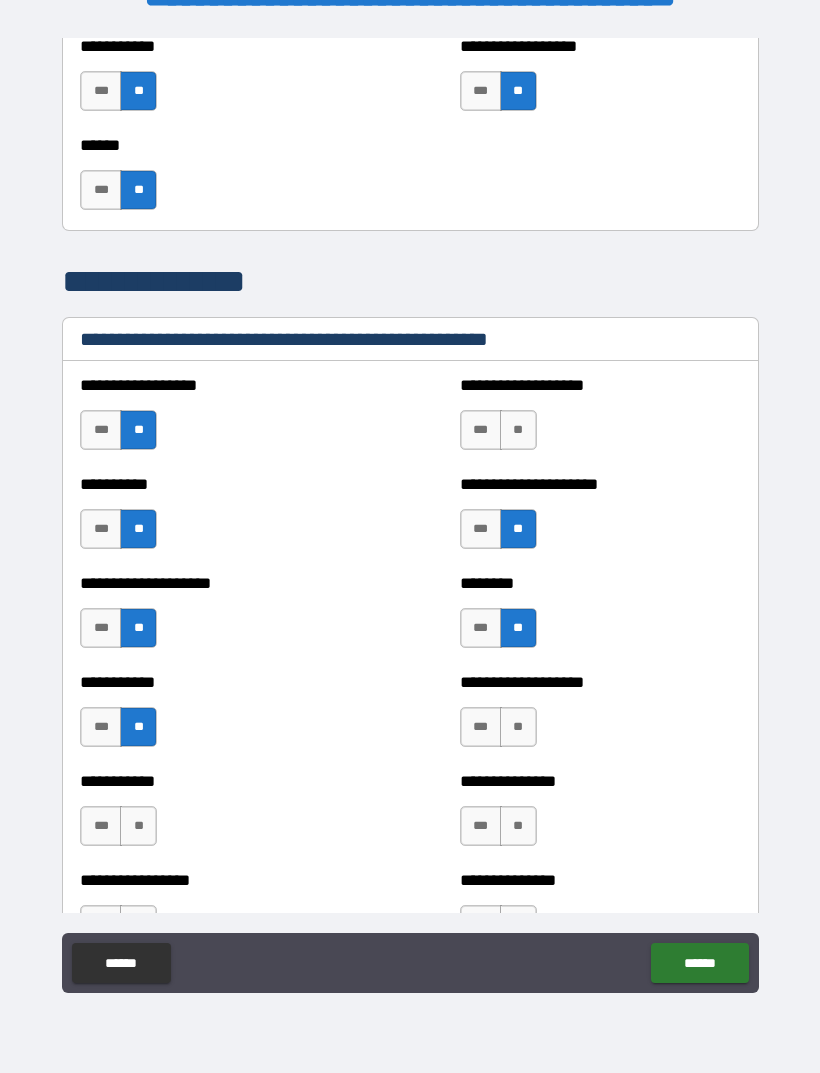 scroll, scrollTop: 2123, scrollLeft: 0, axis: vertical 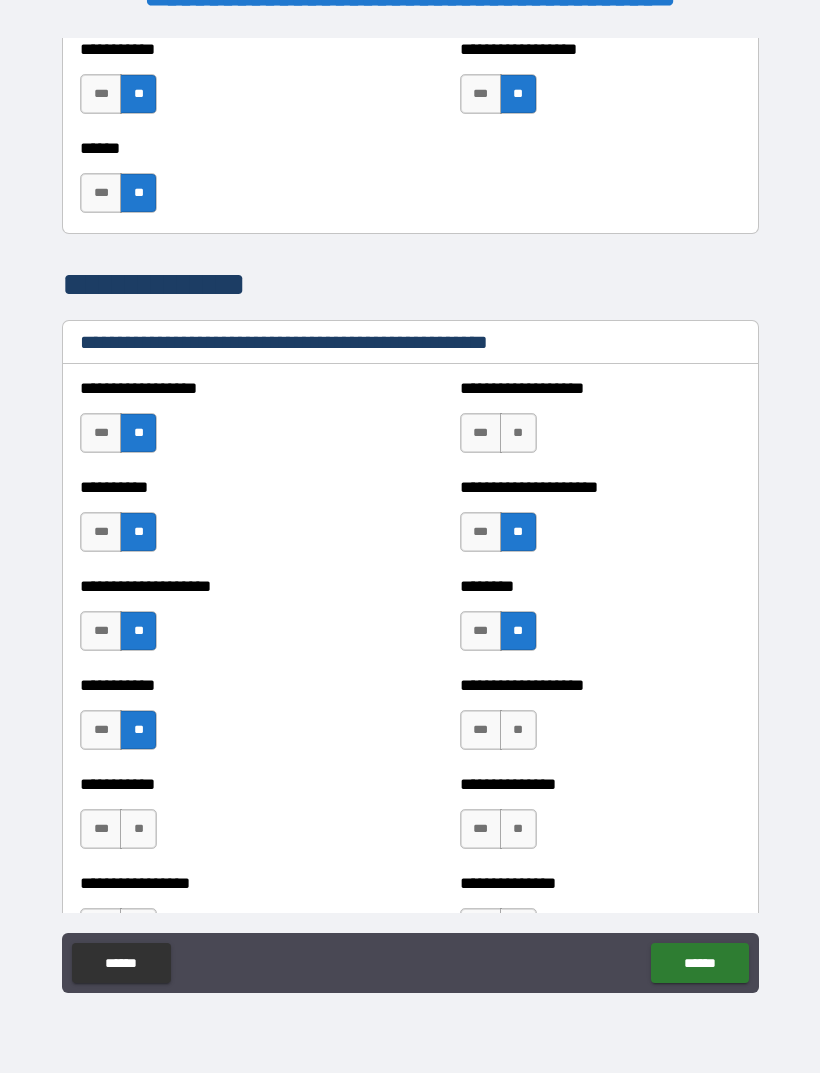 click on "**" at bounding box center (518, 433) 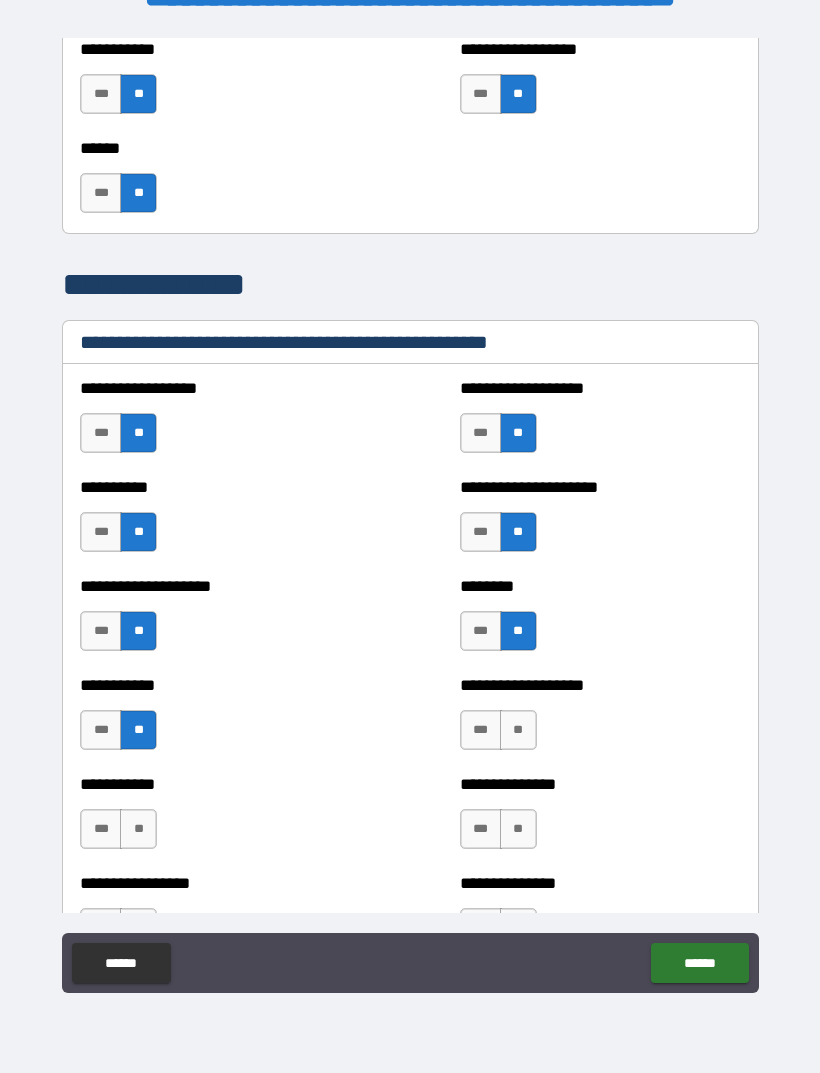 click on "**********" at bounding box center [600, 720] 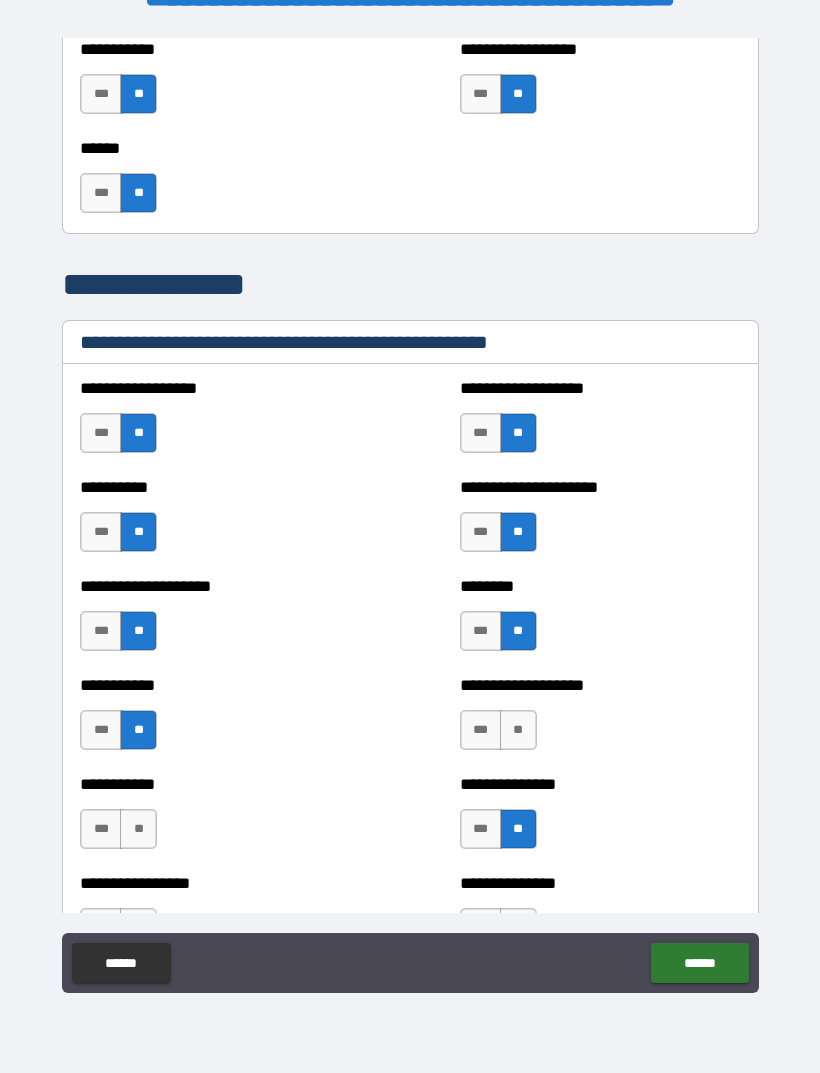 click on "**" at bounding box center (518, 730) 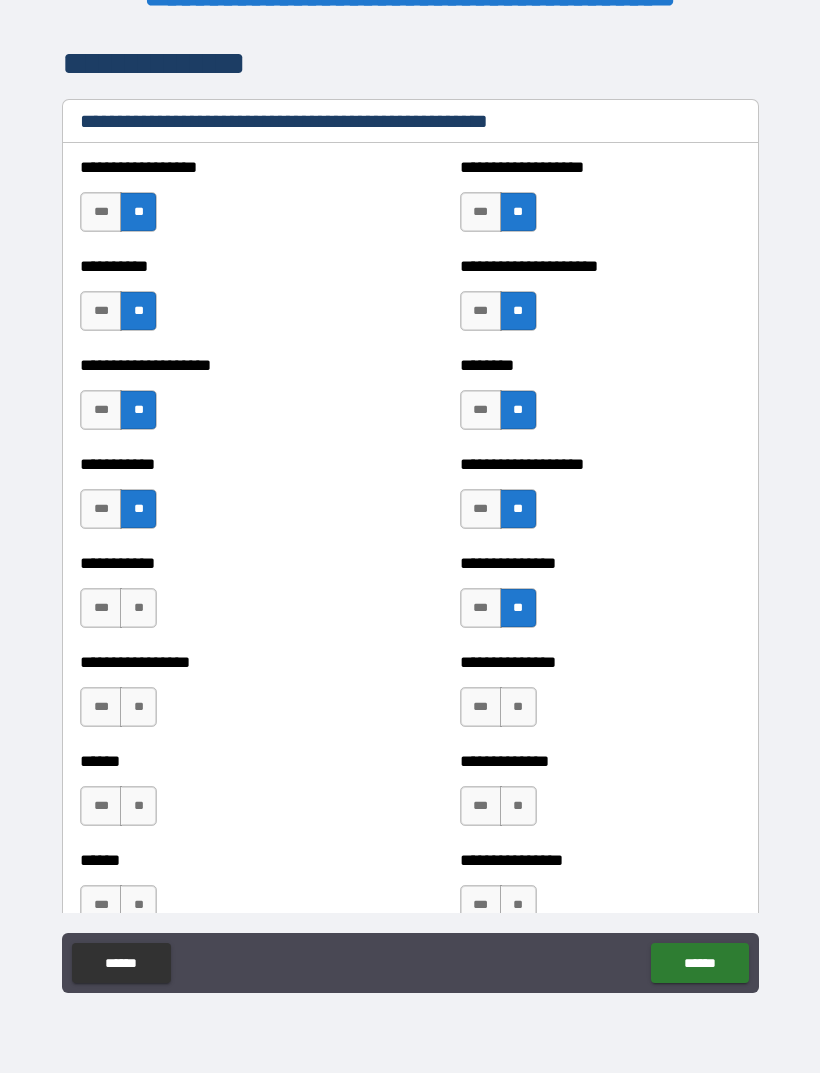 scroll, scrollTop: 2342, scrollLeft: 0, axis: vertical 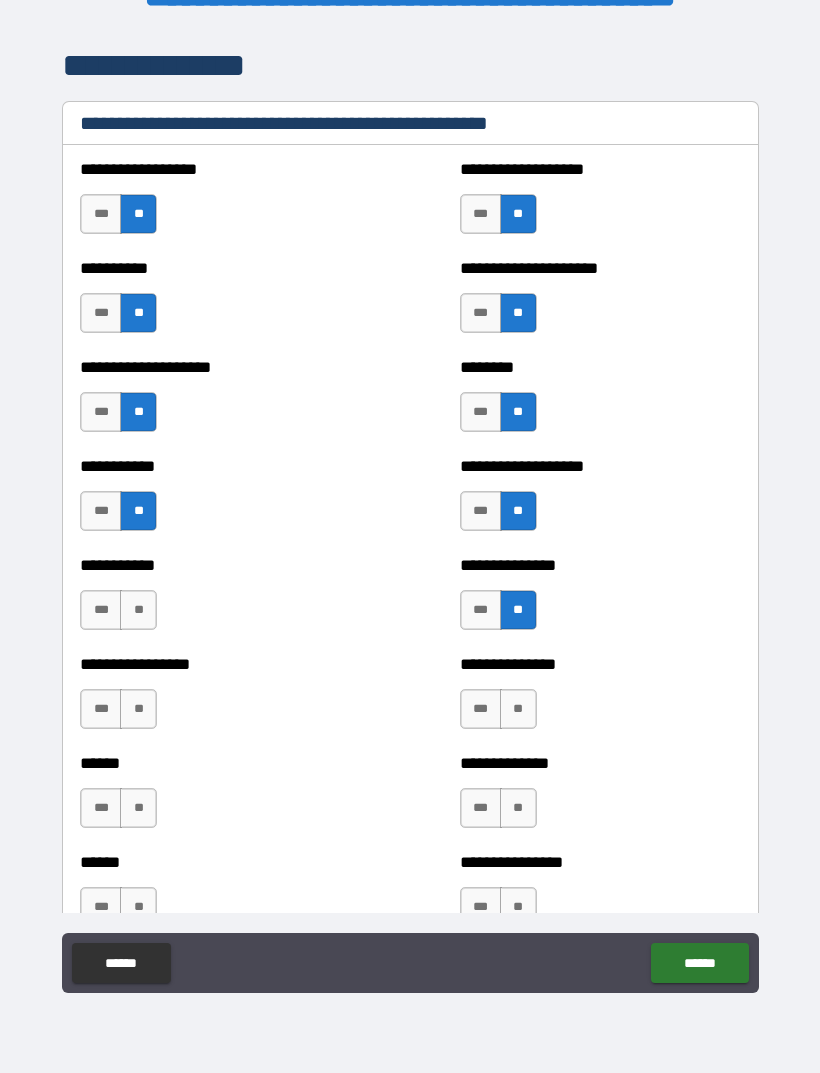 click on "**" at bounding box center (518, 709) 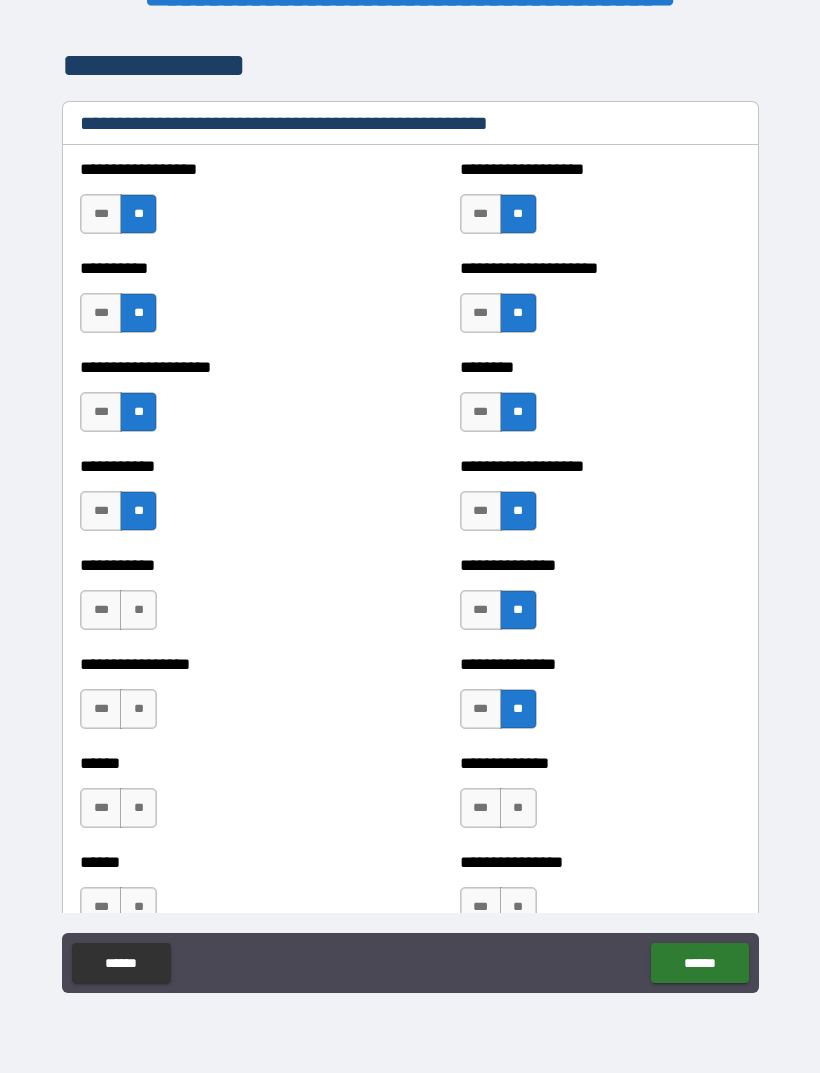 click on "**" at bounding box center [518, 808] 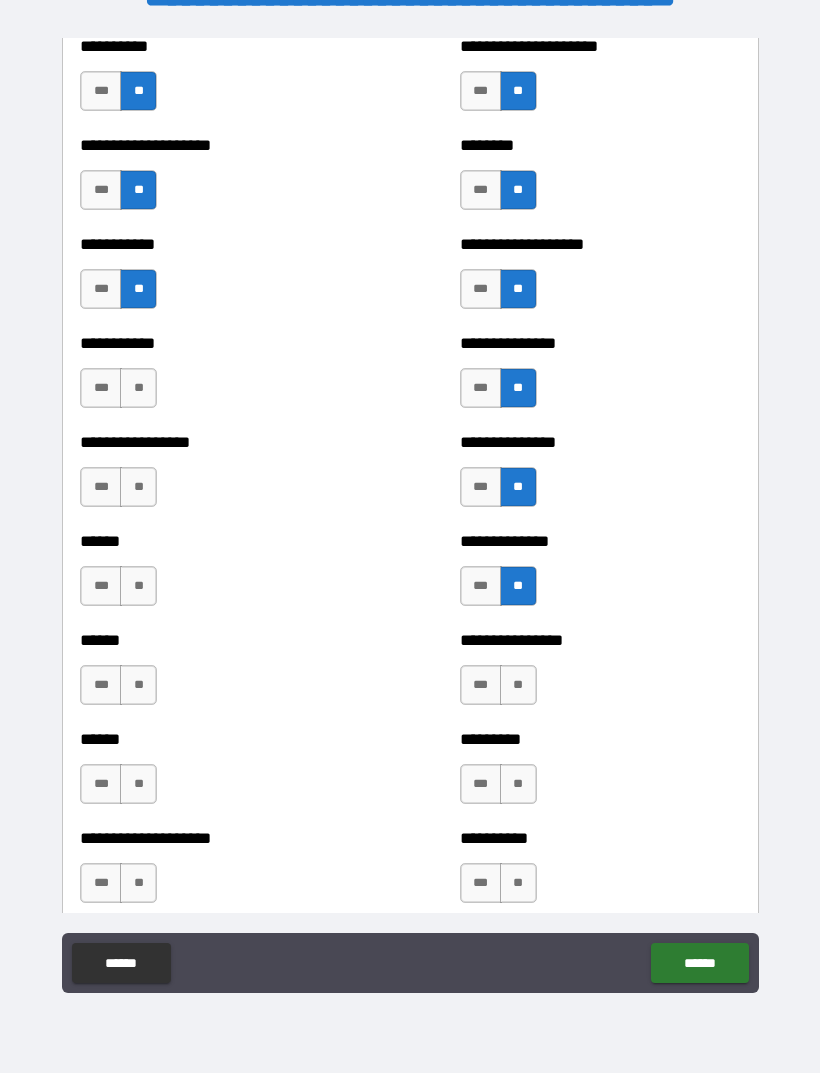 scroll, scrollTop: 2563, scrollLeft: 0, axis: vertical 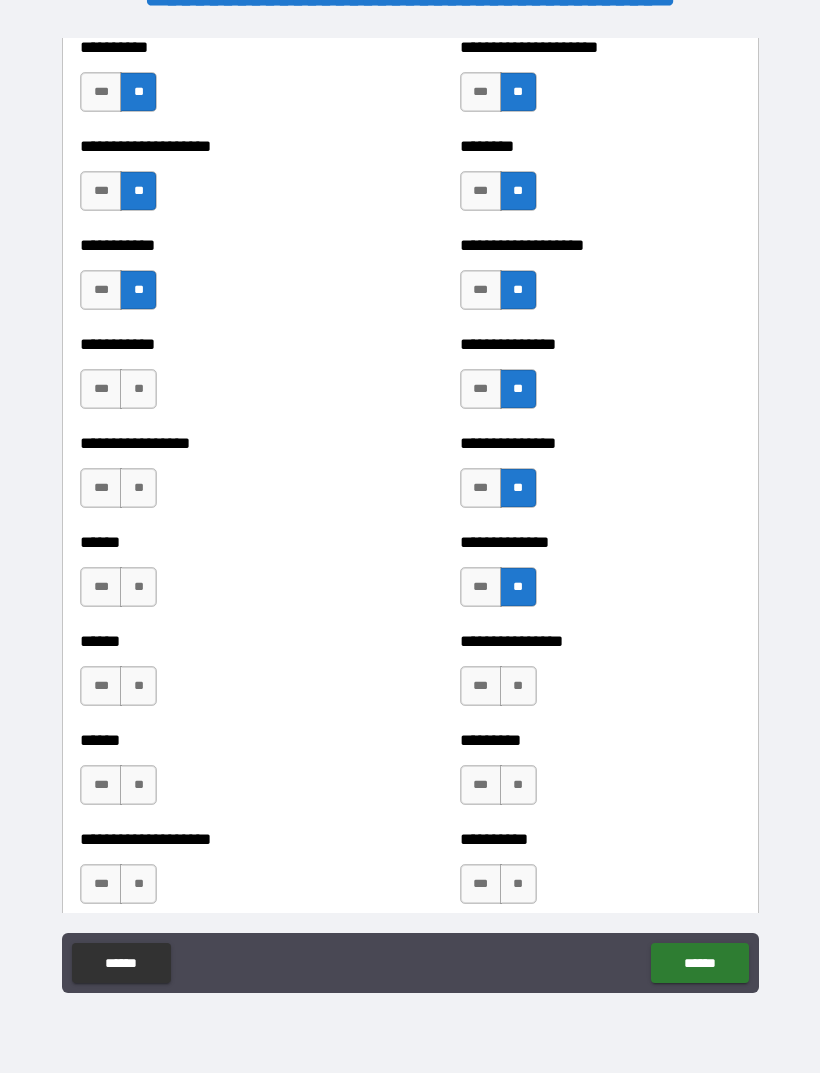 click on "**" at bounding box center [138, 488] 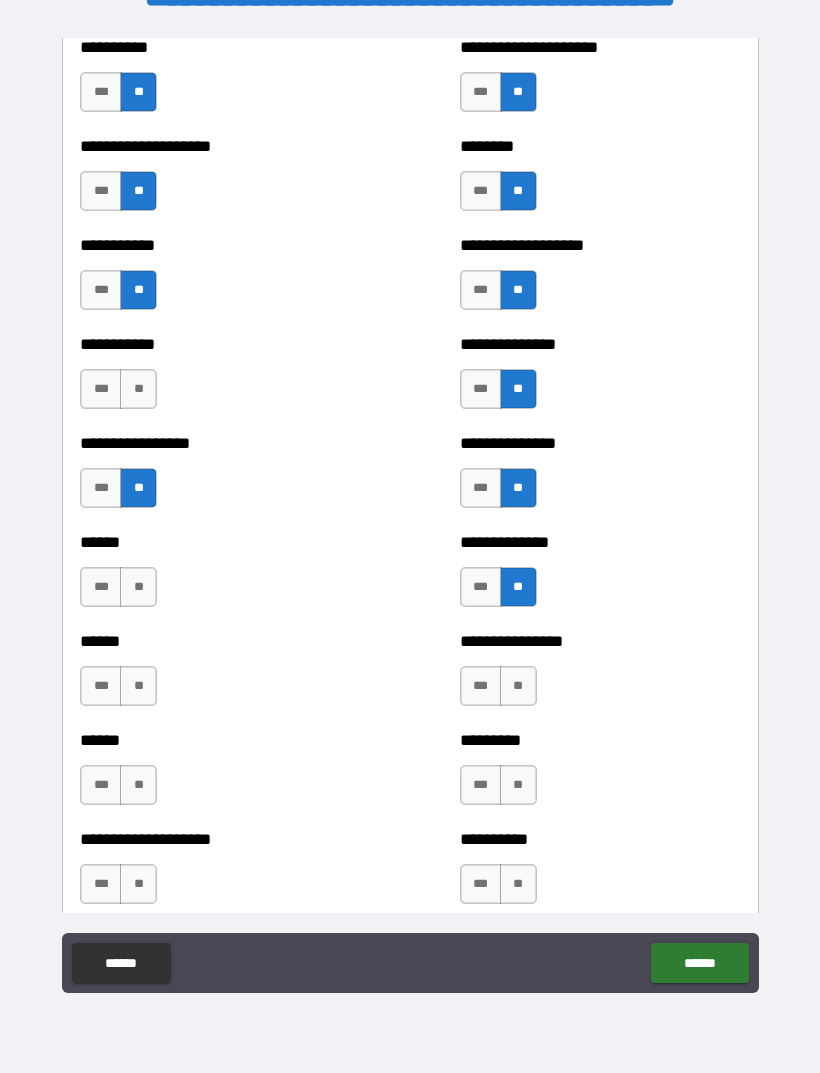 click on "**" at bounding box center (138, 587) 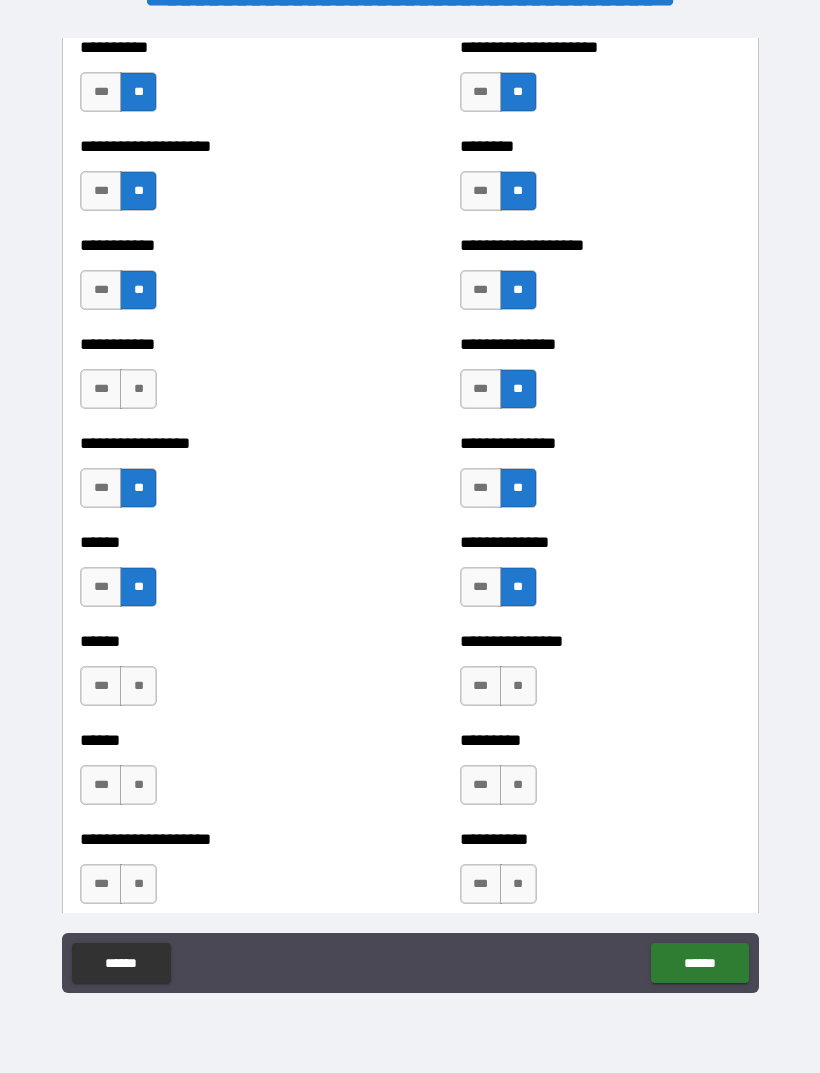 click on "**" at bounding box center (138, 686) 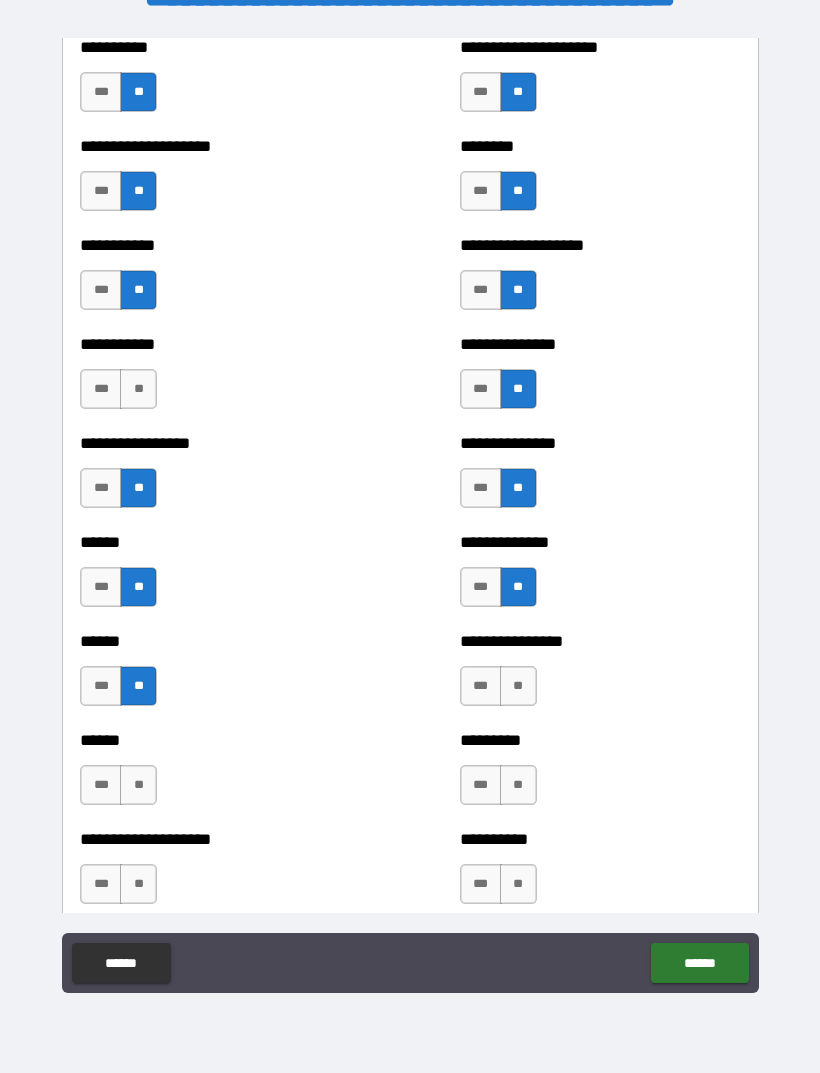 click on "**" at bounding box center [138, 785] 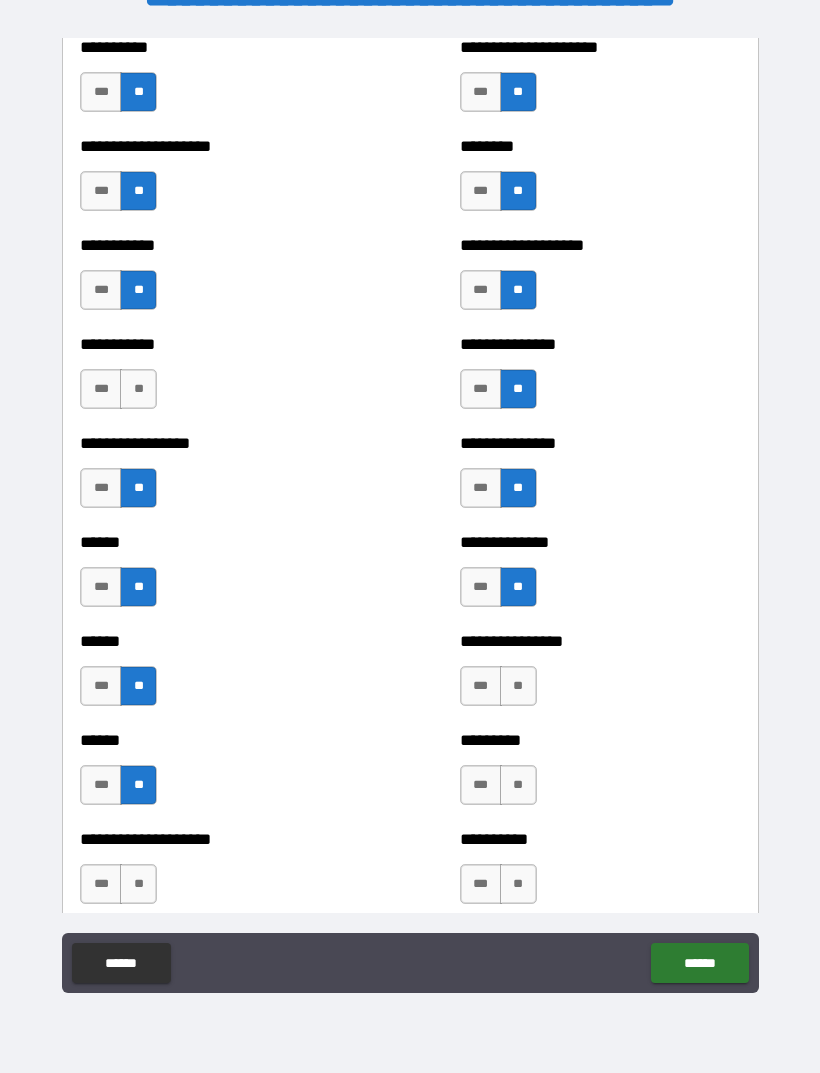click on "**" at bounding box center [138, 884] 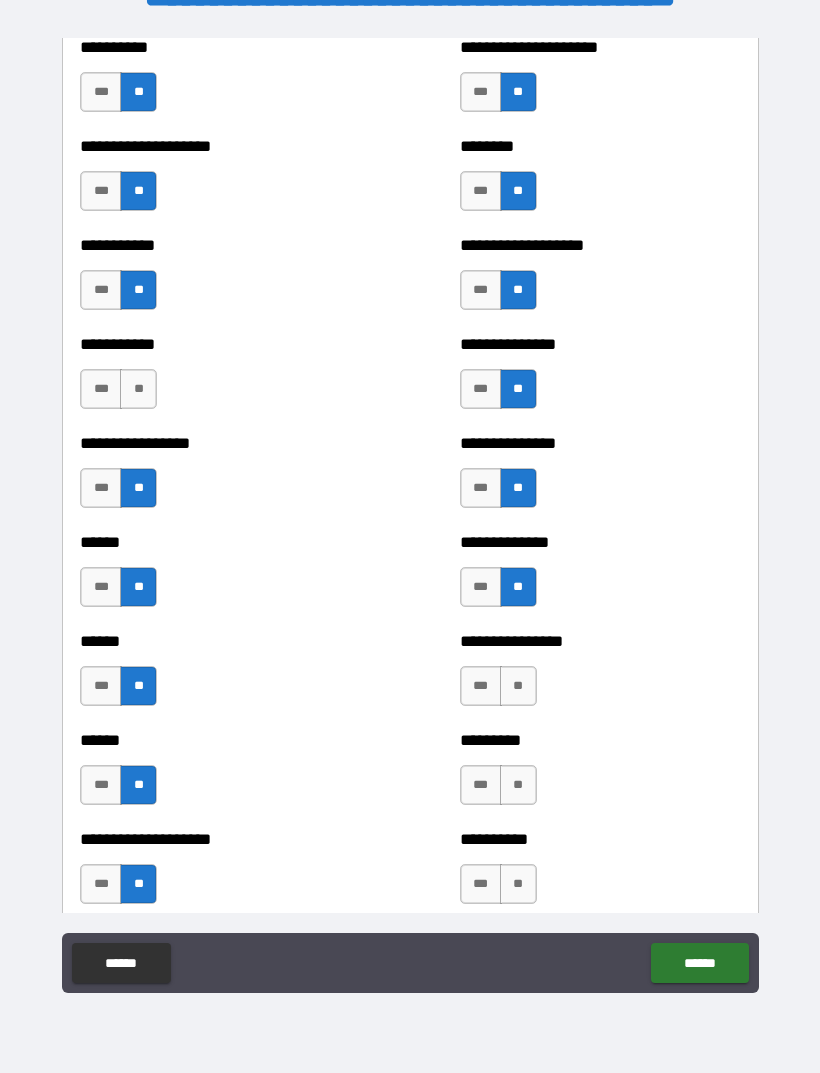 click on "**" at bounding box center [518, 686] 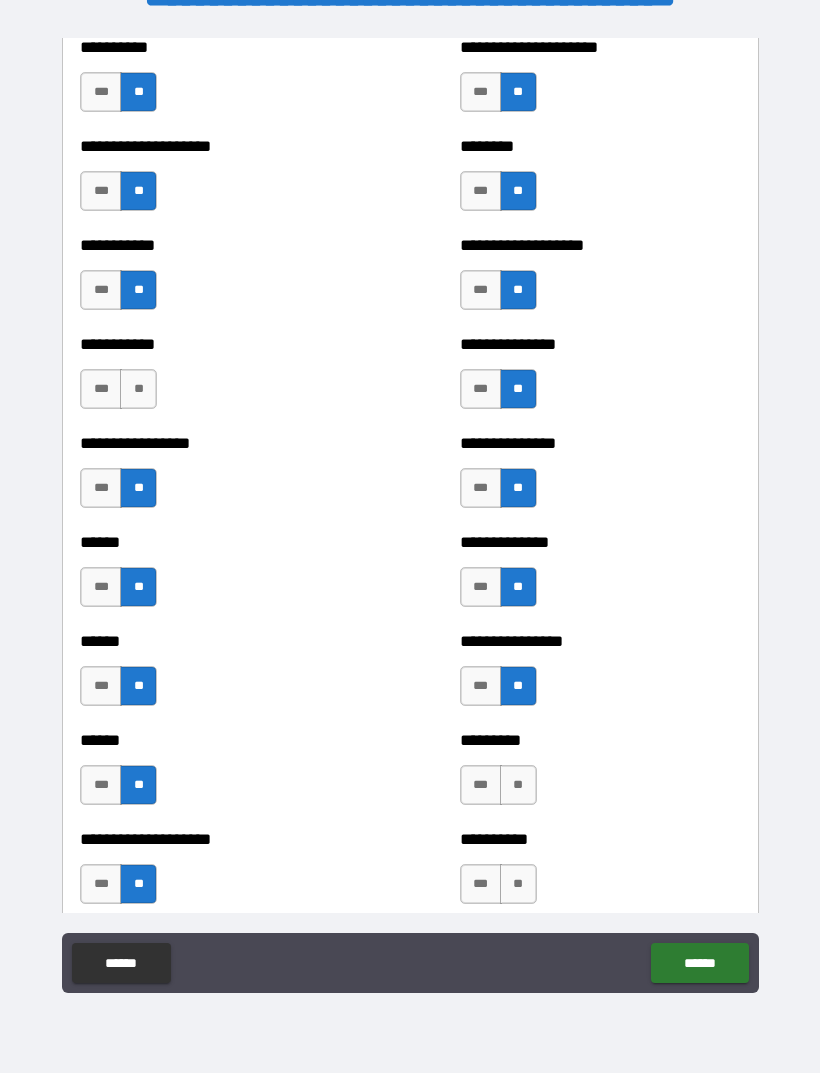 click on "********* *** **" at bounding box center [600, 775] 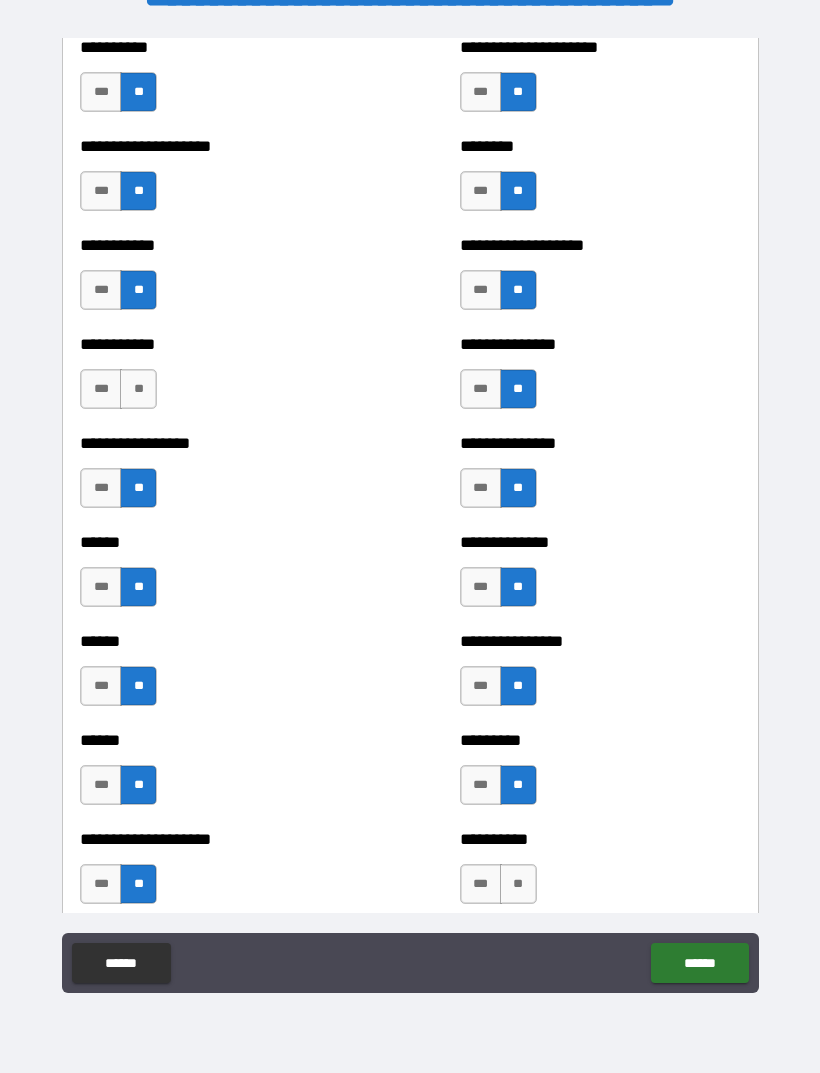 click on "**" at bounding box center [518, 884] 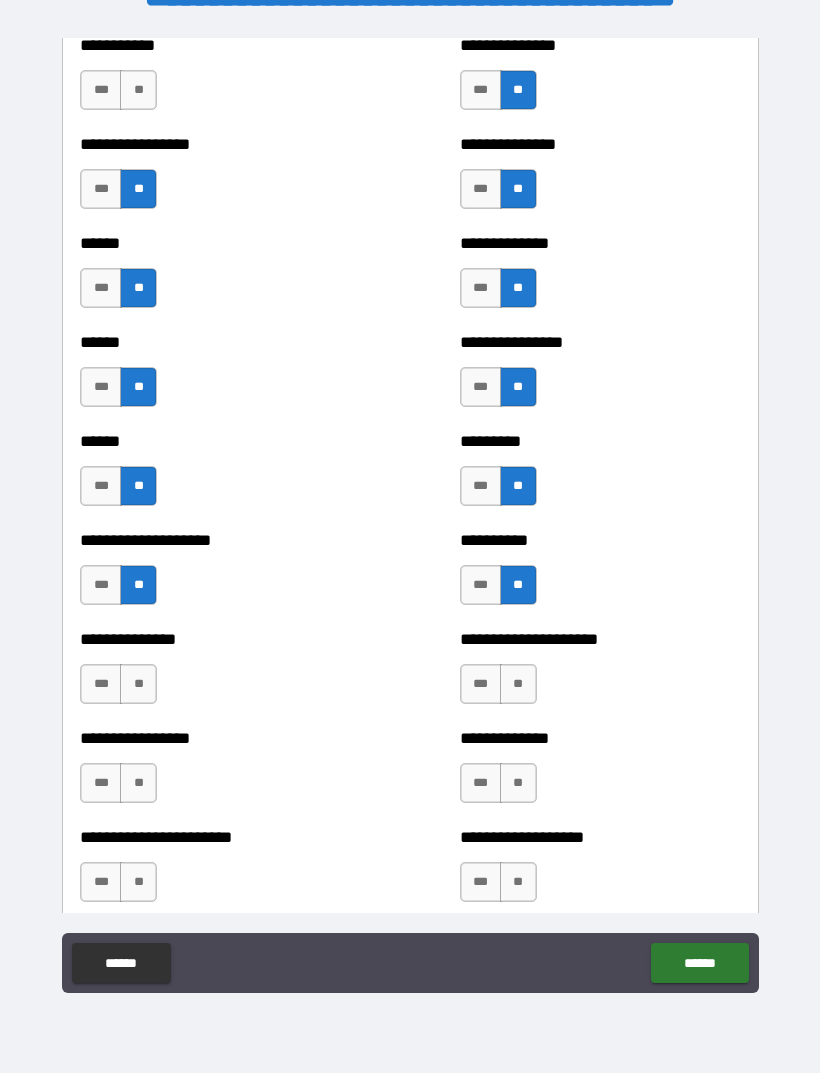 scroll, scrollTop: 2865, scrollLeft: 0, axis: vertical 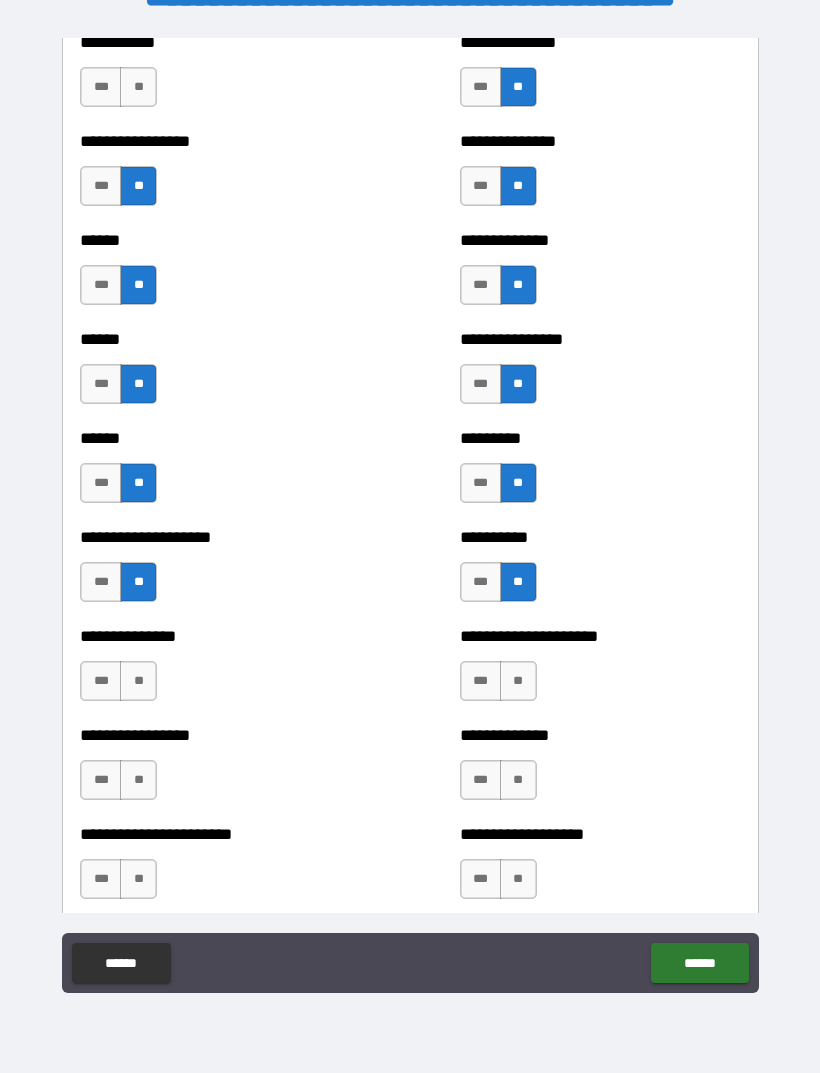 click on "**" at bounding box center [518, 681] 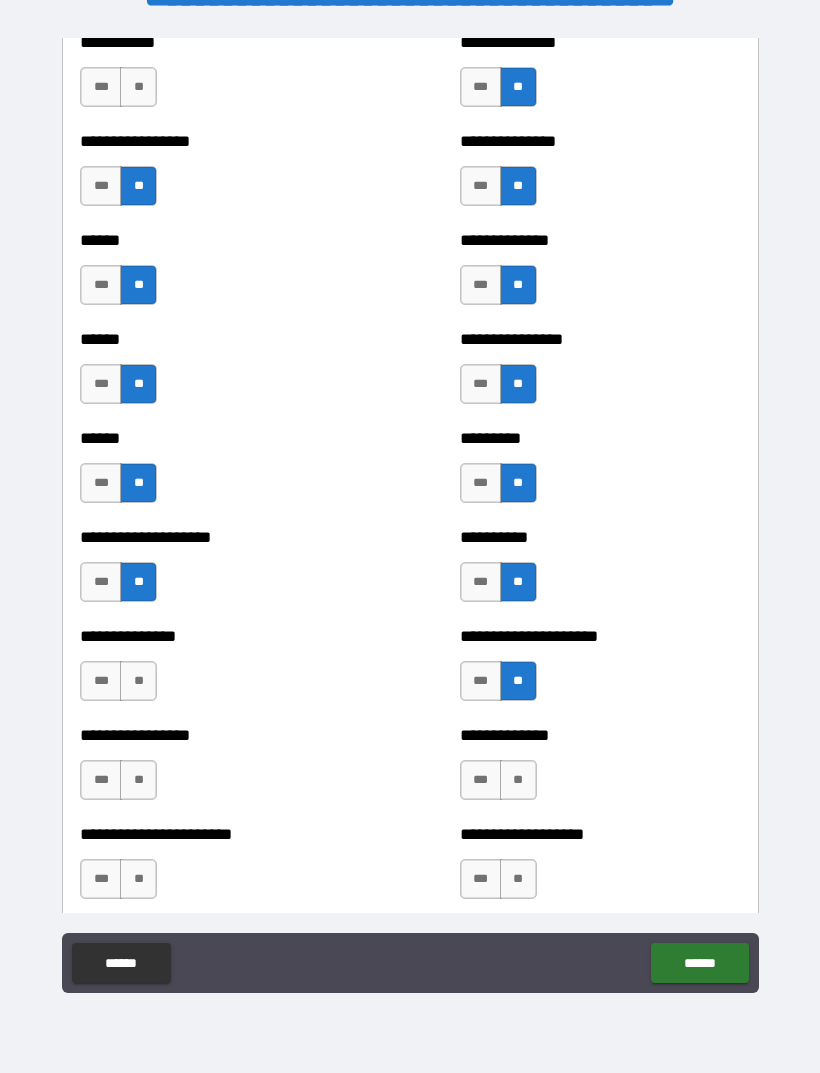 click on "**" at bounding box center (138, 681) 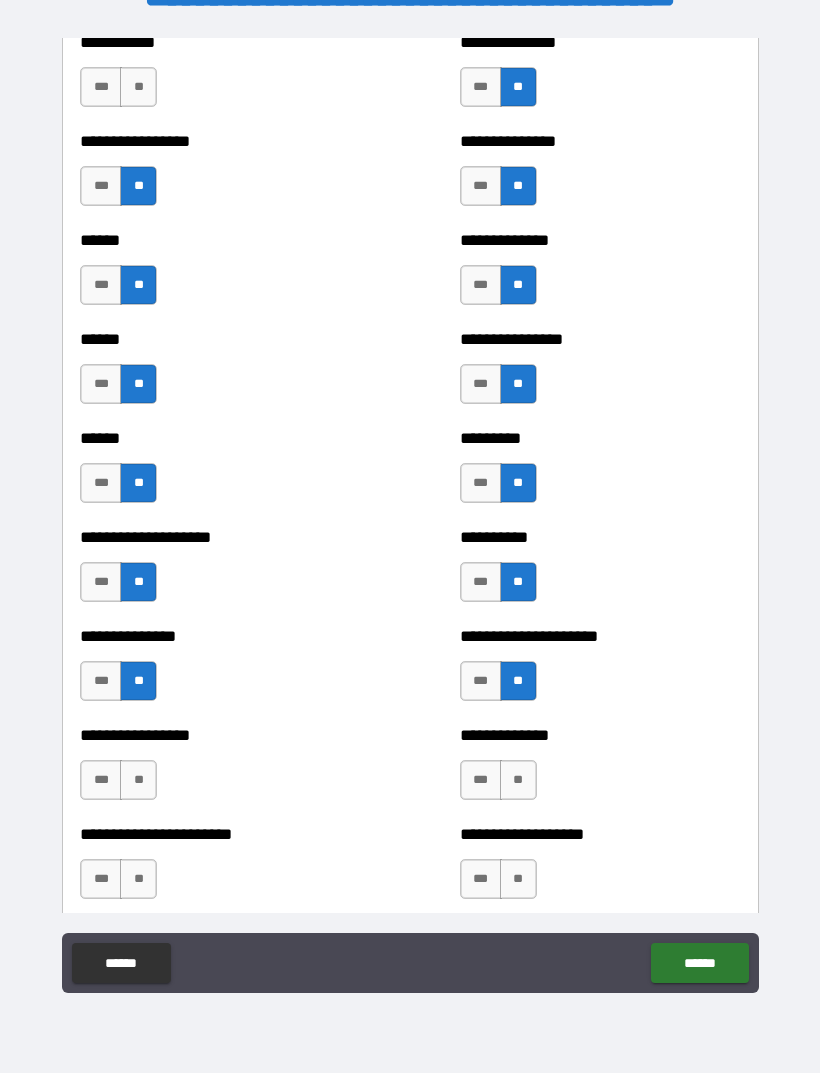 click on "**" at bounding box center [518, 780] 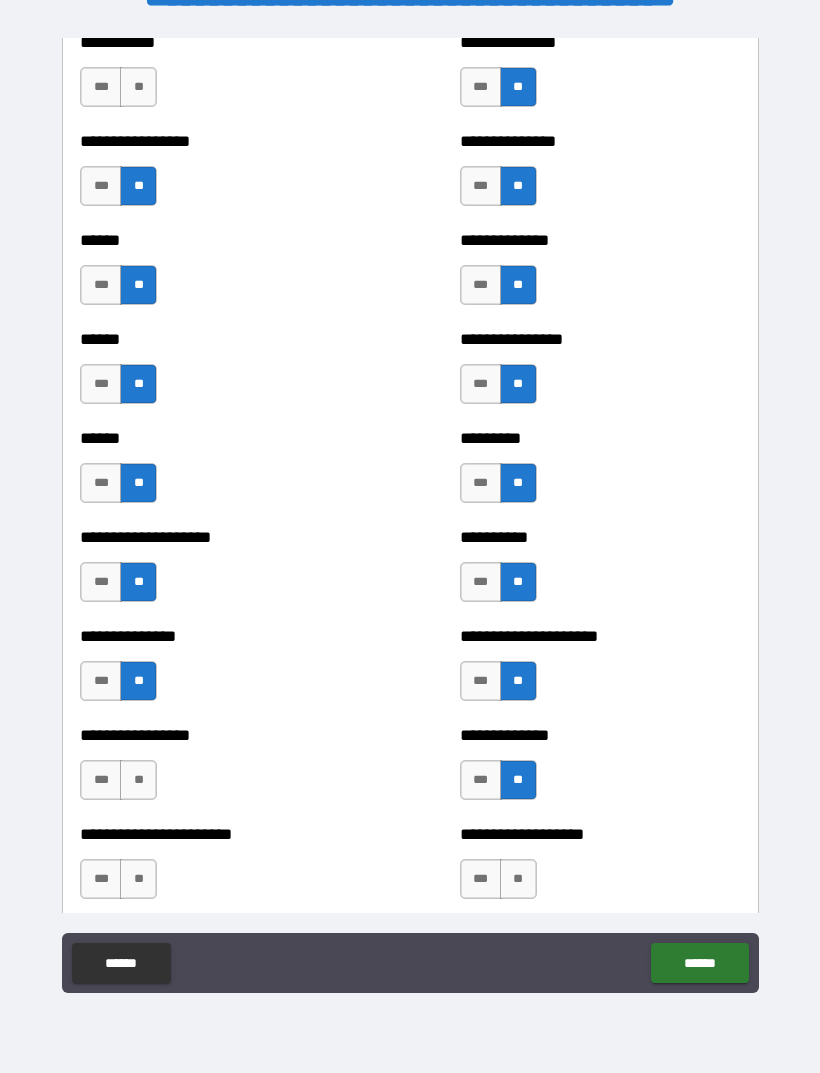 click on "**" at bounding box center (138, 780) 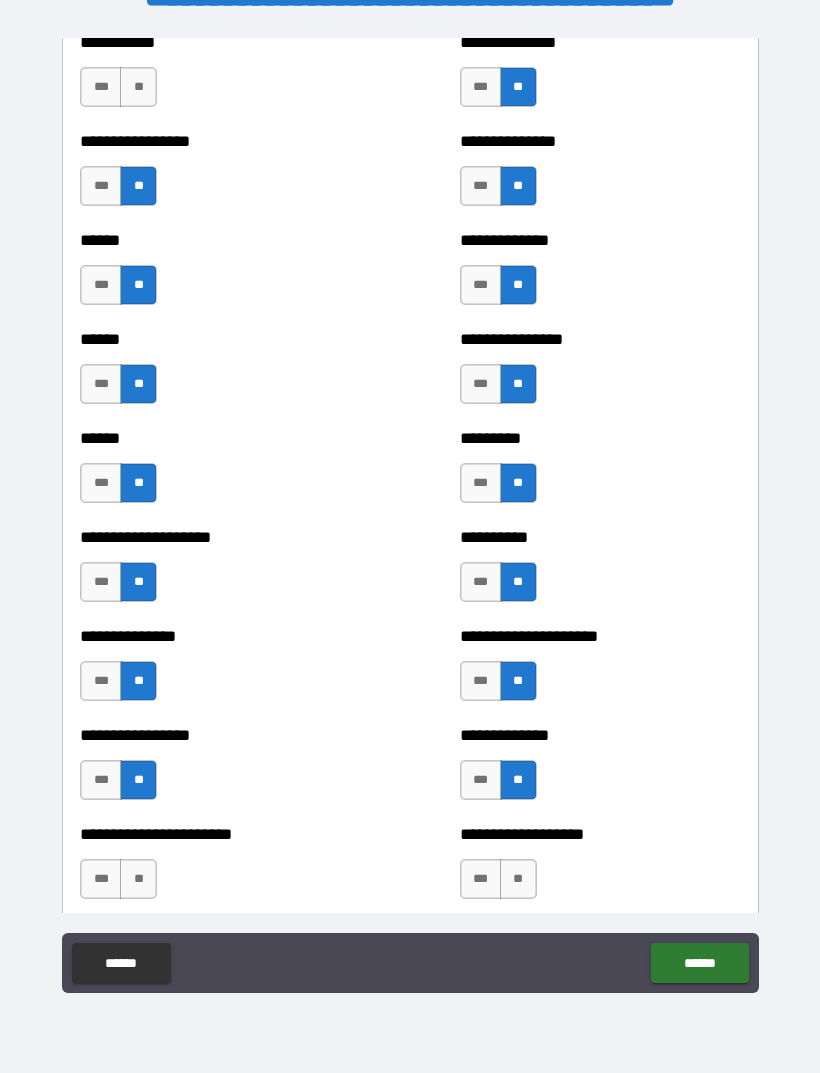 click on "**" at bounding box center (518, 879) 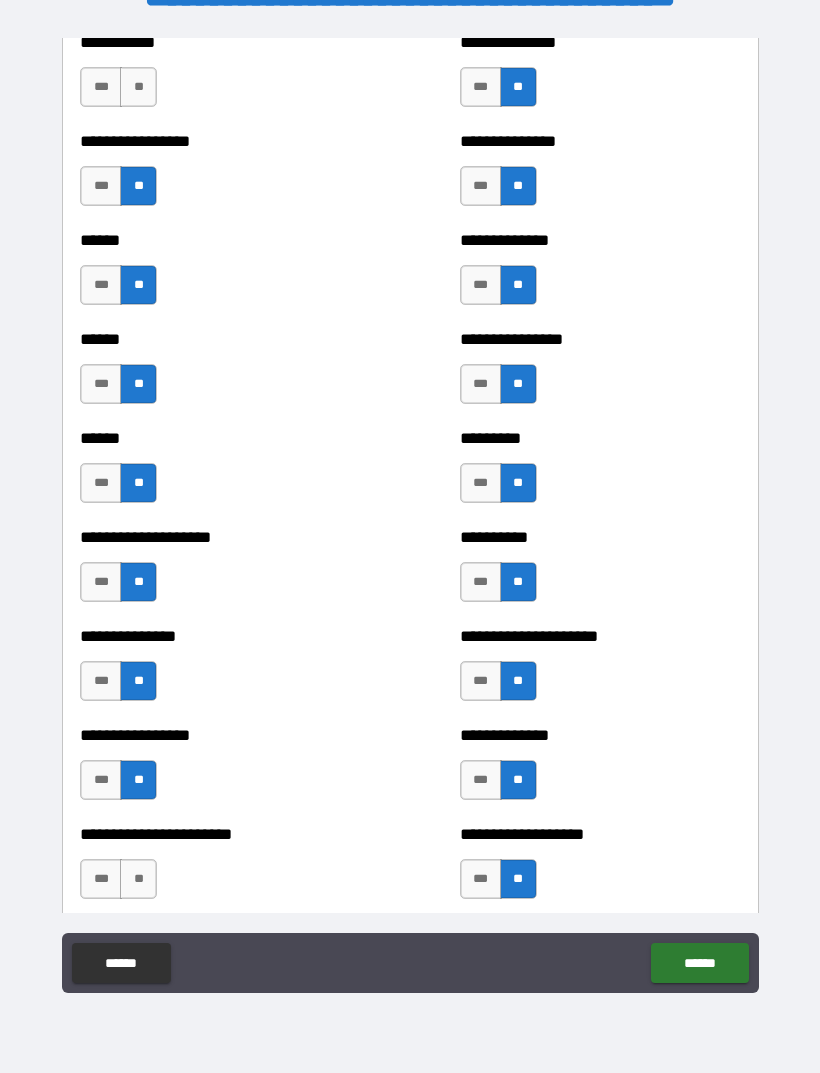 click on "**" at bounding box center [138, 879] 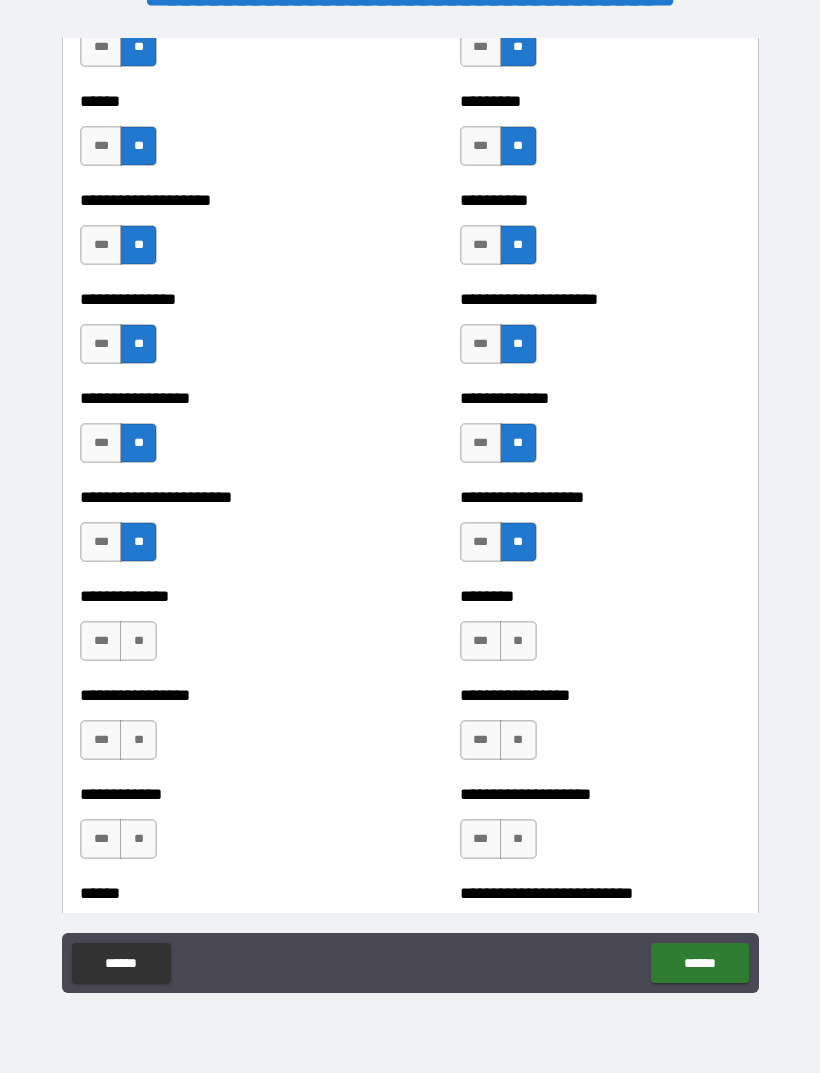 scroll, scrollTop: 3199, scrollLeft: 0, axis: vertical 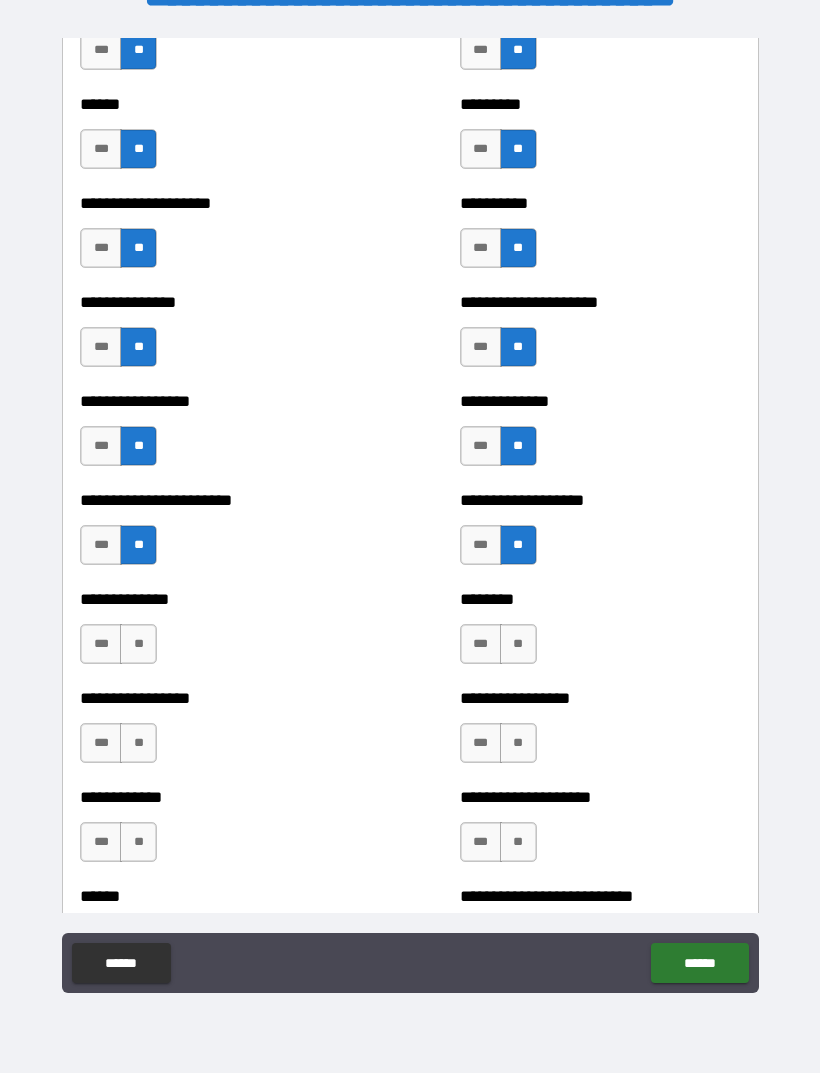 click on "**" at bounding box center (518, 644) 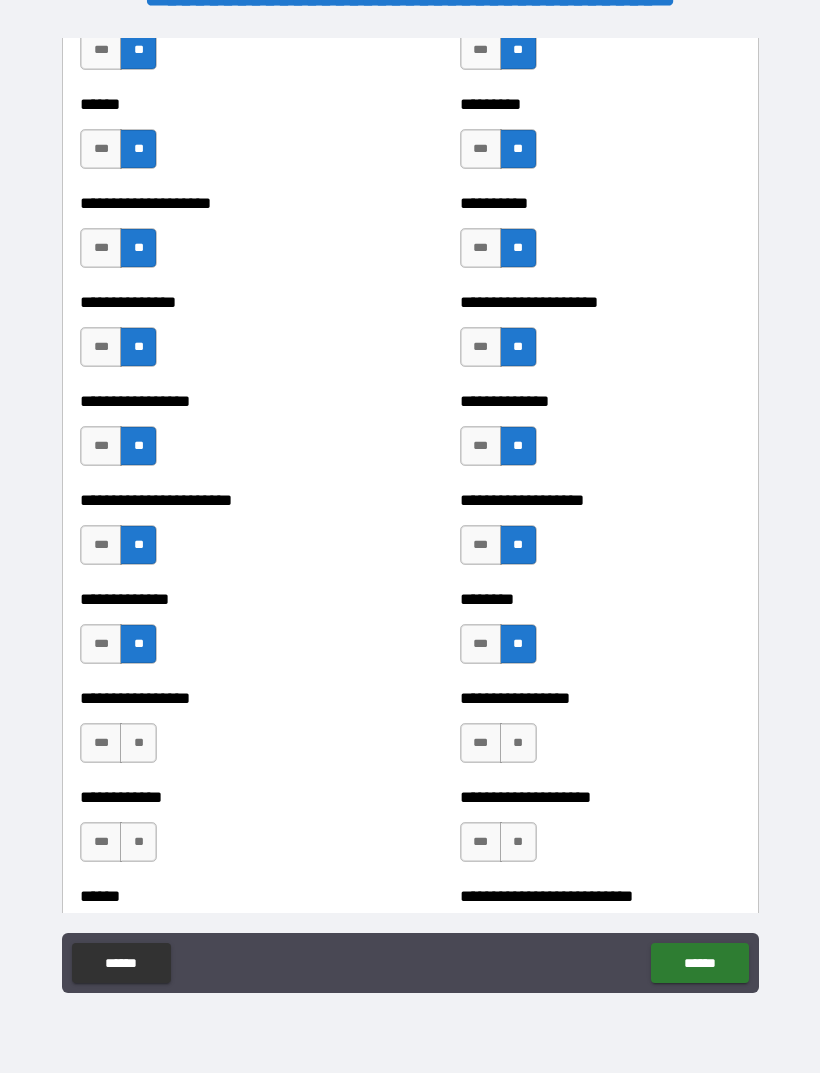 click on "**" at bounding box center [138, 743] 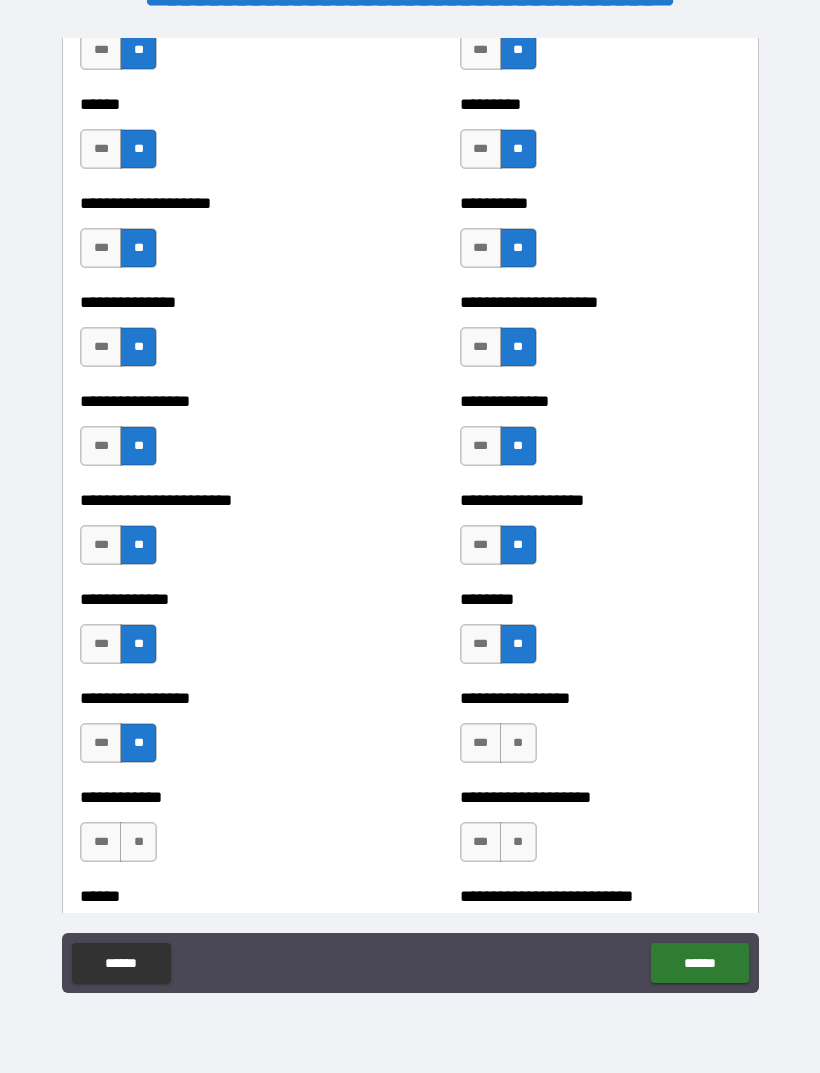 click on "**" at bounding box center (518, 743) 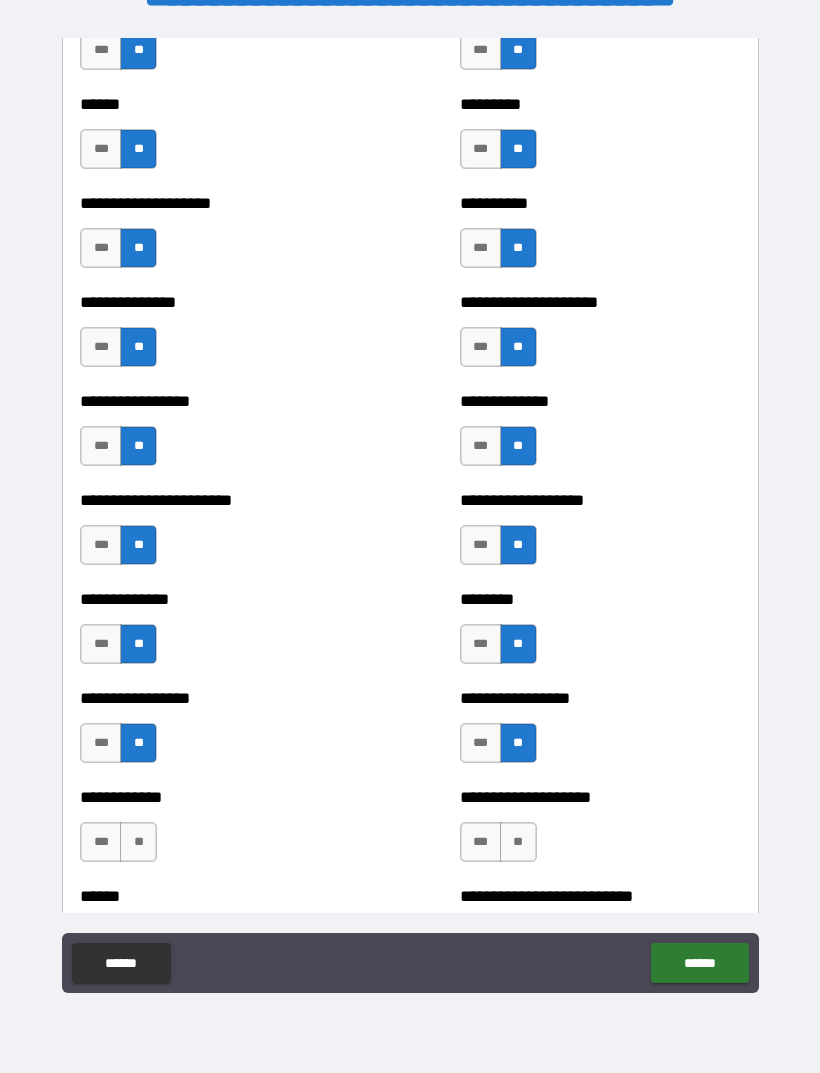 click on "**" at bounding box center (138, 842) 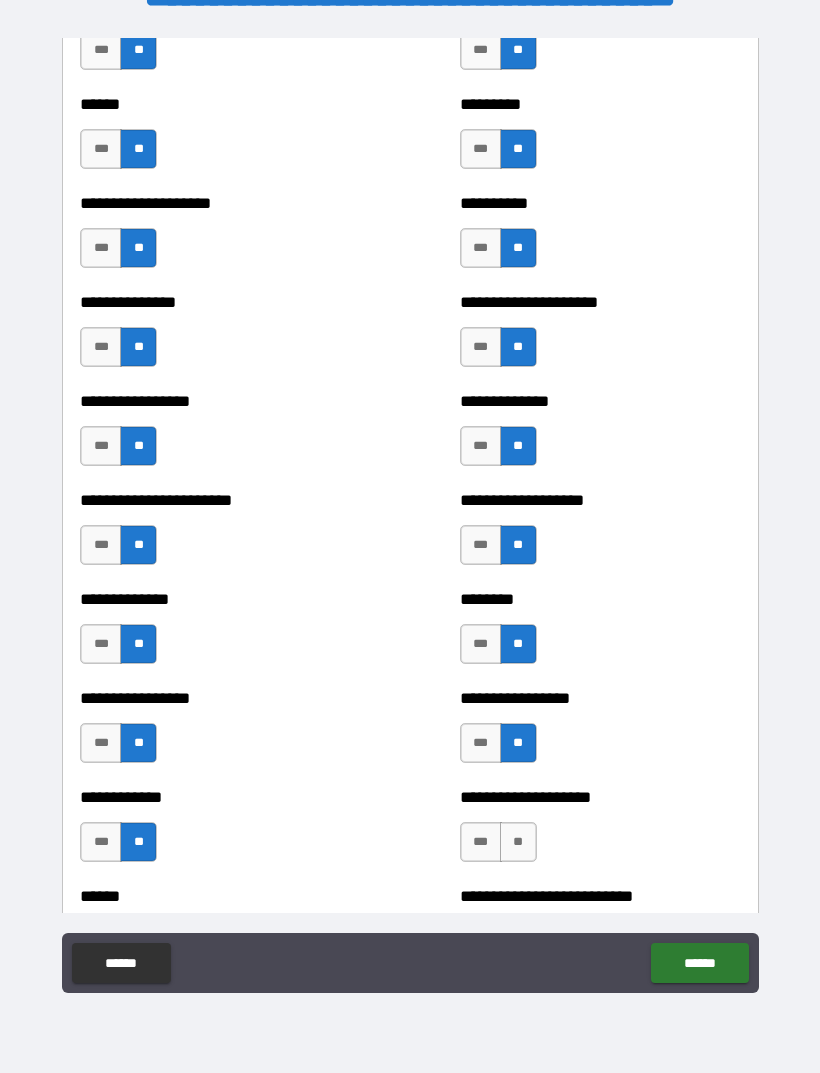 click on "**********" at bounding box center (600, 832) 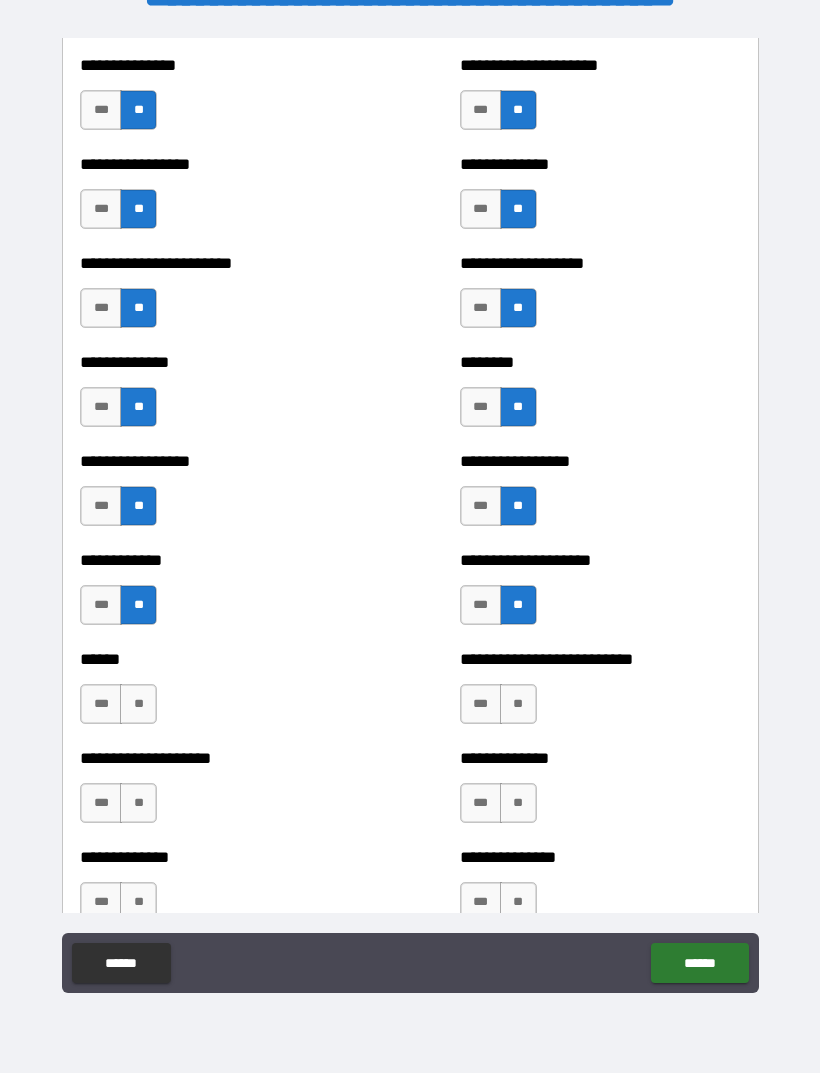 scroll, scrollTop: 3436, scrollLeft: 0, axis: vertical 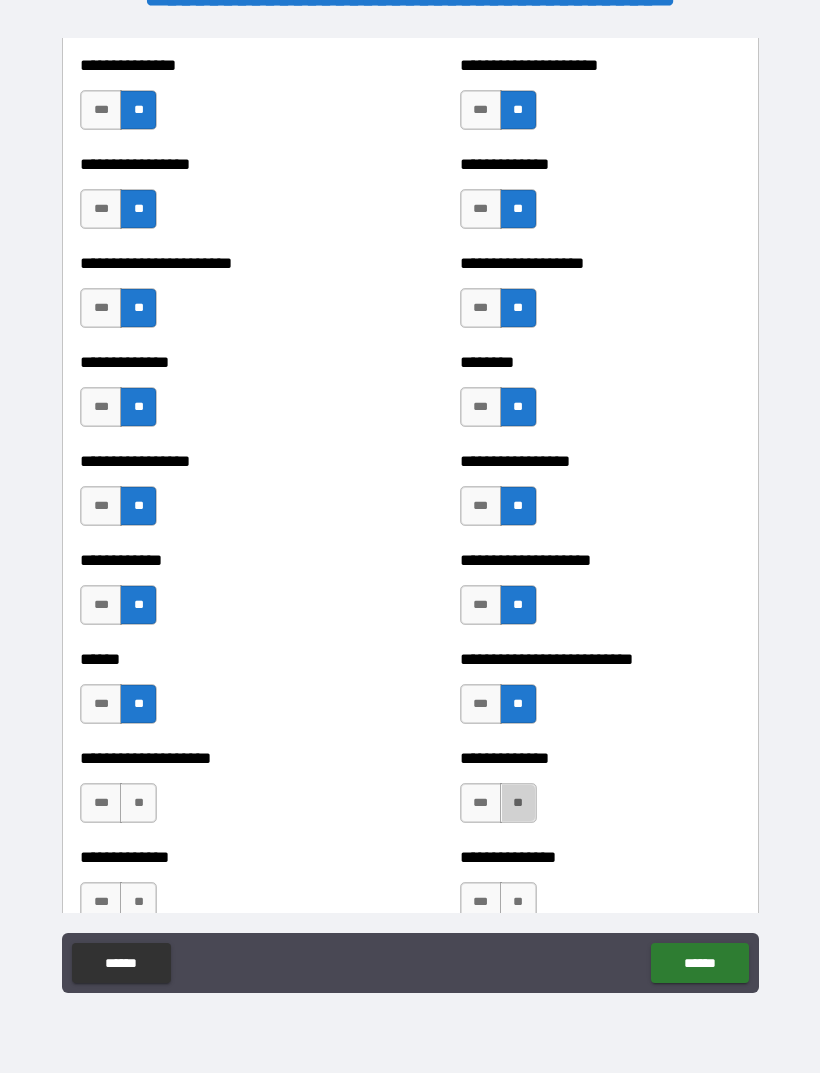 click on "**" at bounding box center (518, 803) 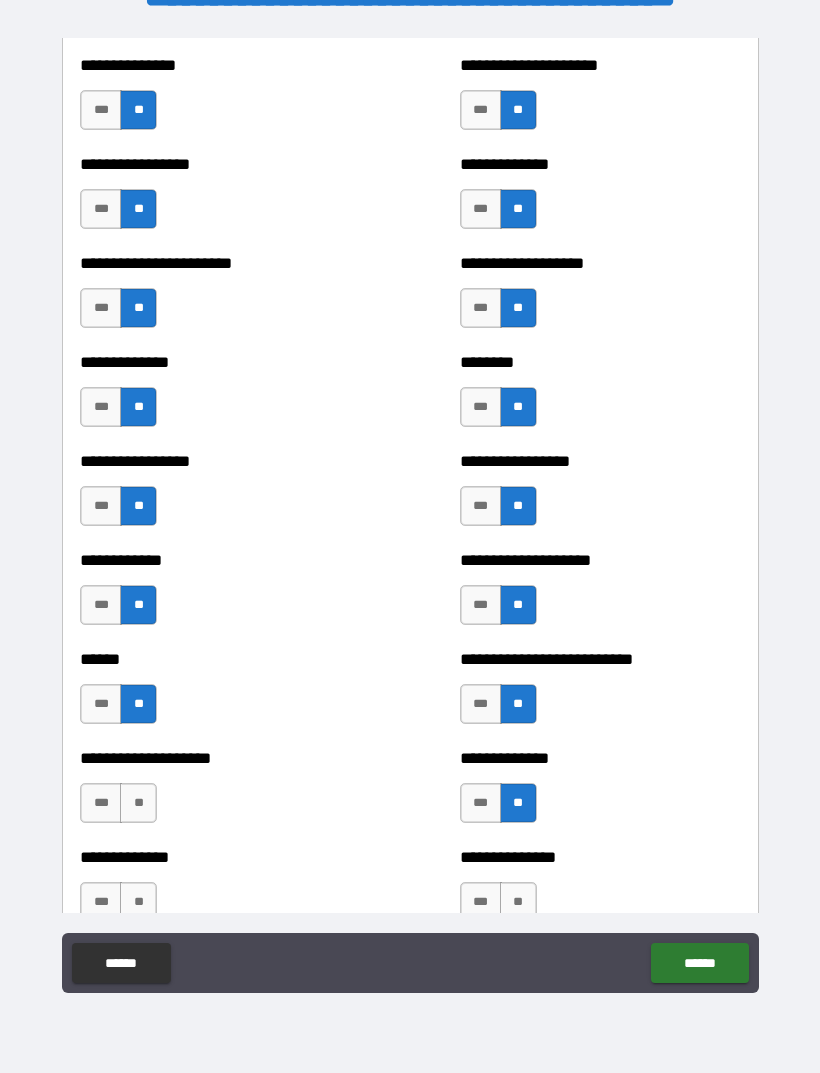 click on "**" at bounding box center [138, 803] 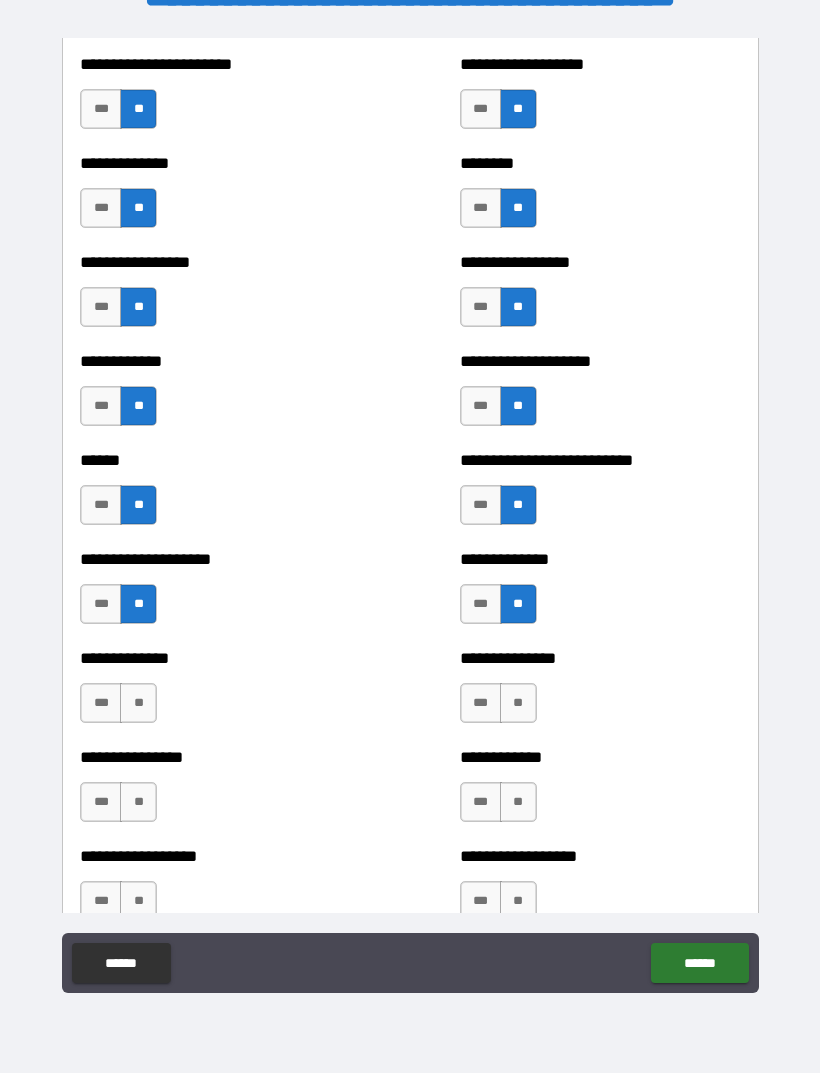 scroll, scrollTop: 3683, scrollLeft: 0, axis: vertical 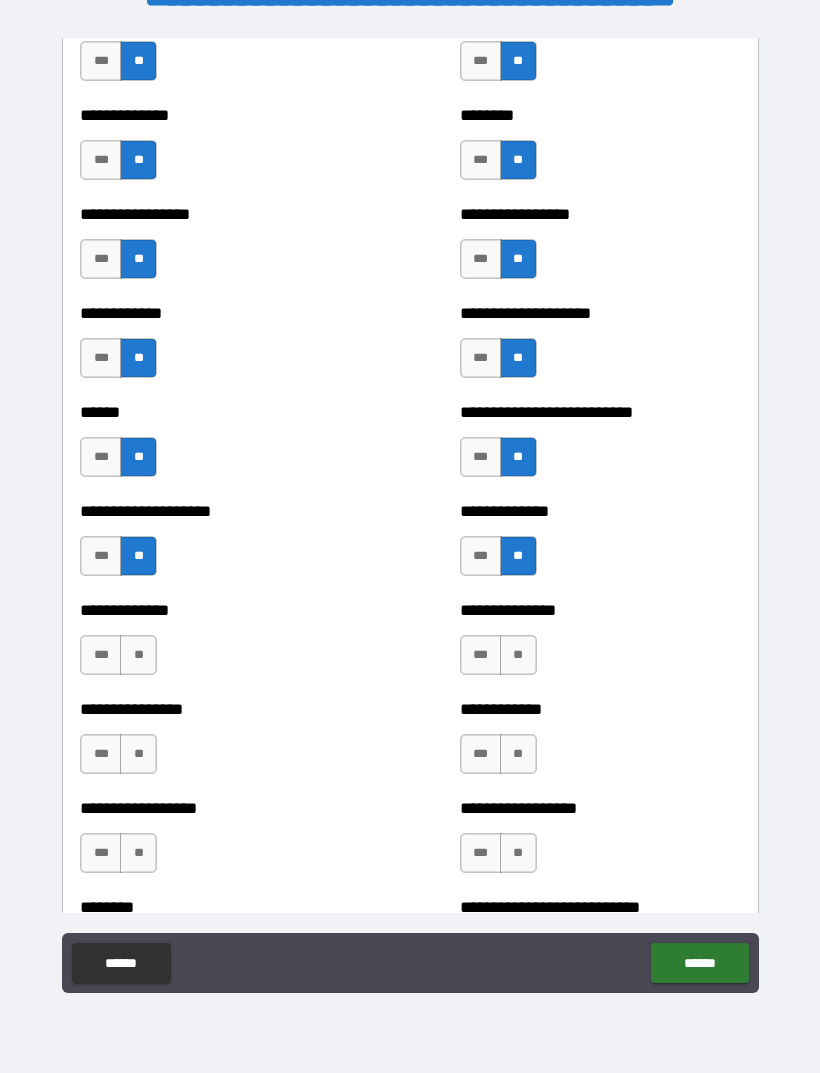 click on "**" at bounding box center (518, 655) 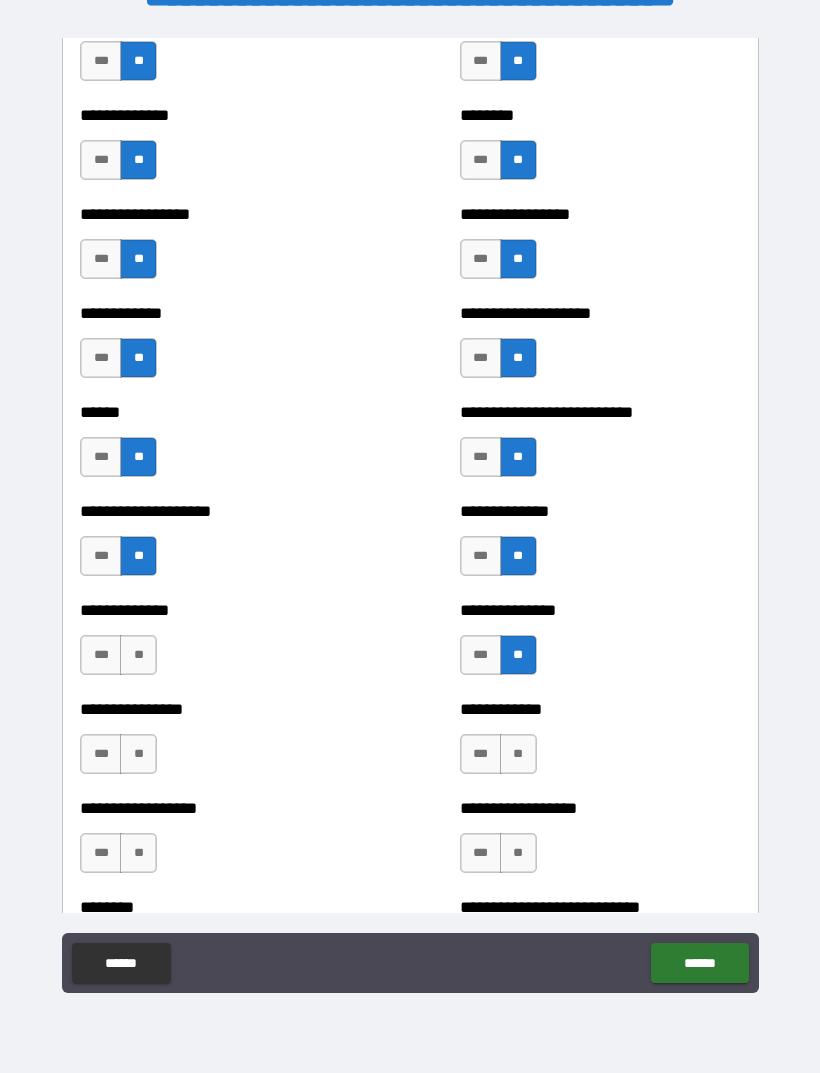 click on "**" at bounding box center (138, 655) 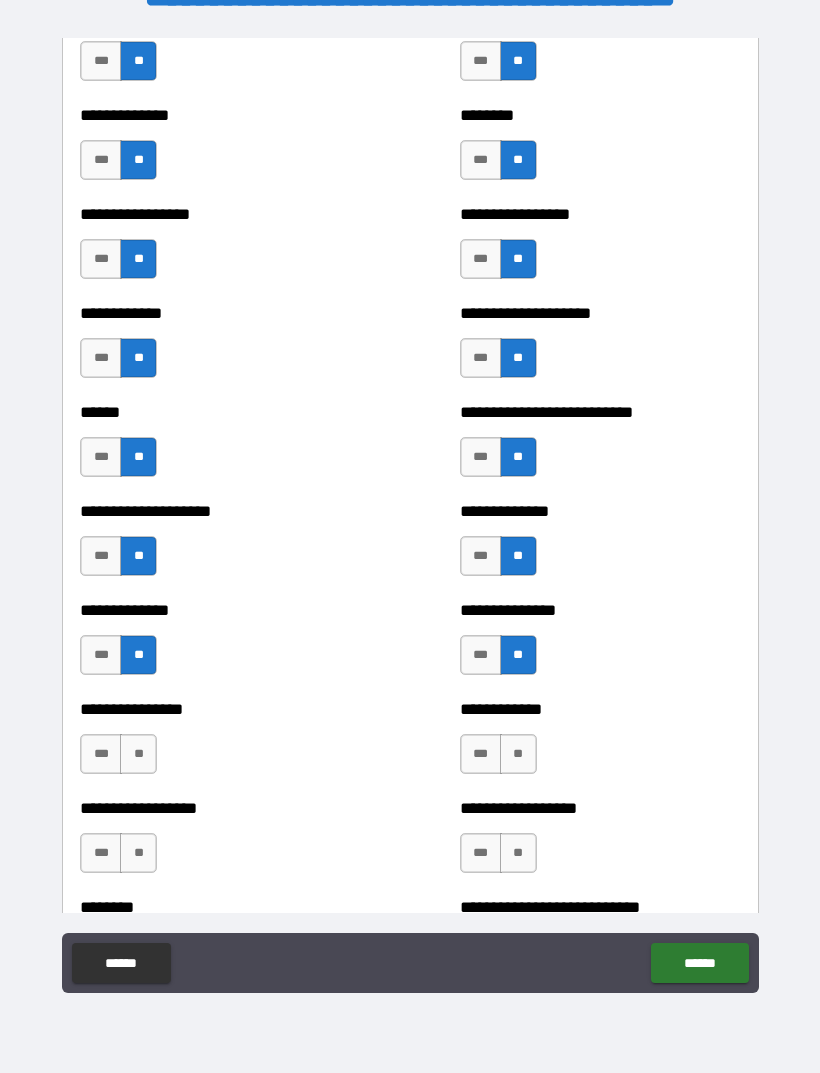 click on "**" at bounding box center [138, 754] 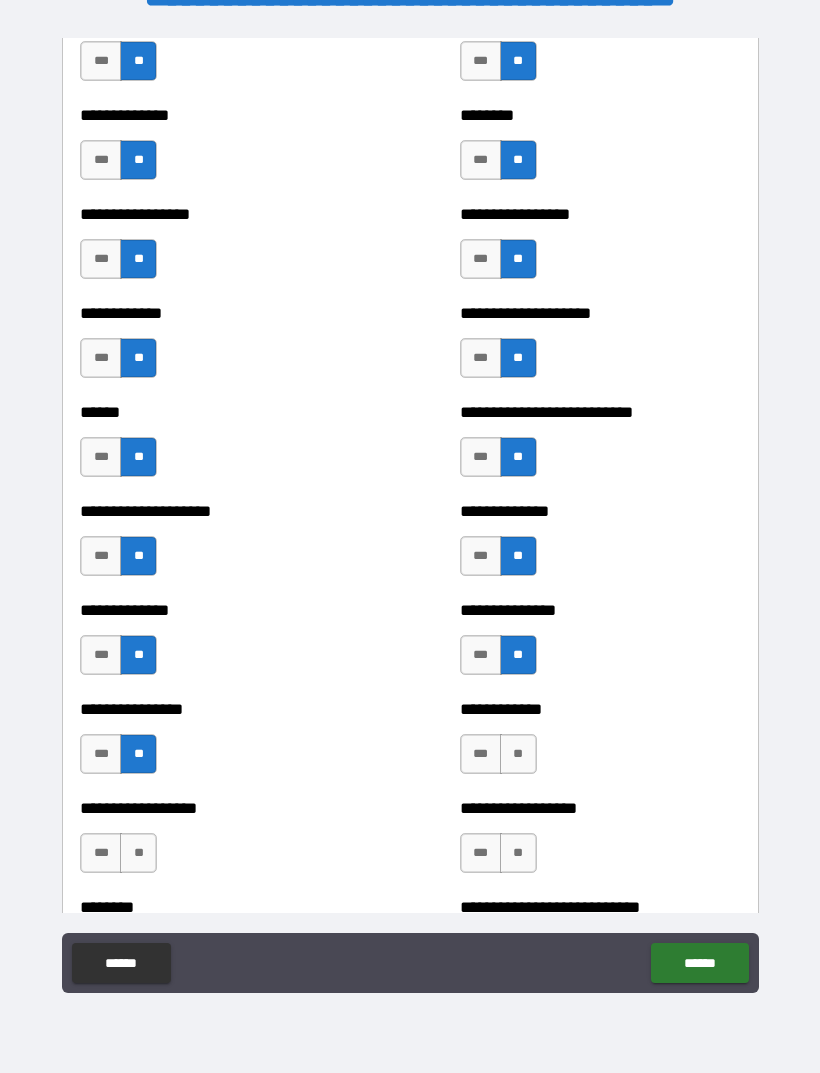 click on "**" at bounding box center [518, 754] 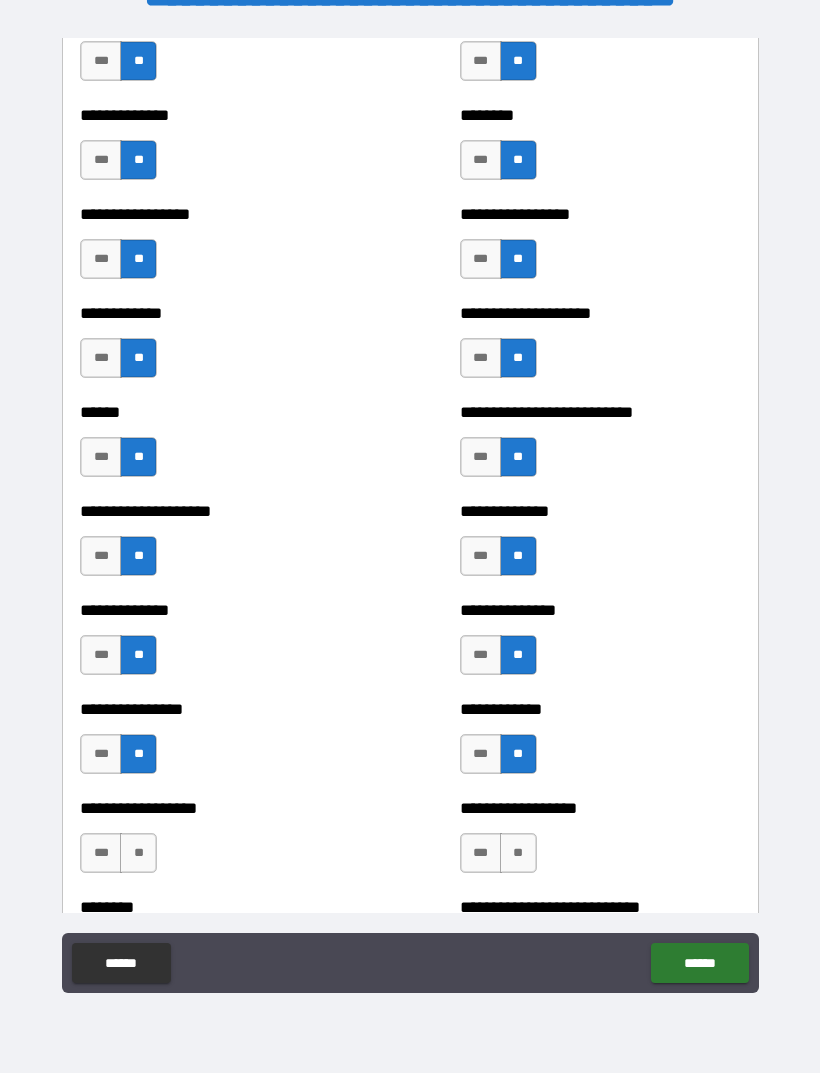 click on "**" at bounding box center [138, 853] 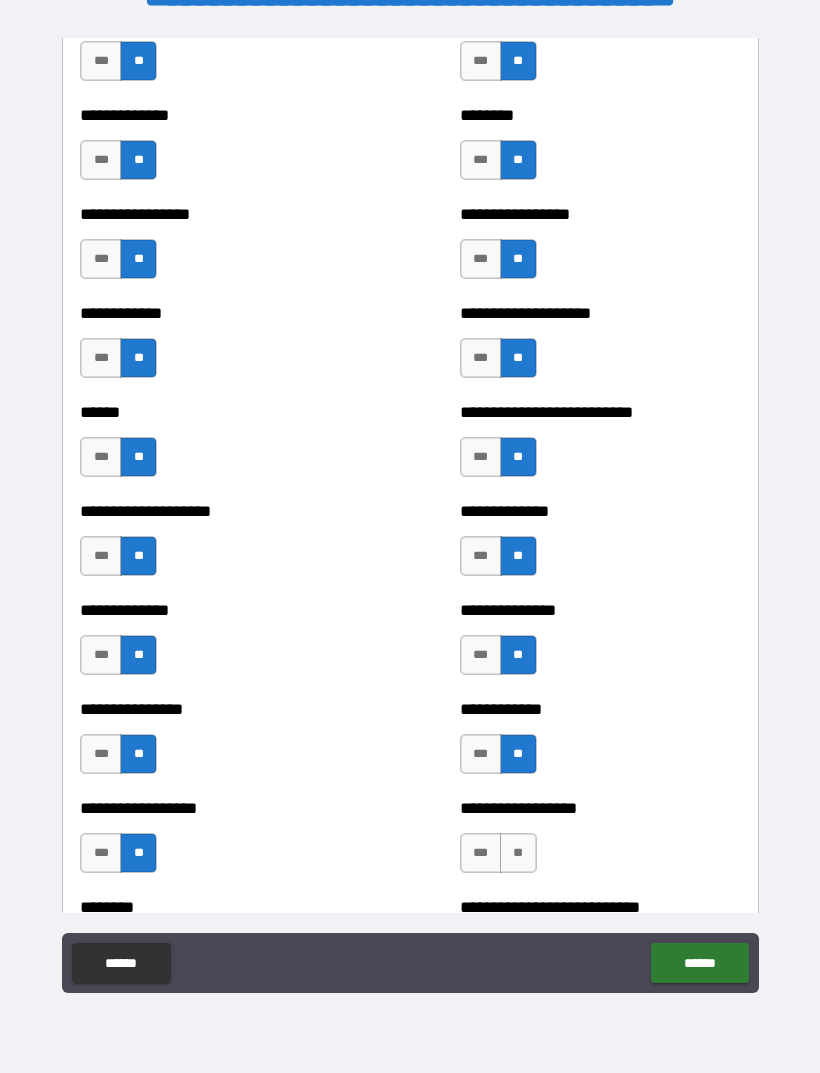 click on "**" at bounding box center [518, 853] 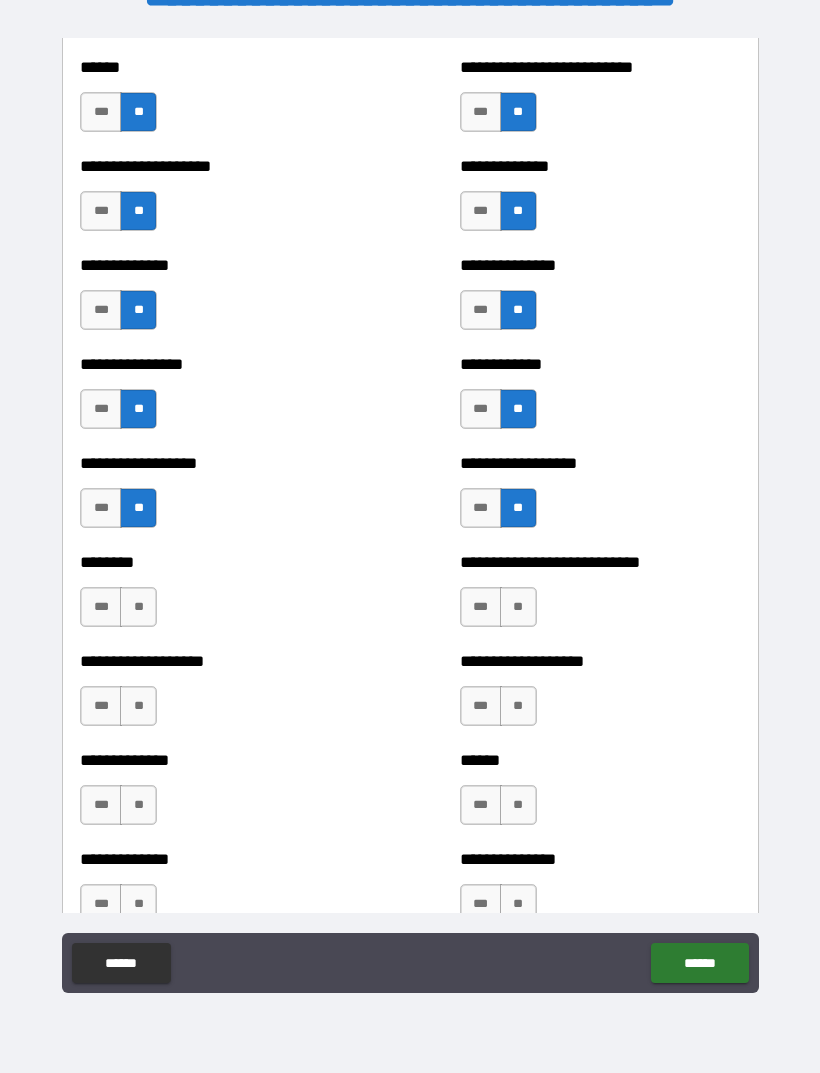 scroll, scrollTop: 4038, scrollLeft: 0, axis: vertical 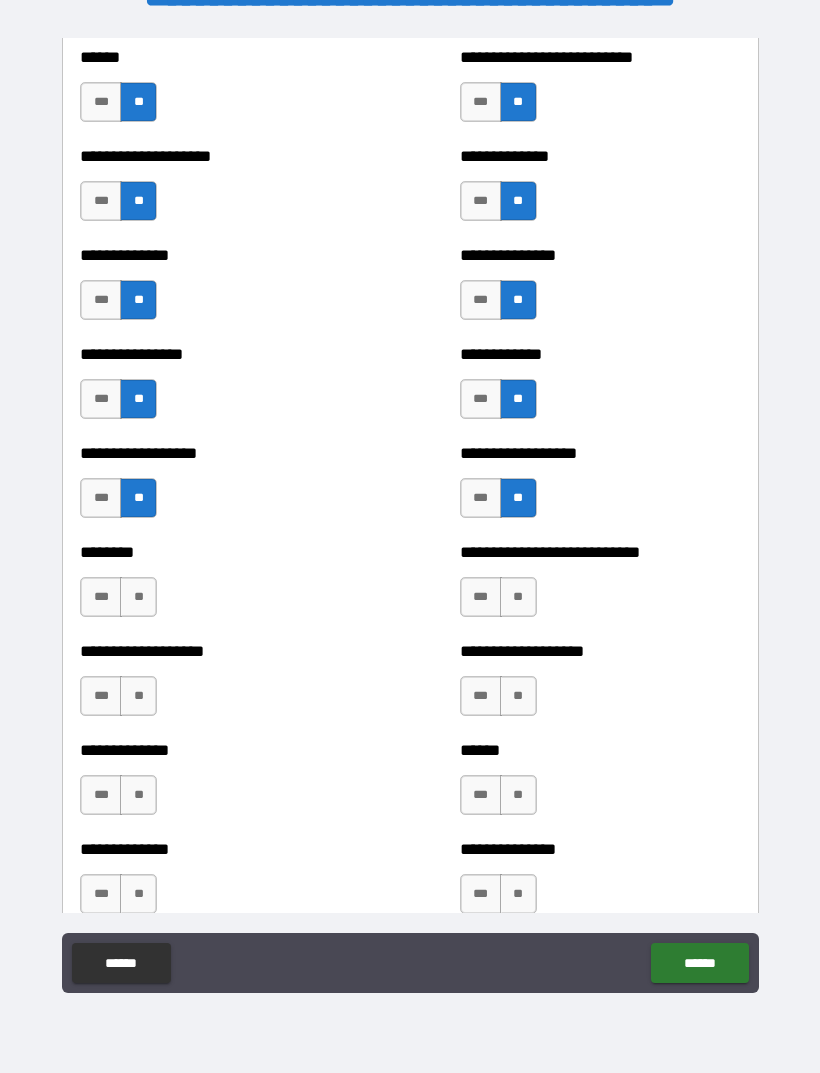 click on "**" at bounding box center (138, 597) 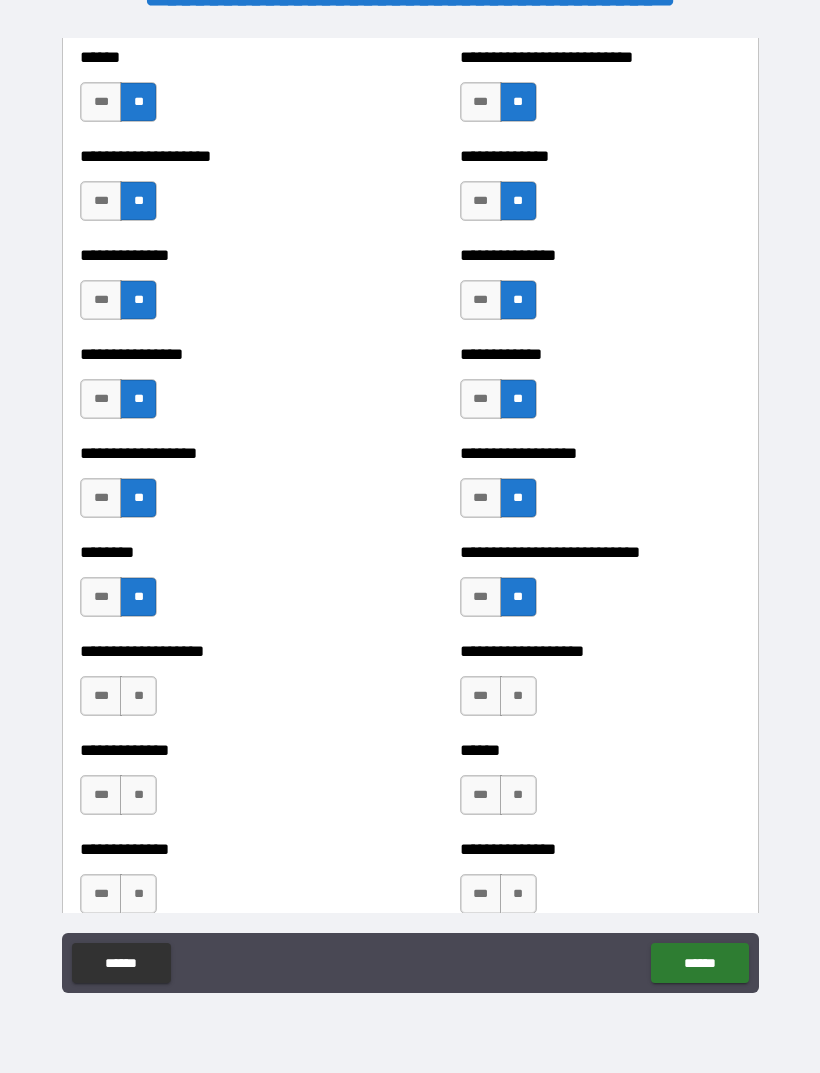 click on "**" at bounding box center (518, 696) 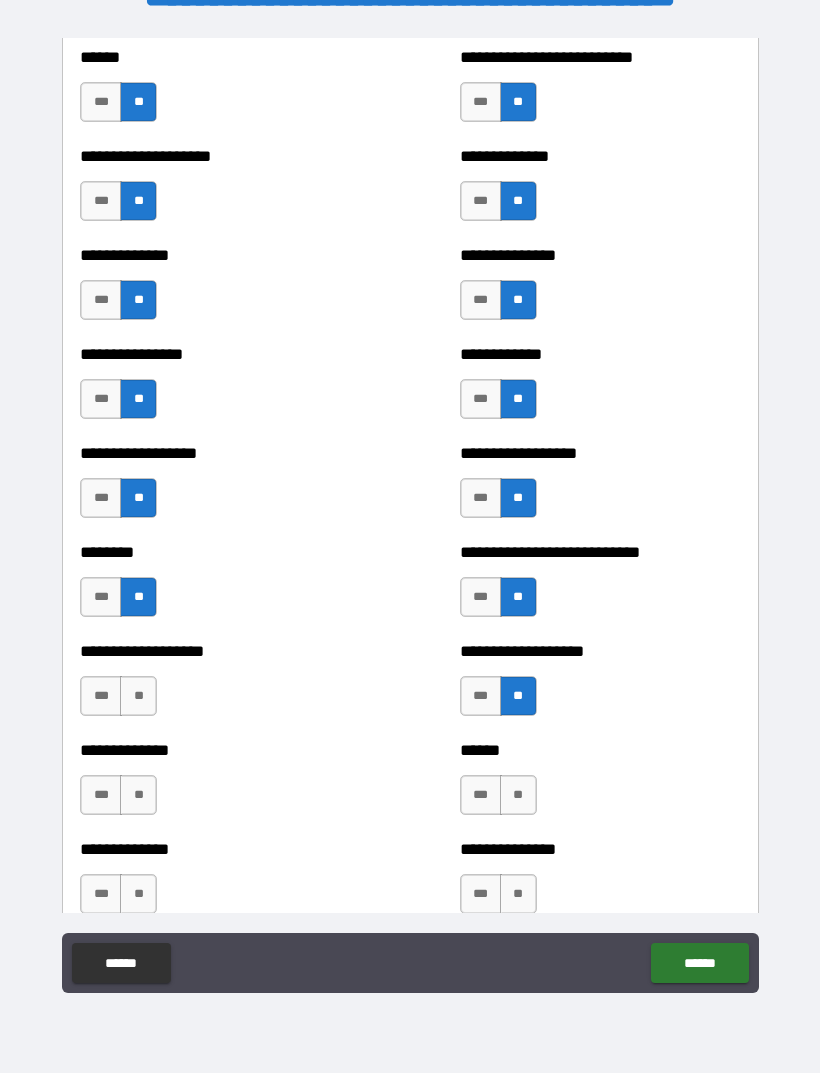 click on "**" at bounding box center (518, 795) 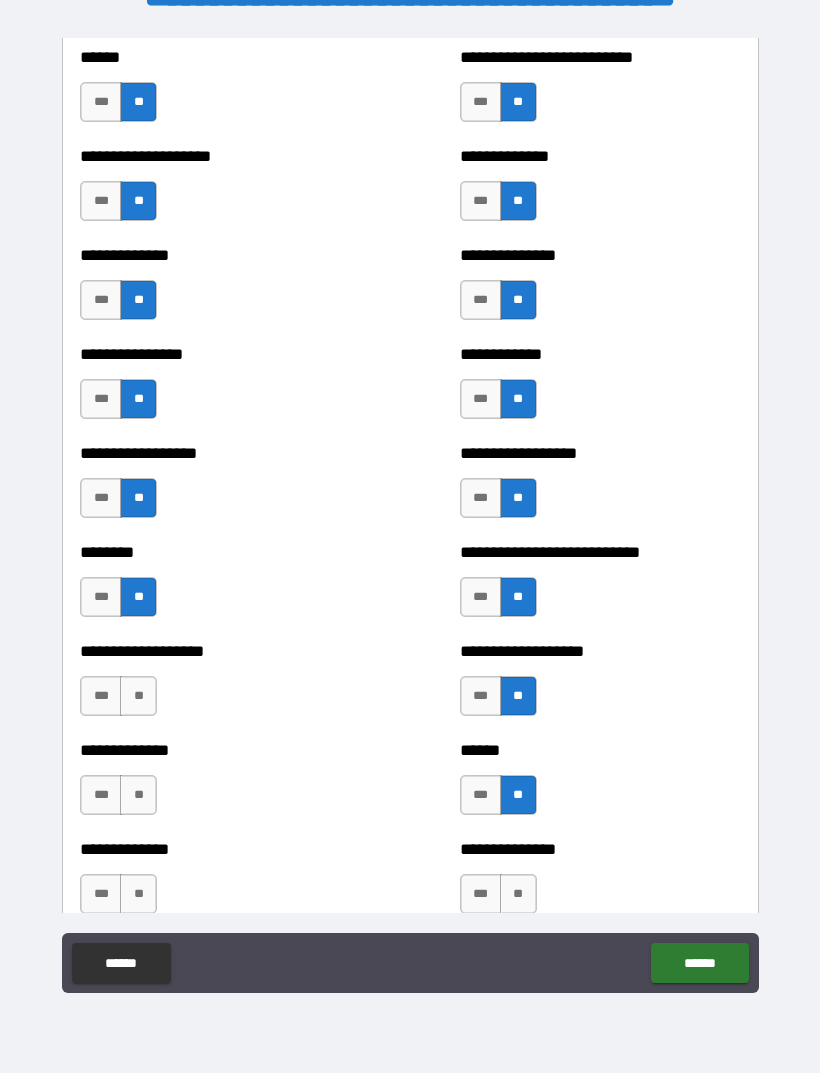 click on "**" at bounding box center [138, 795] 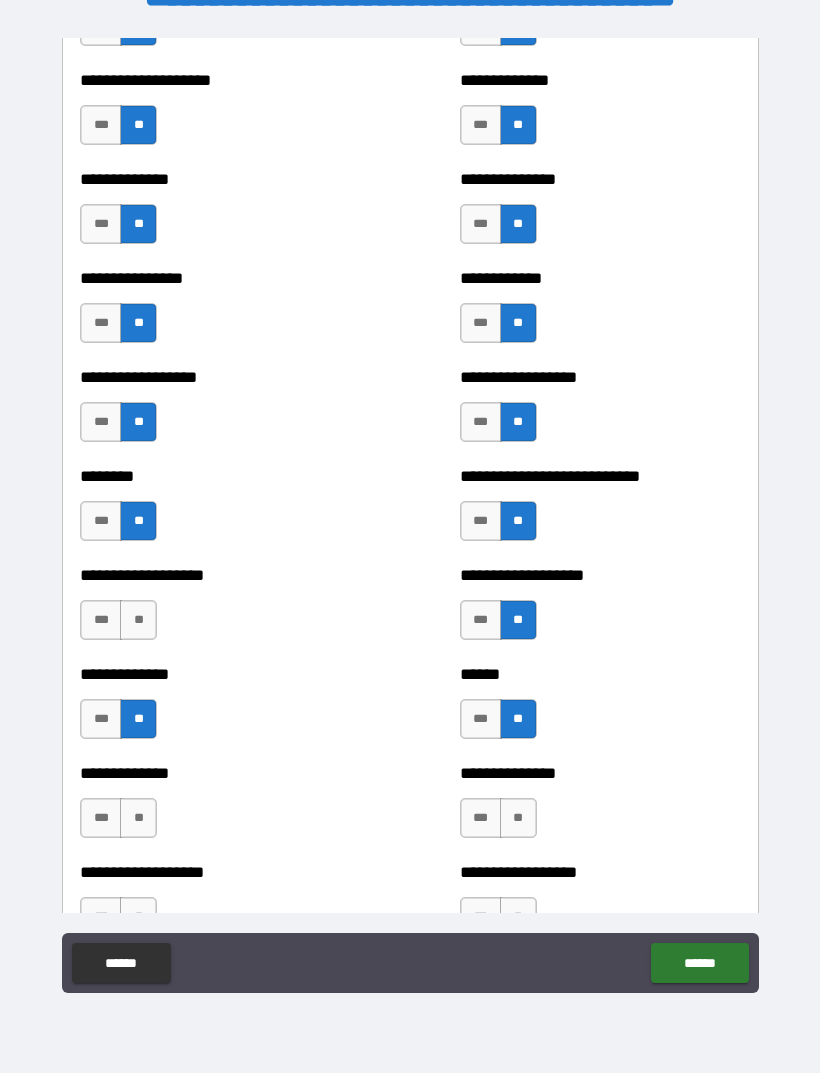 scroll, scrollTop: 4113, scrollLeft: 0, axis: vertical 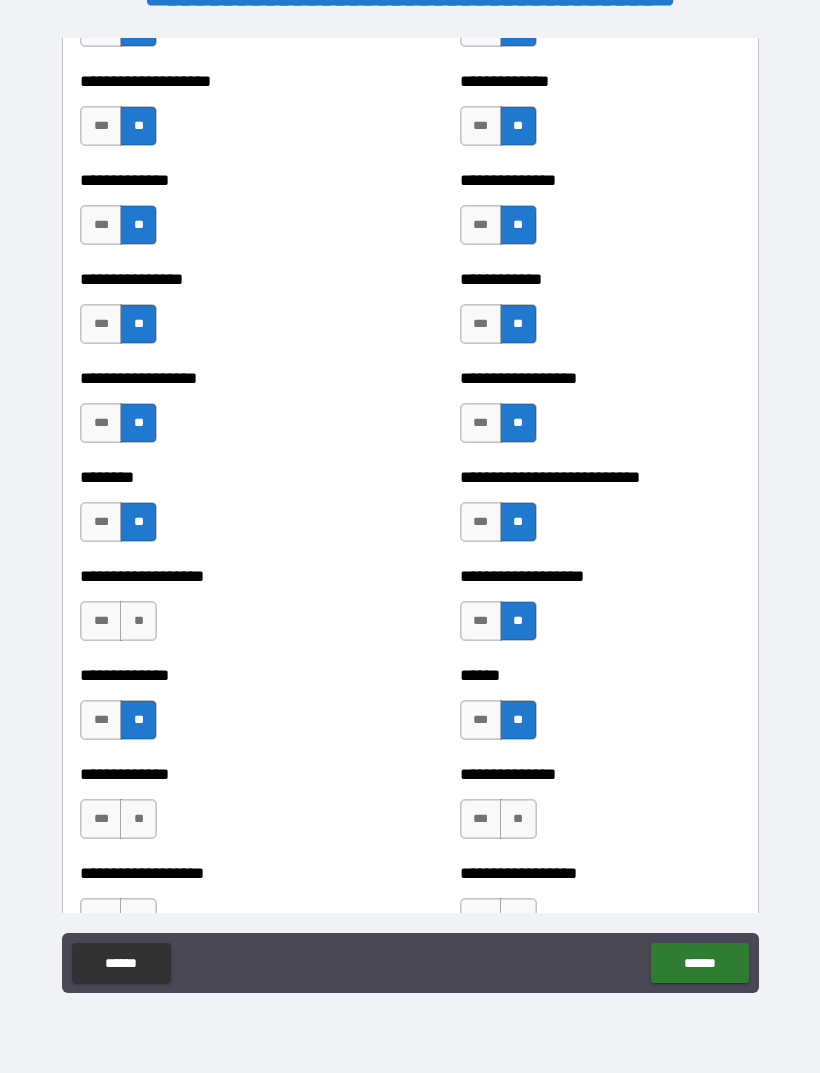 click on "**" at bounding box center (138, 621) 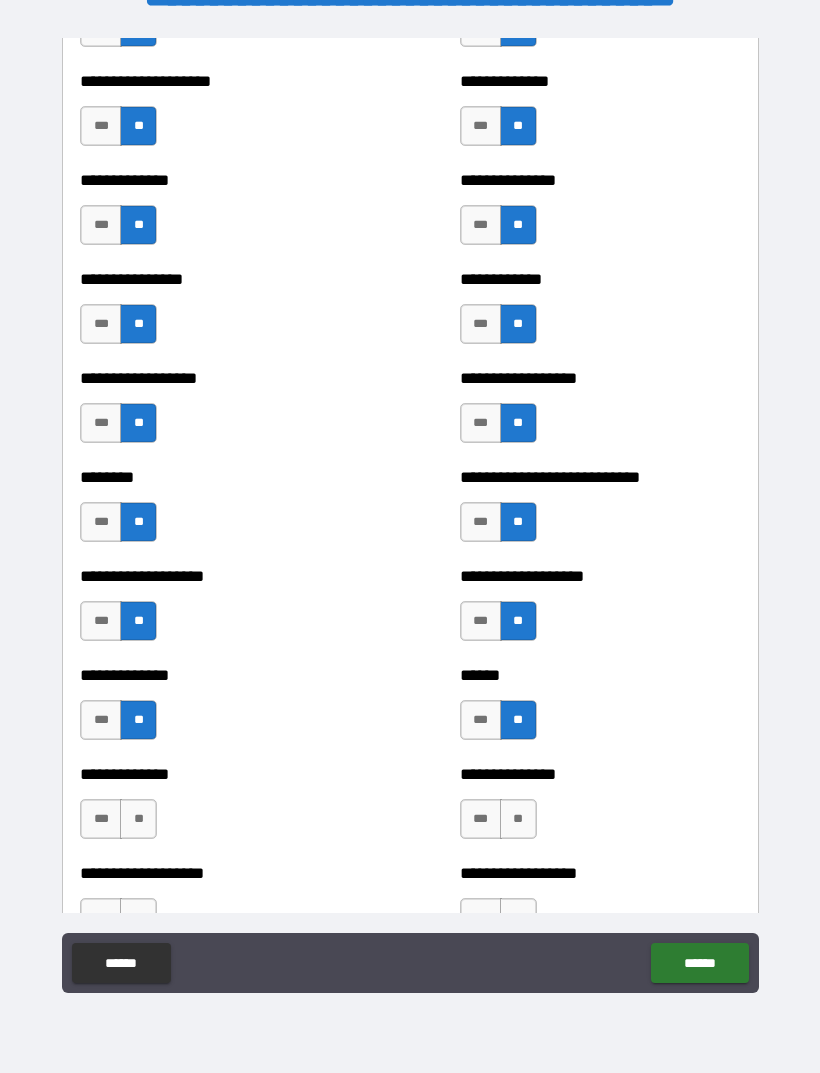 click on "**" at bounding box center [518, 819] 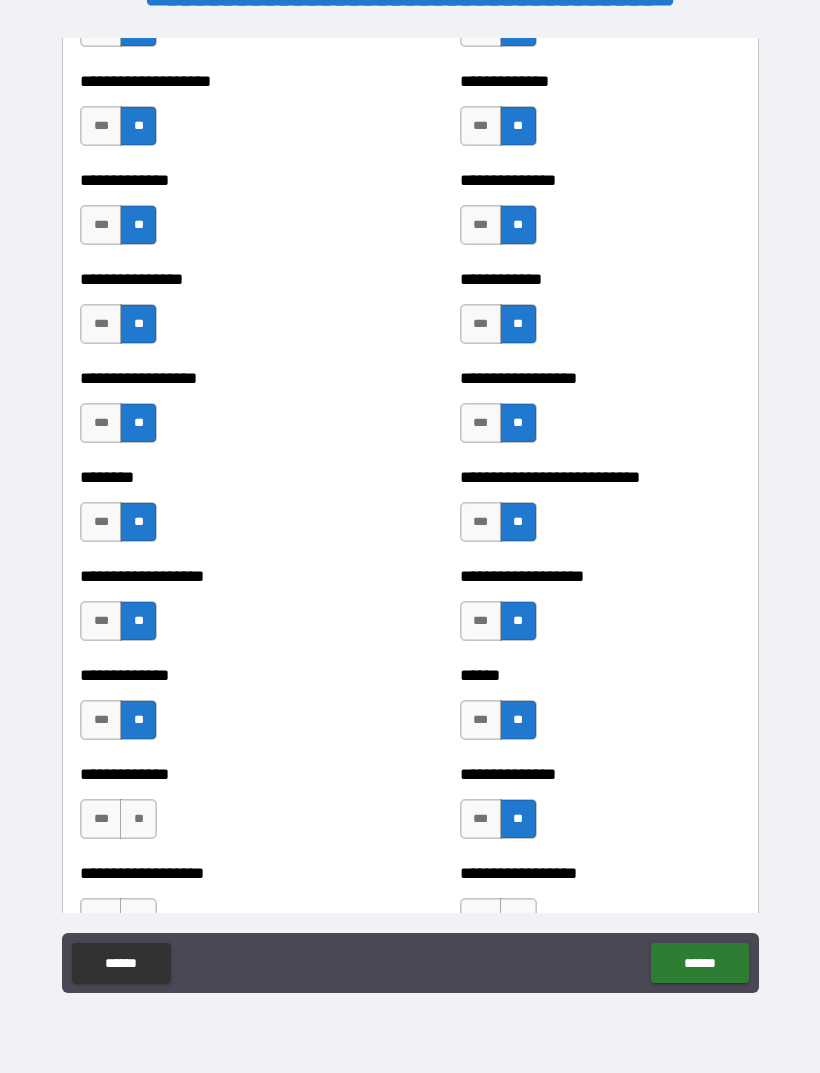click on "**********" at bounding box center [600, 774] 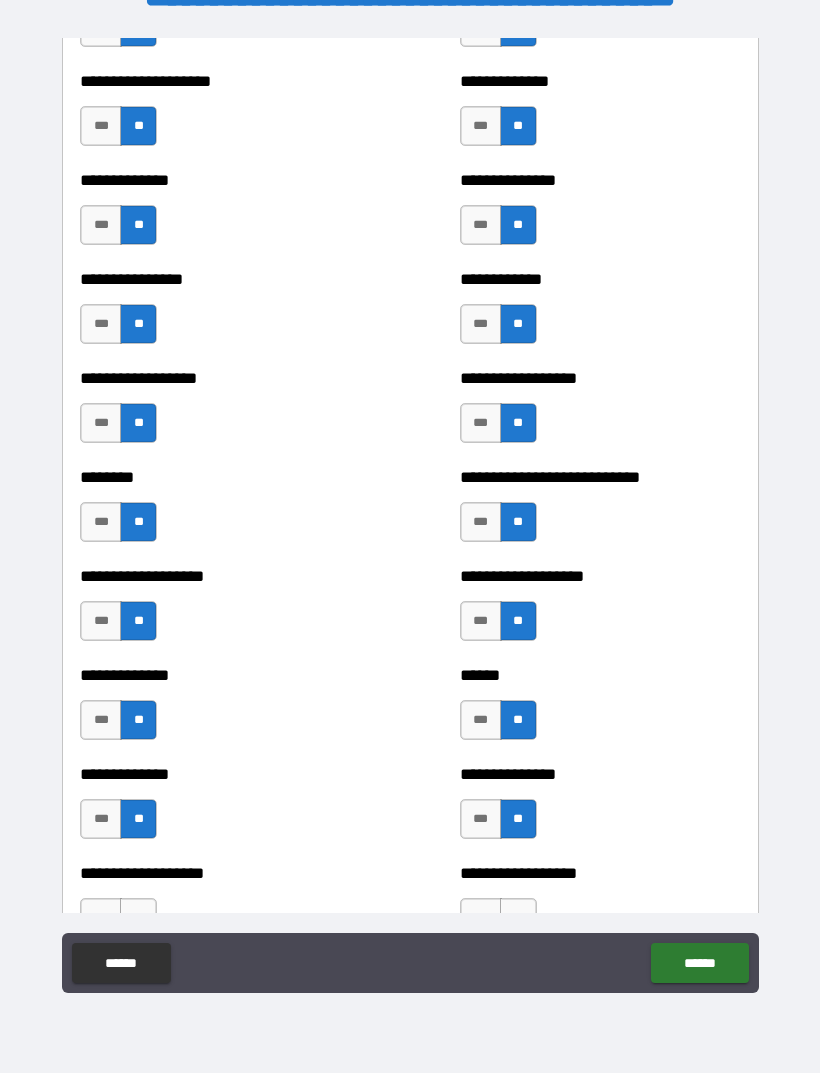 scroll, scrollTop: 4347, scrollLeft: 0, axis: vertical 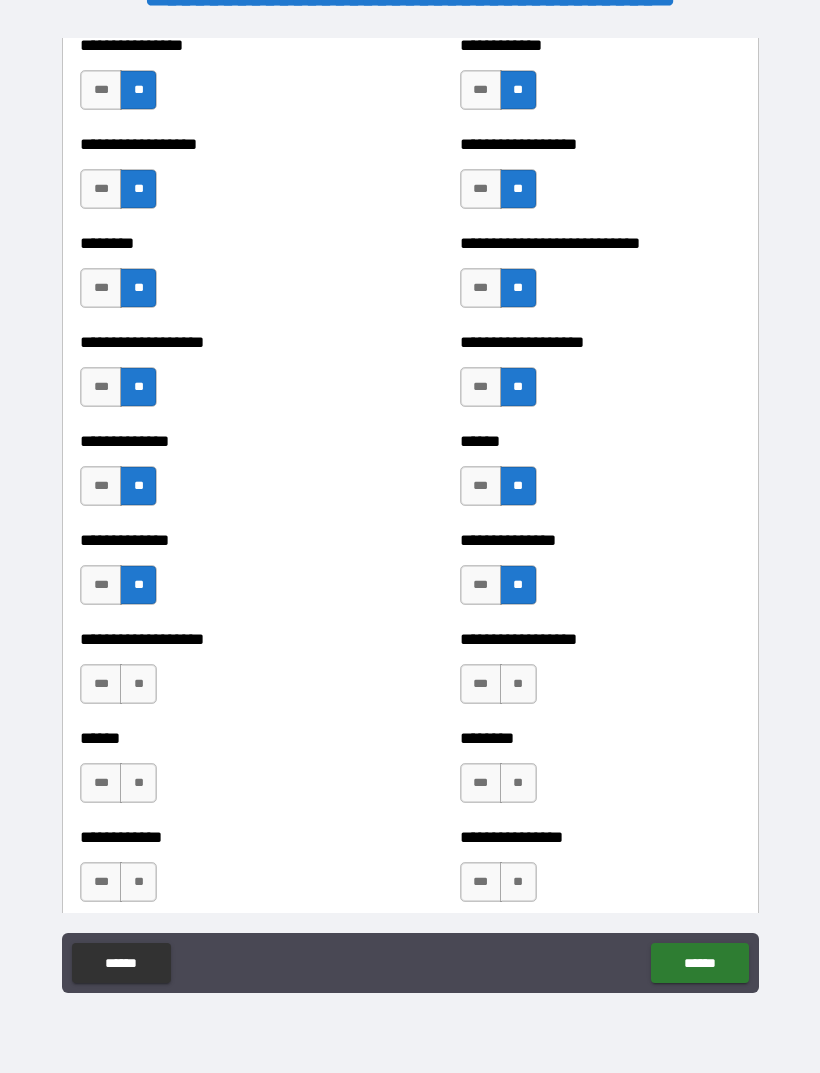 click on "**" at bounding box center (518, 684) 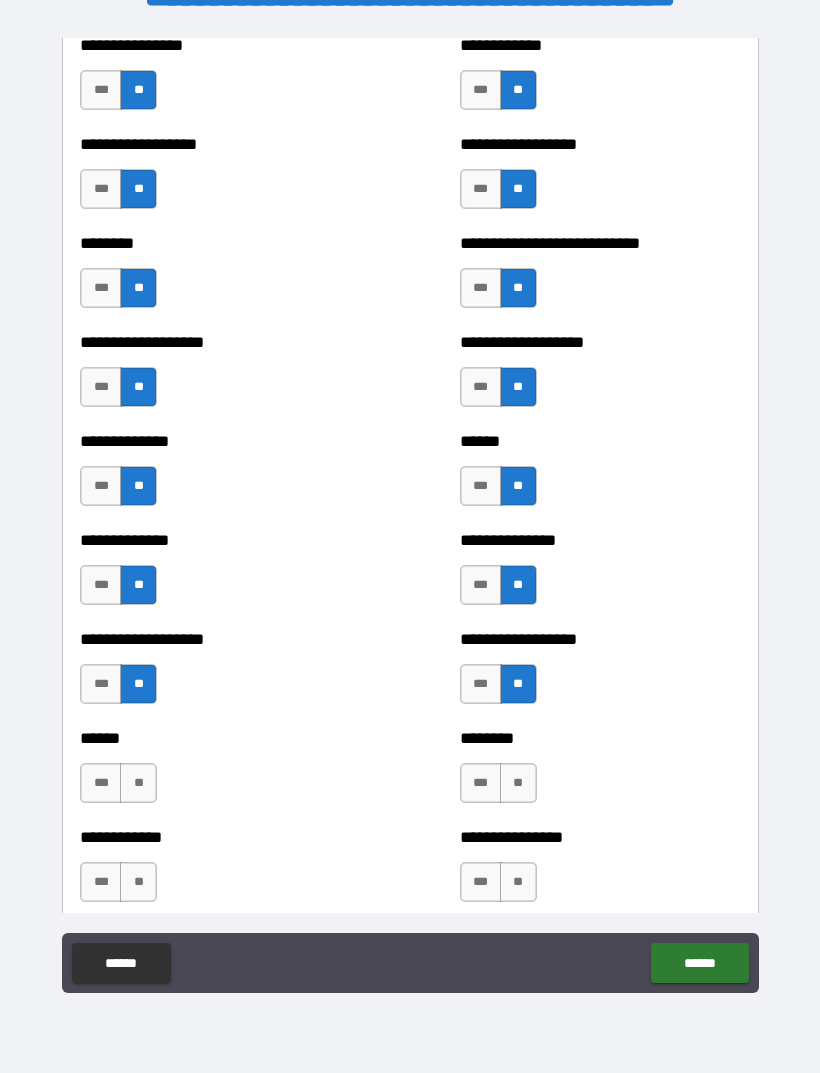 click on "**" at bounding box center [518, 783] 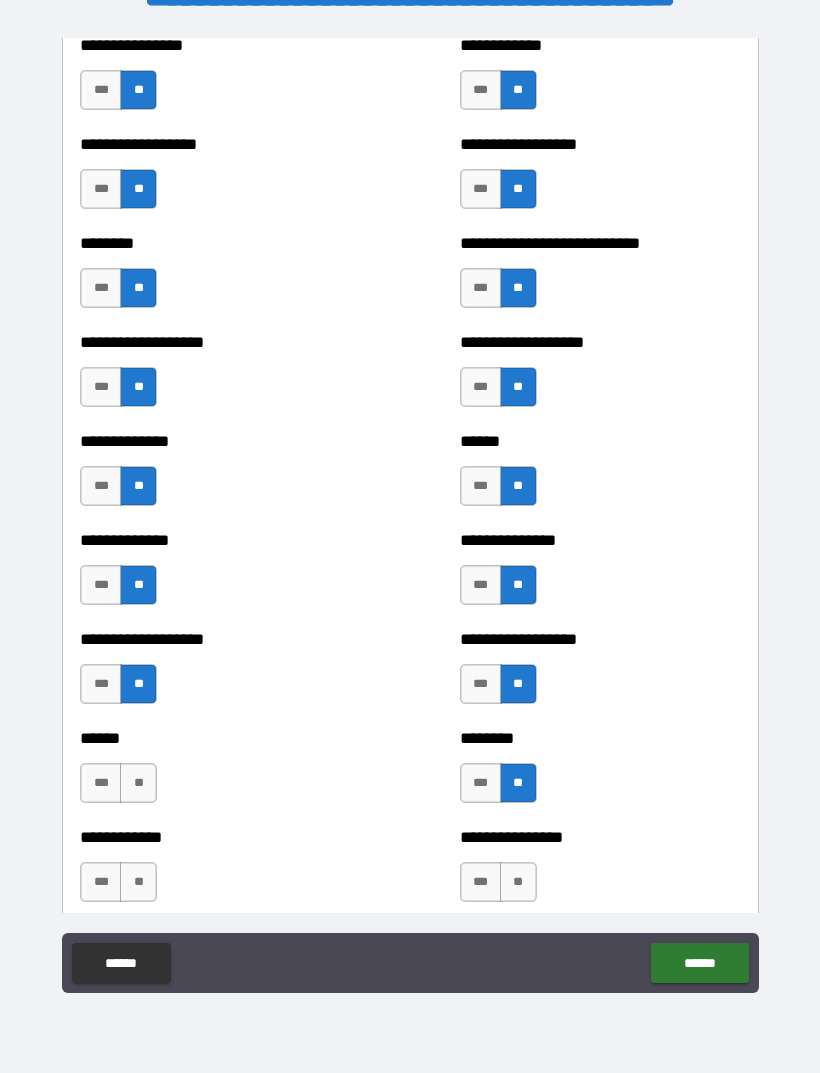 click on "**" at bounding box center (138, 783) 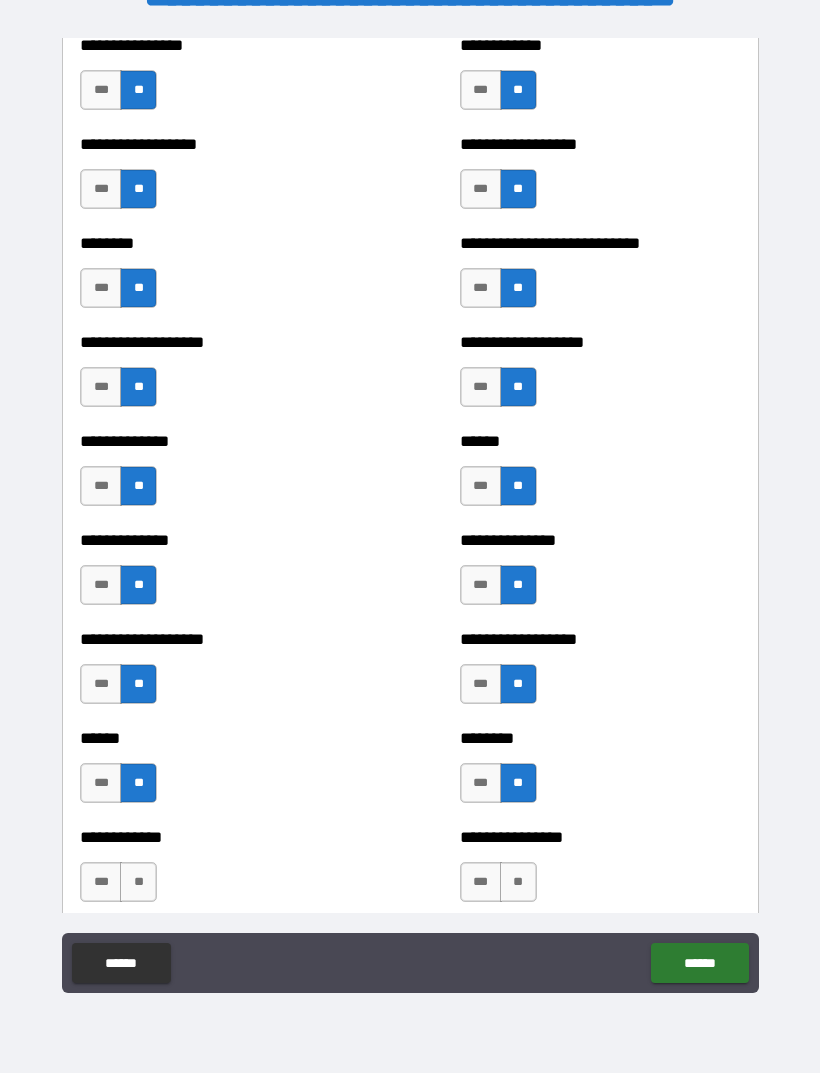 click on "**" at bounding box center [518, 882] 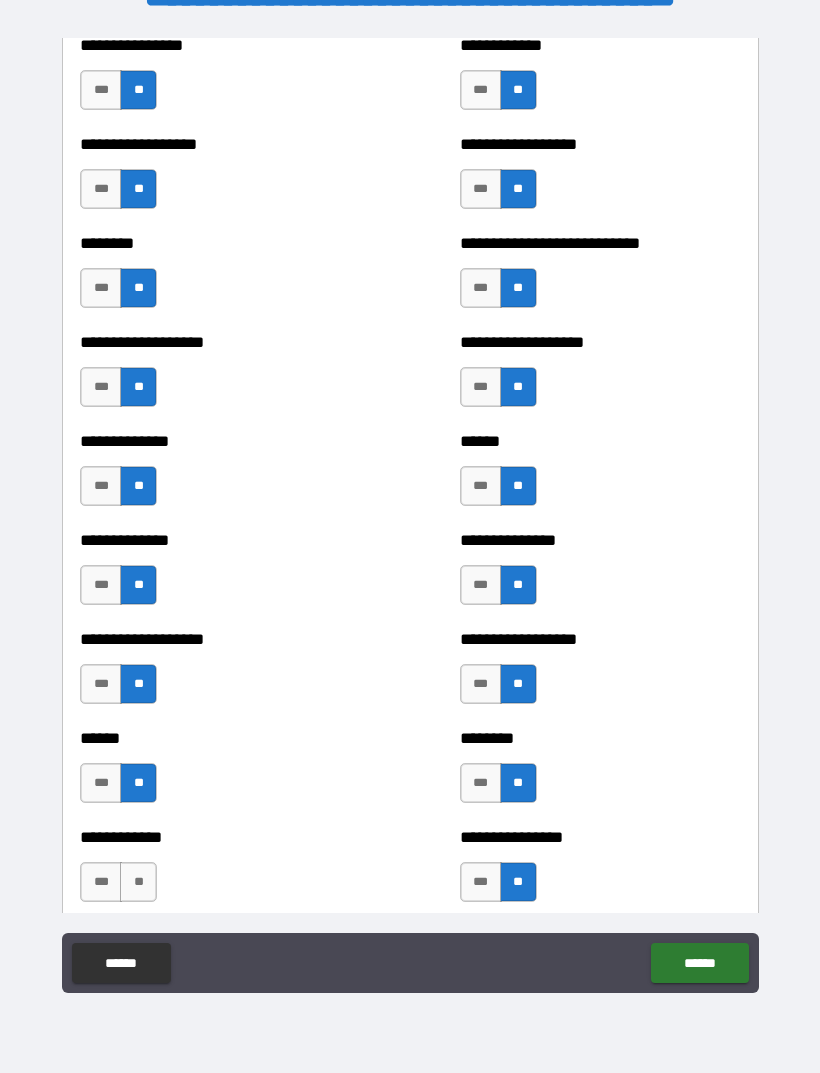 click on "**" at bounding box center [138, 882] 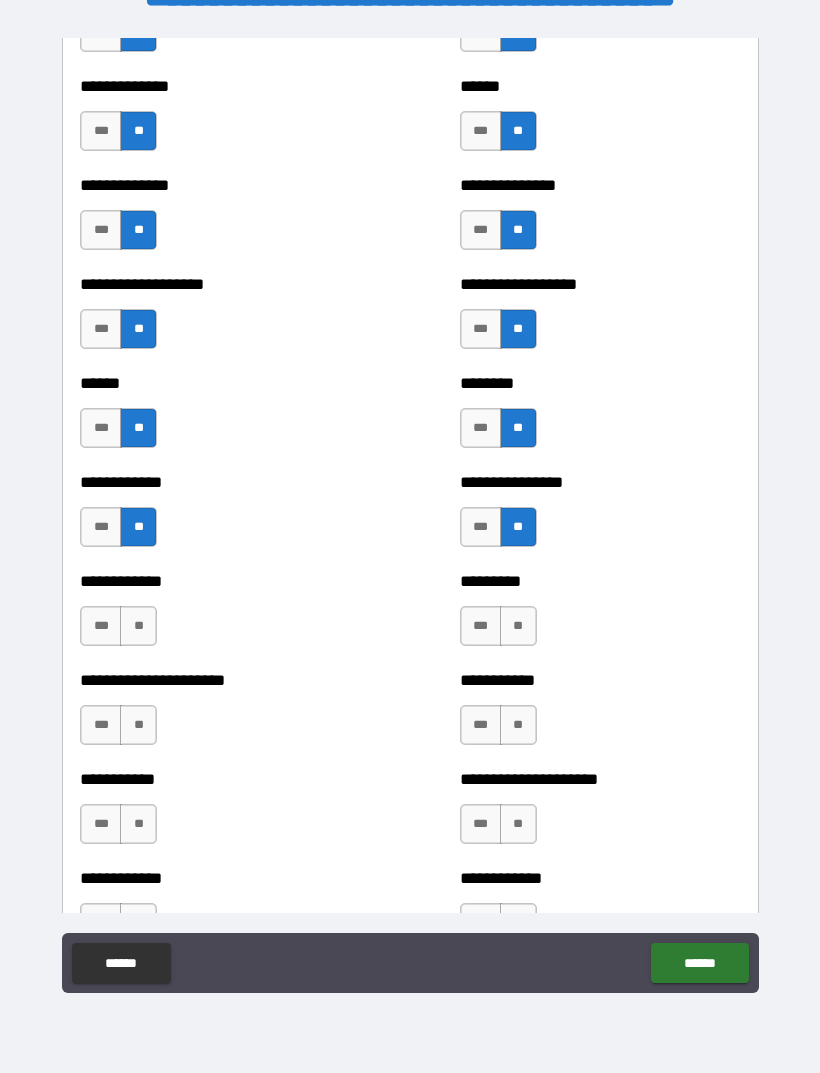 scroll, scrollTop: 4700, scrollLeft: 0, axis: vertical 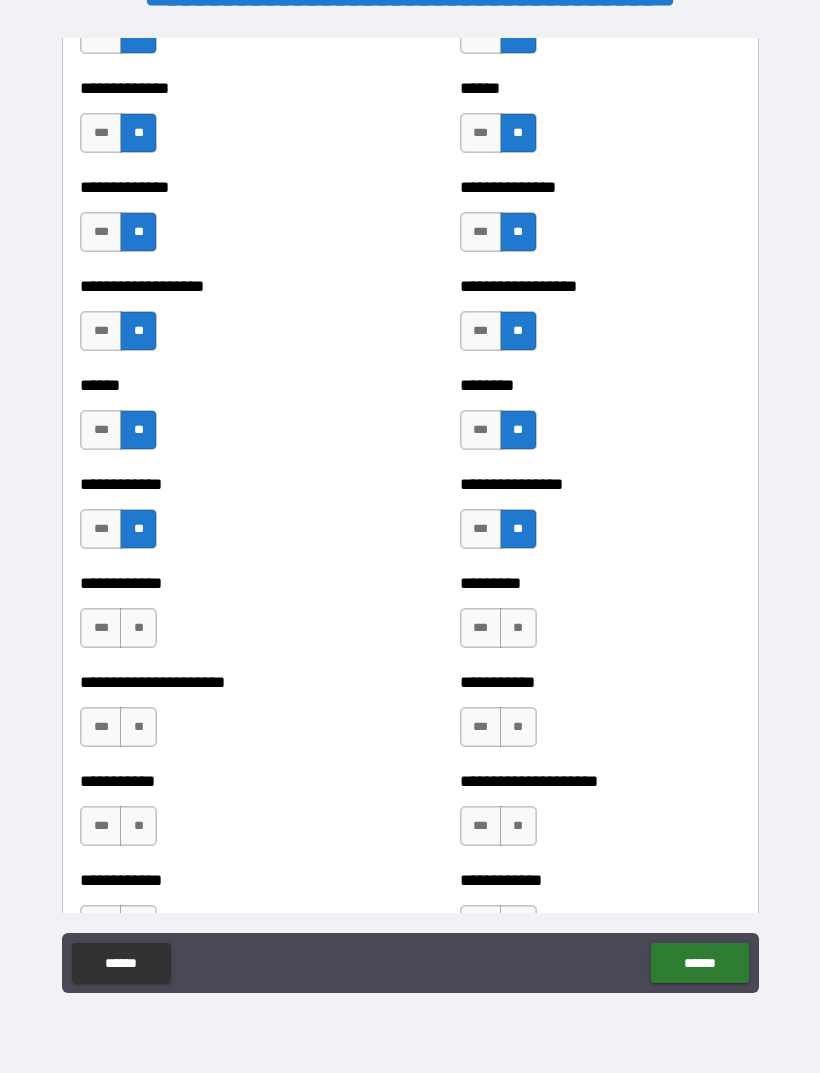 click on "**" at bounding box center [138, 628] 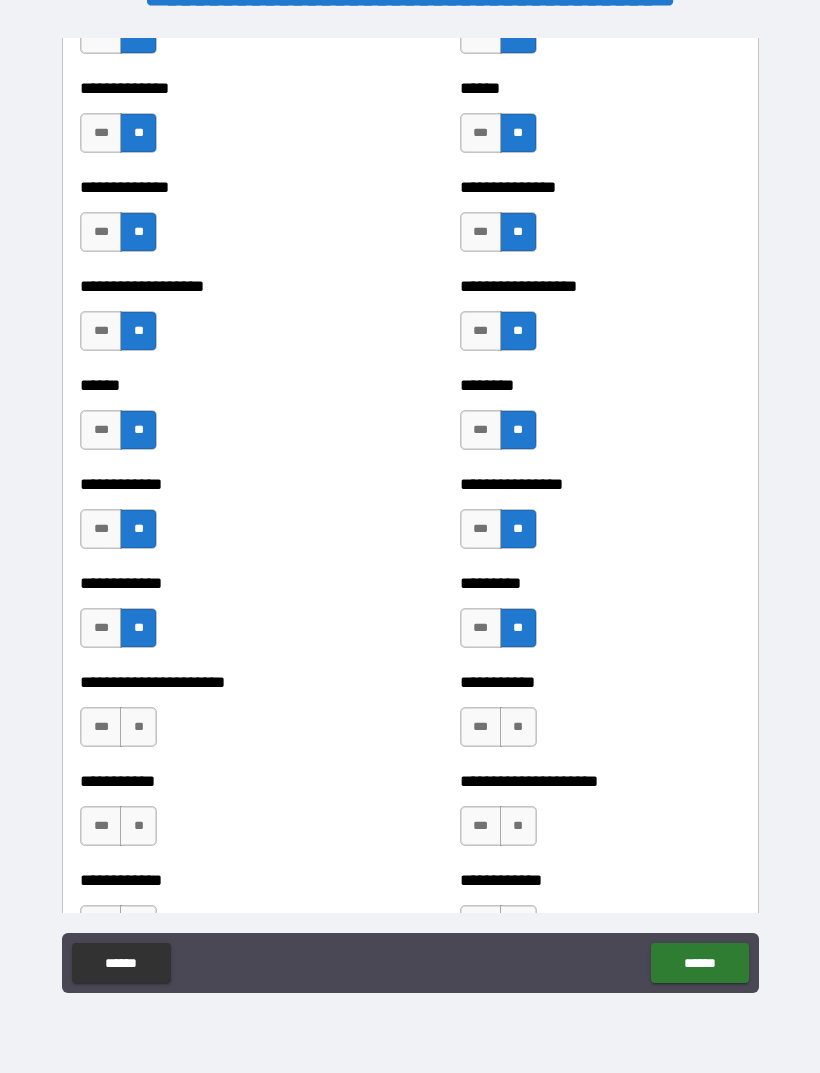 click on "**" at bounding box center (518, 727) 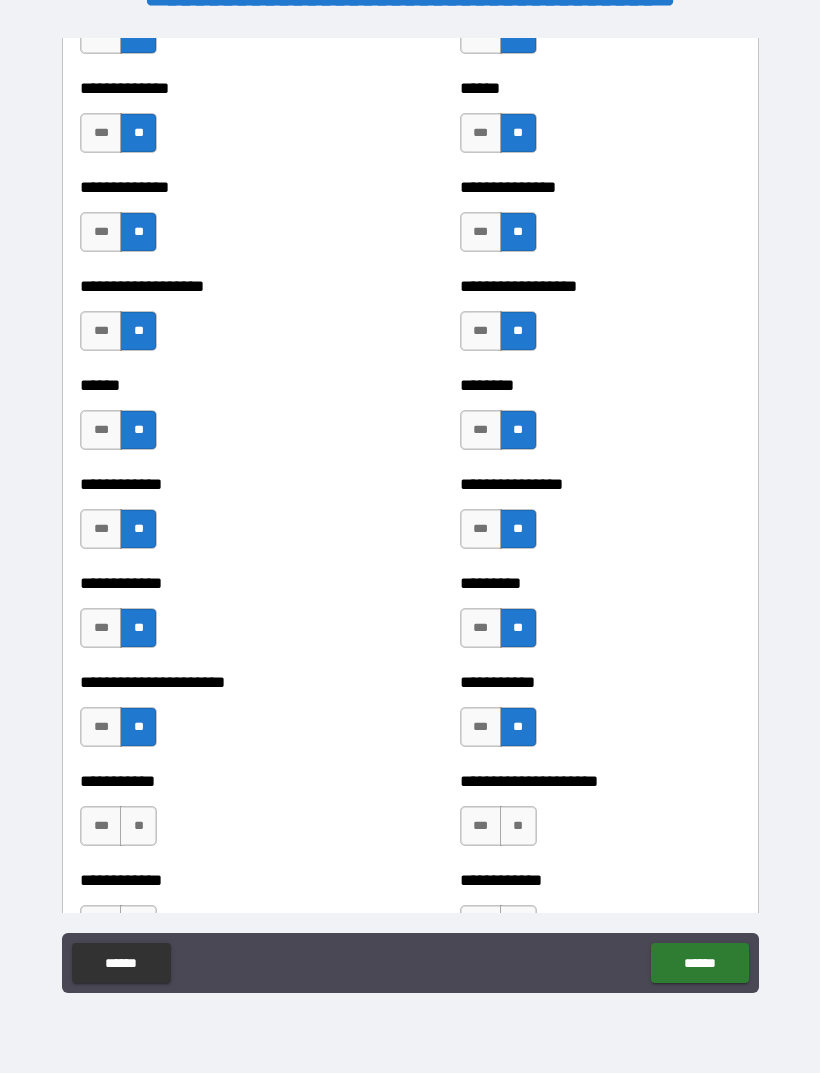 click on "**" at bounding box center (518, 826) 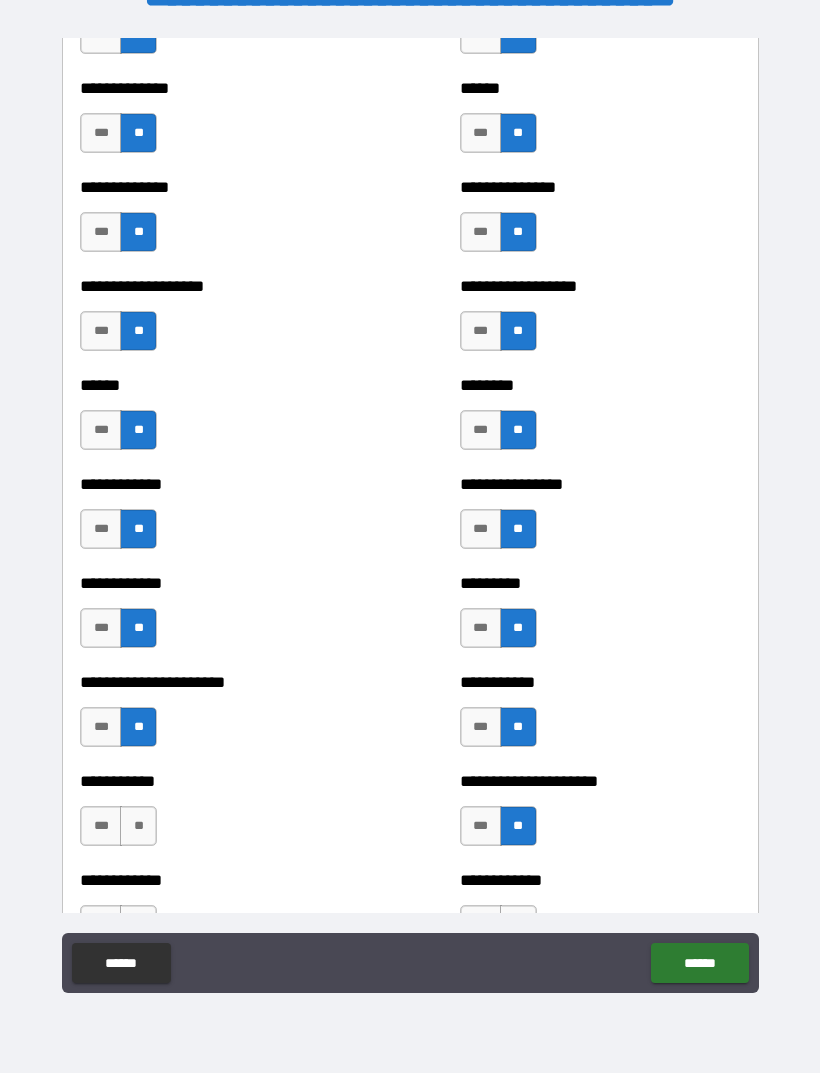 click on "**" at bounding box center (138, 826) 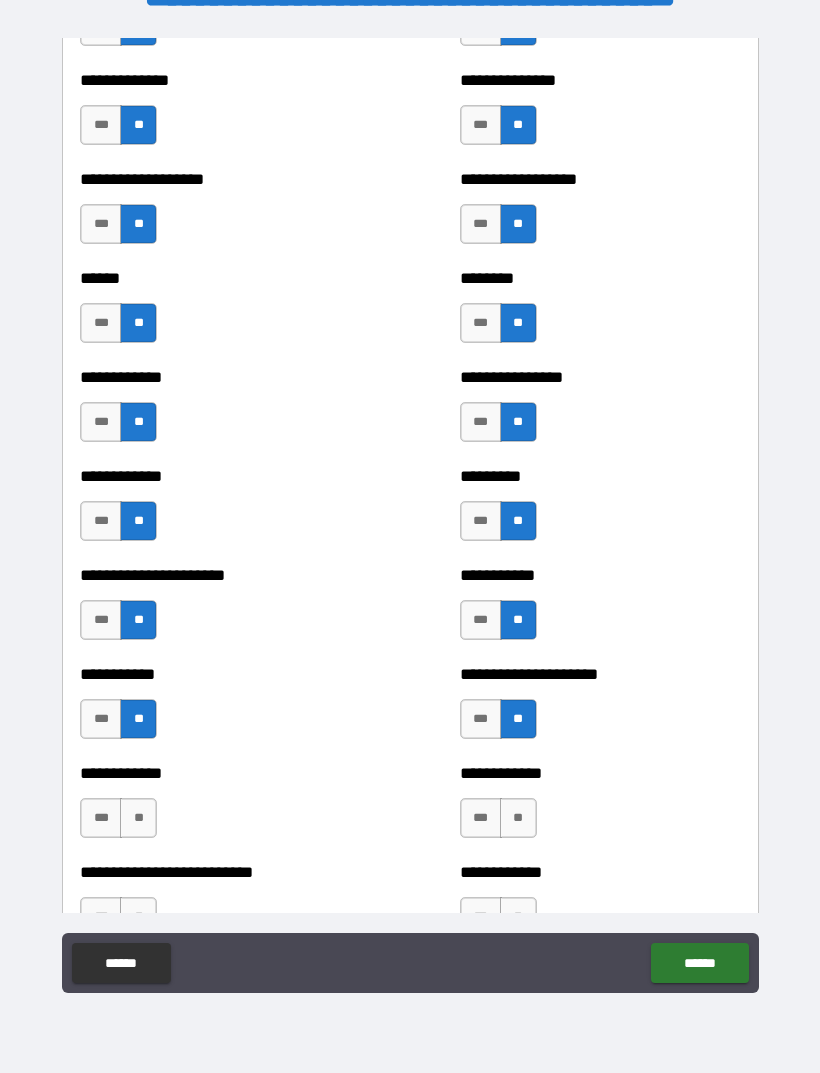 scroll, scrollTop: 4841, scrollLeft: 0, axis: vertical 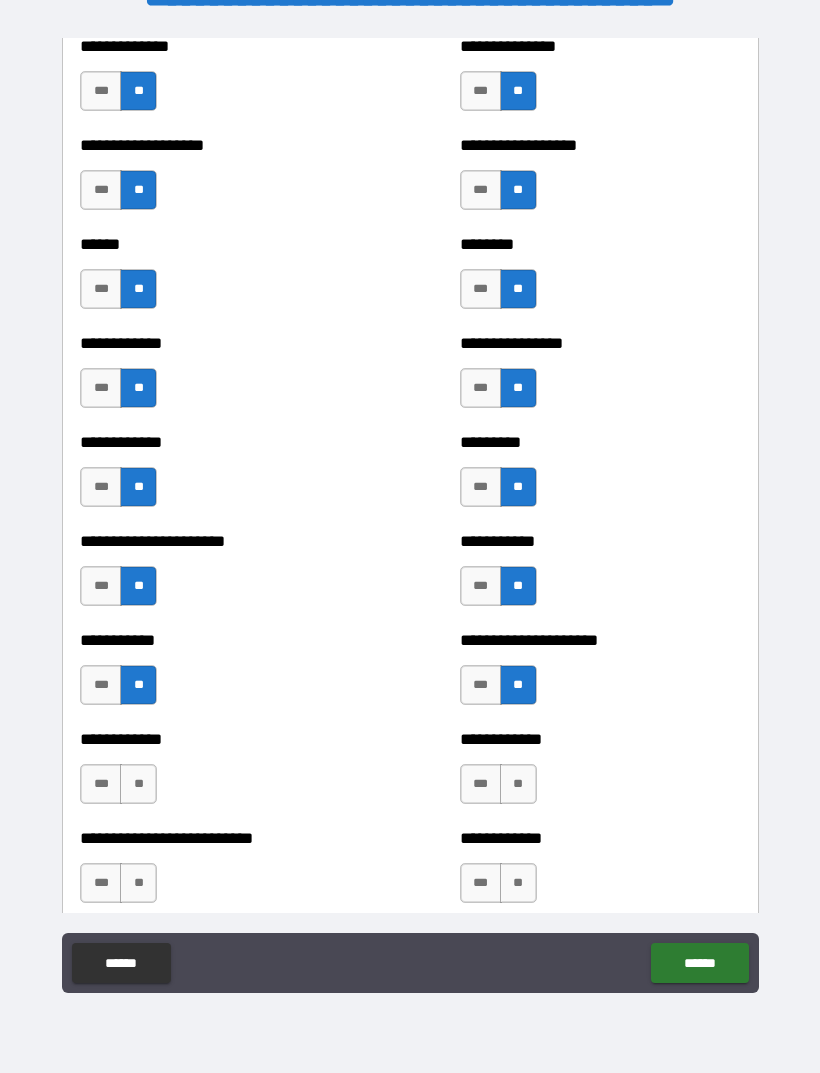 click on "**" at bounding box center [138, 784] 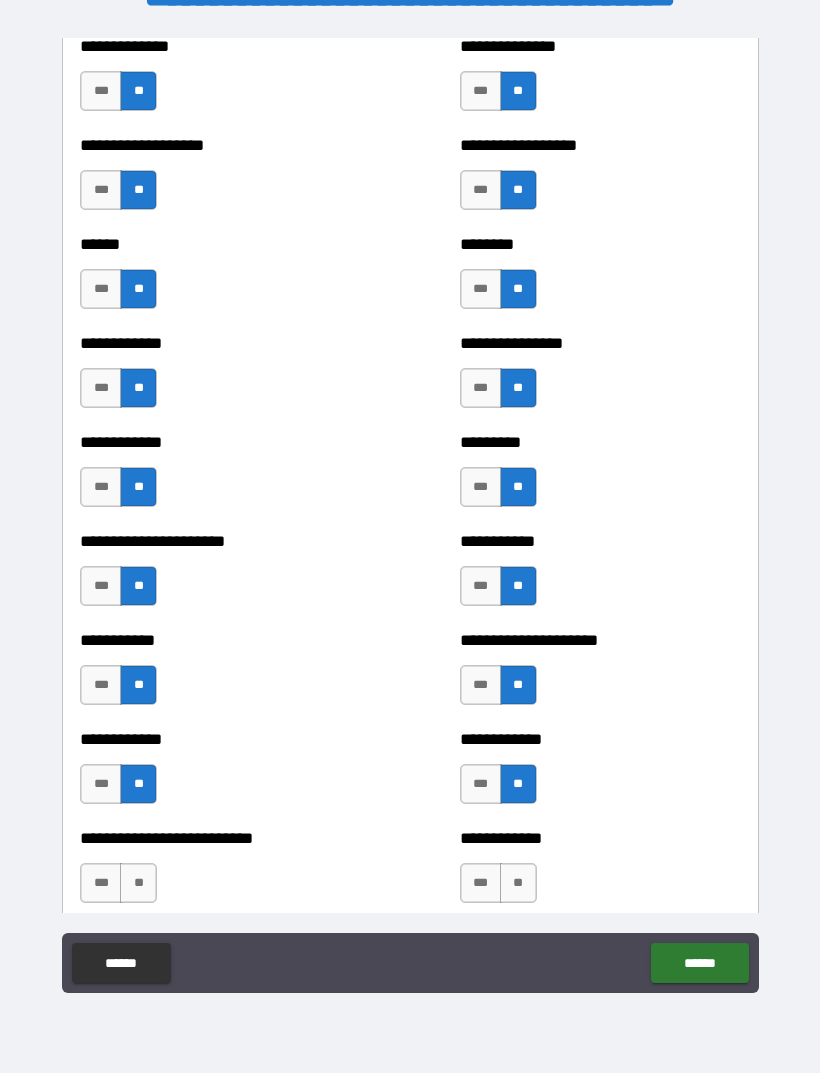 click on "**" at bounding box center (138, 883) 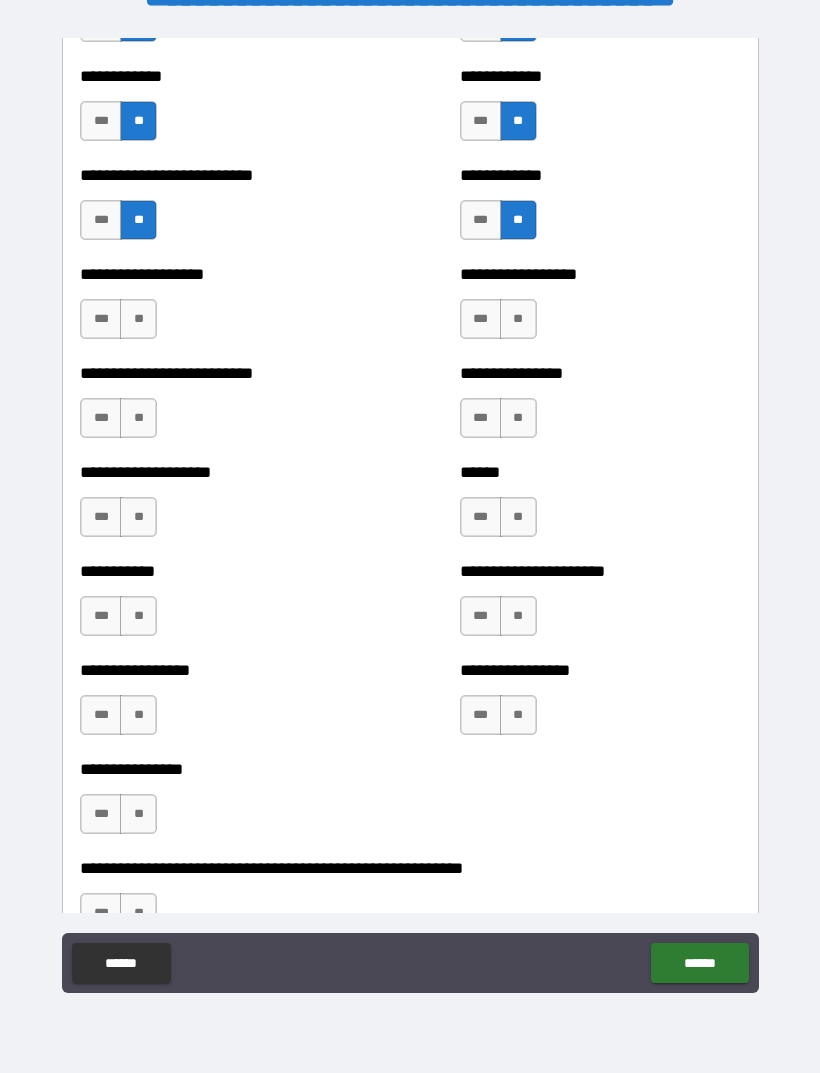 scroll, scrollTop: 5503, scrollLeft: 0, axis: vertical 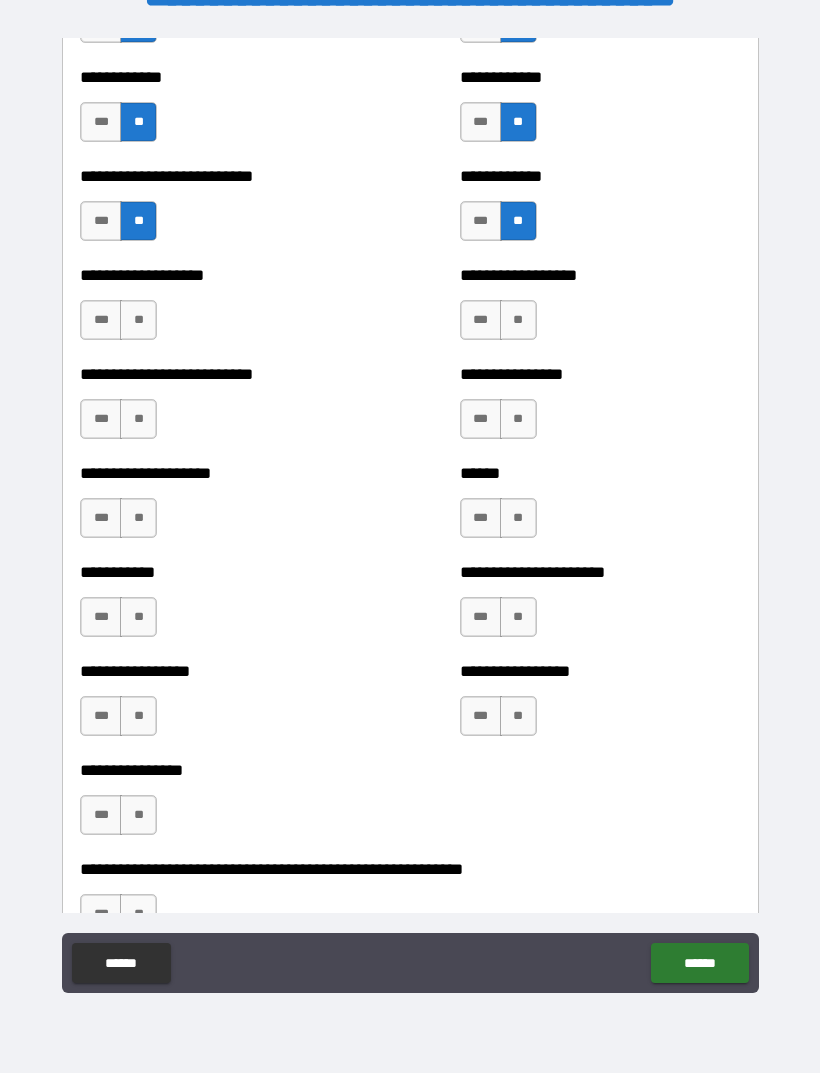 click on "**" at bounding box center [518, 320] 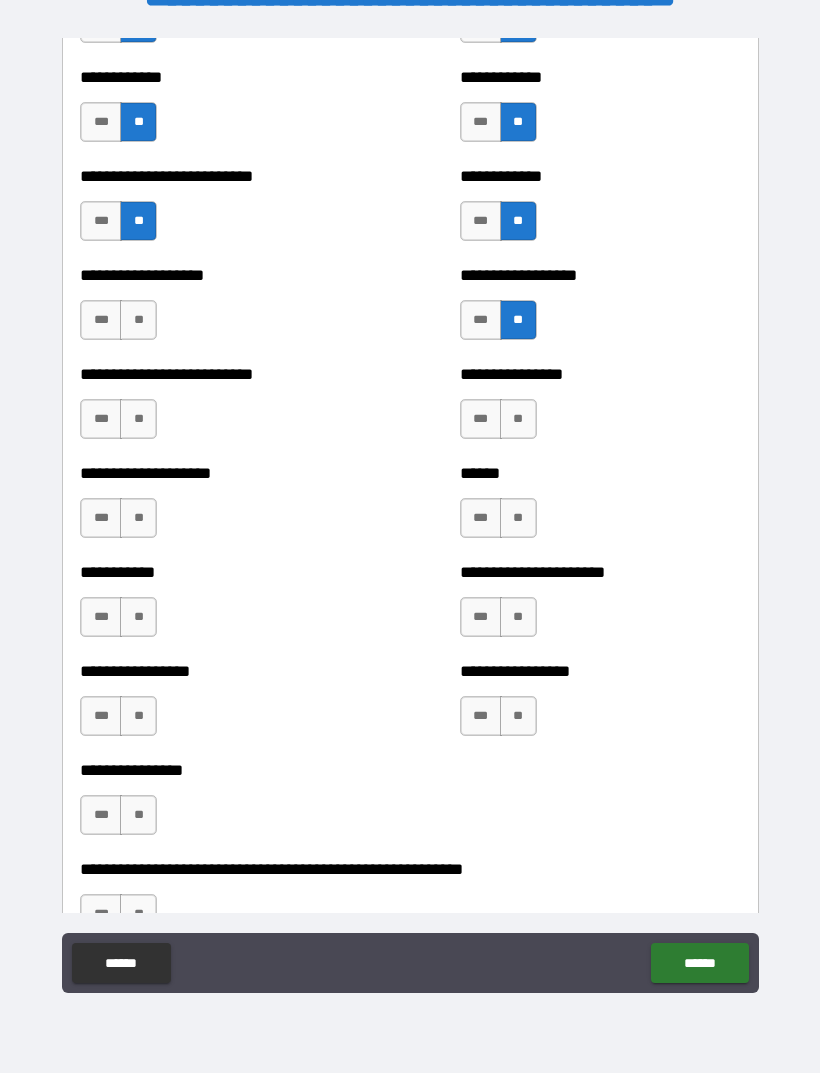click on "**" at bounding box center (138, 320) 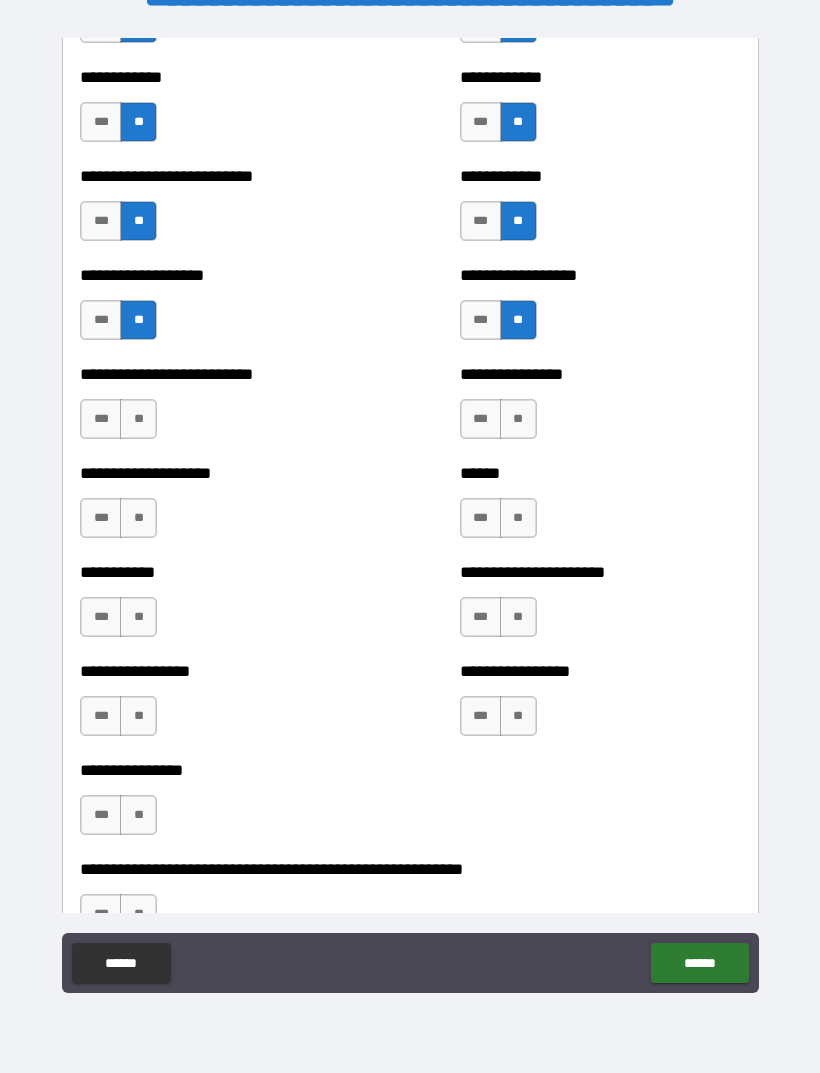 click on "**" at bounding box center [518, 419] 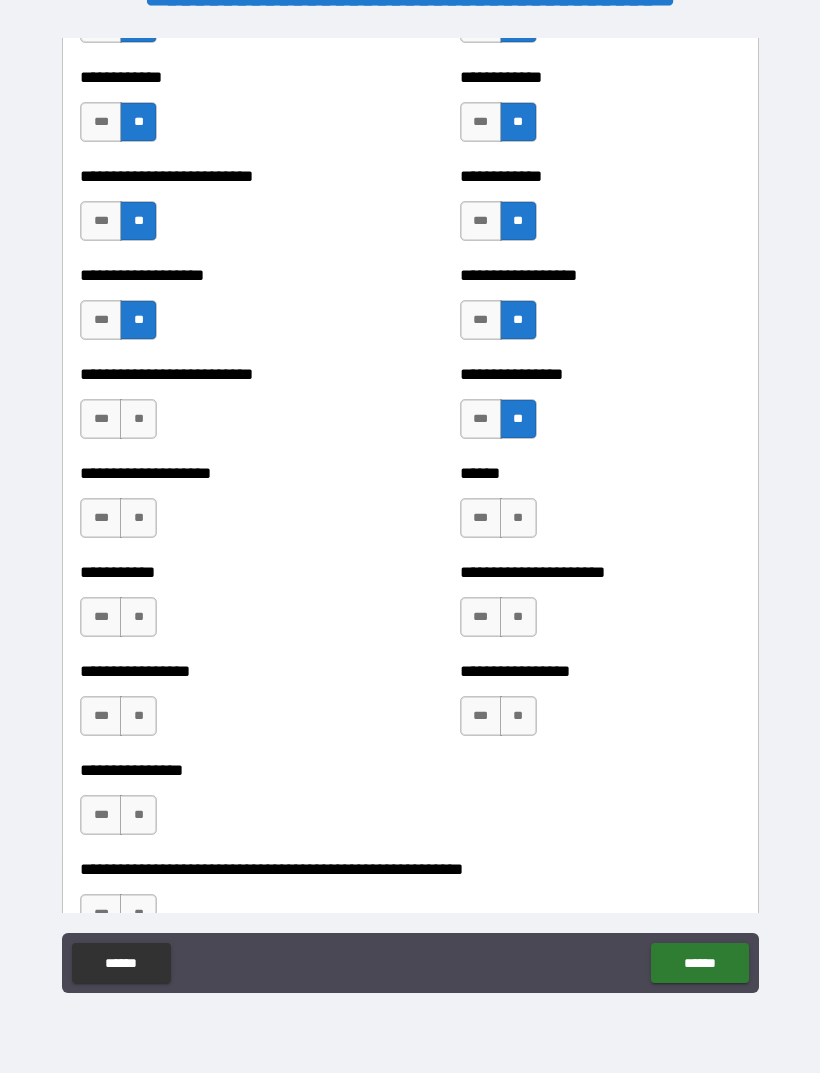 click on "**" at bounding box center [138, 419] 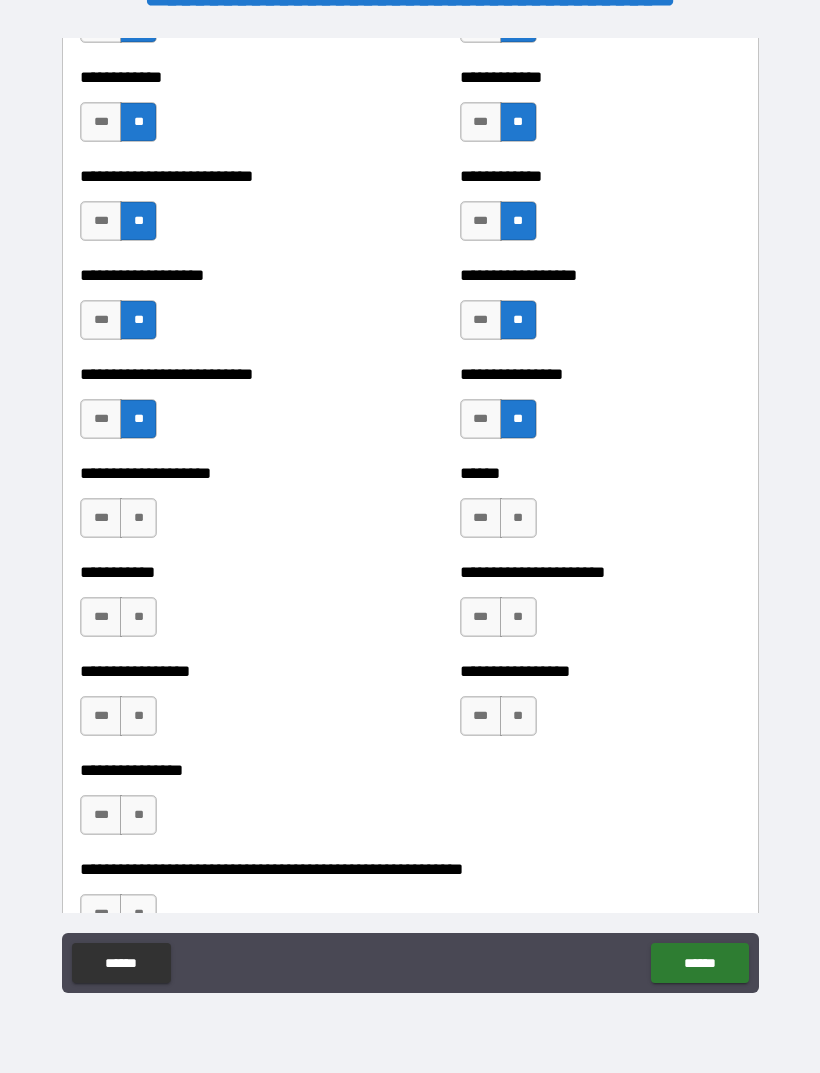 click on "**" at bounding box center (518, 518) 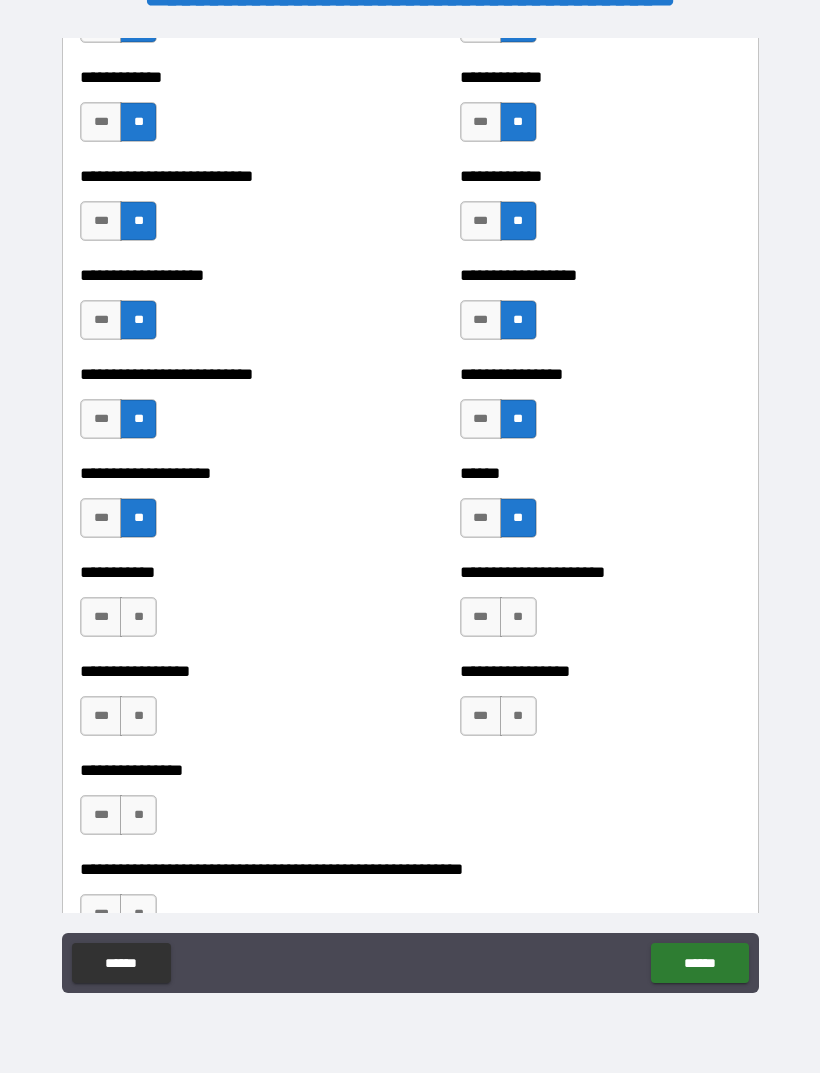 click on "**" at bounding box center (518, 617) 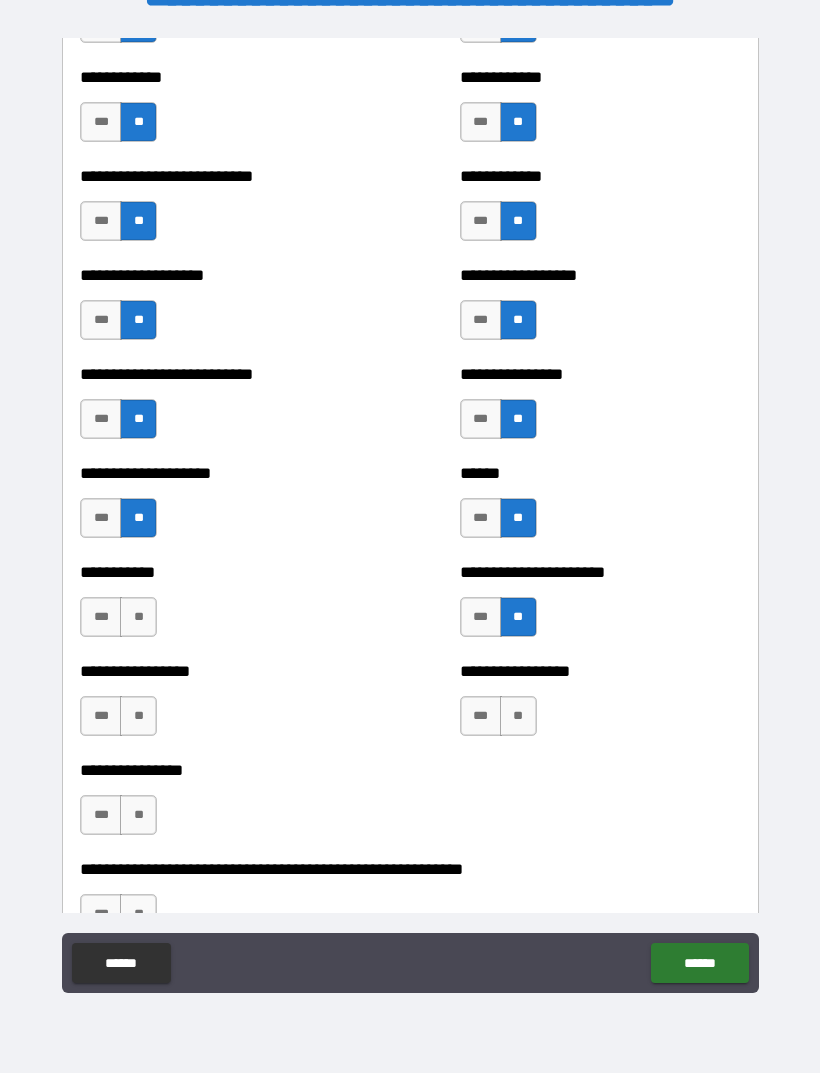 click on "**" at bounding box center [138, 617] 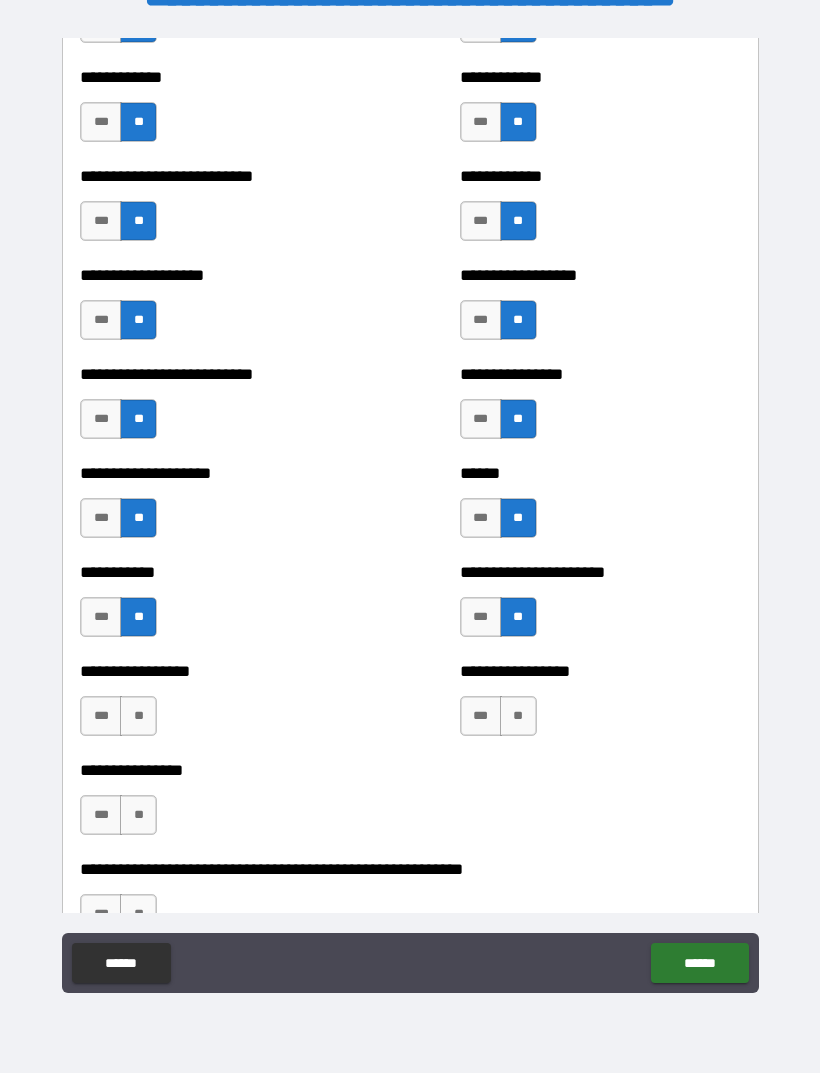 click on "**" at bounding box center [518, 716] 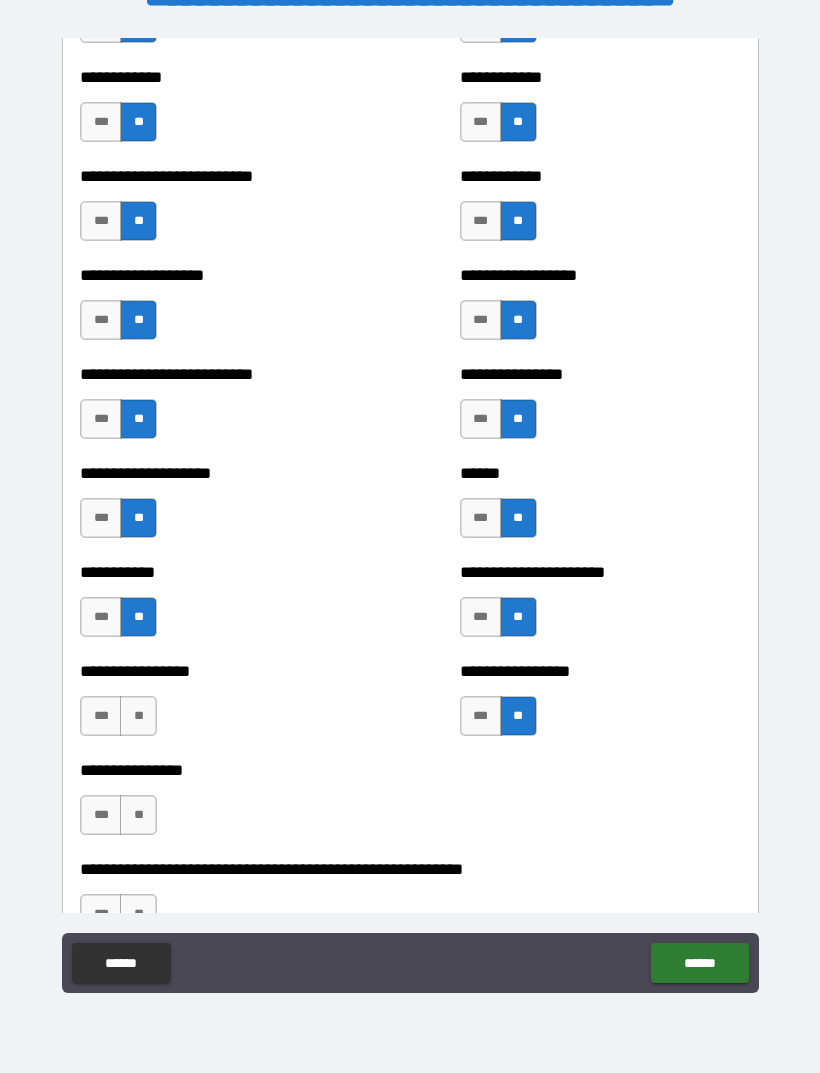 click on "**" at bounding box center (138, 716) 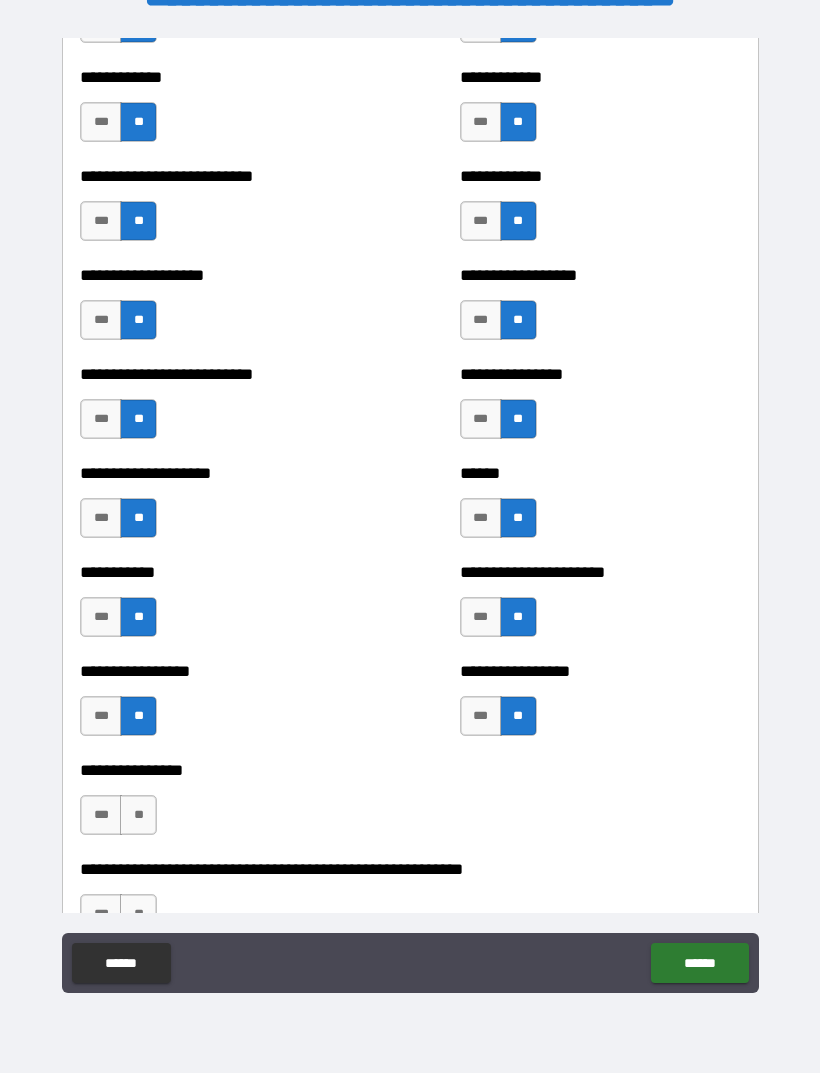 click on "**" at bounding box center [138, 815] 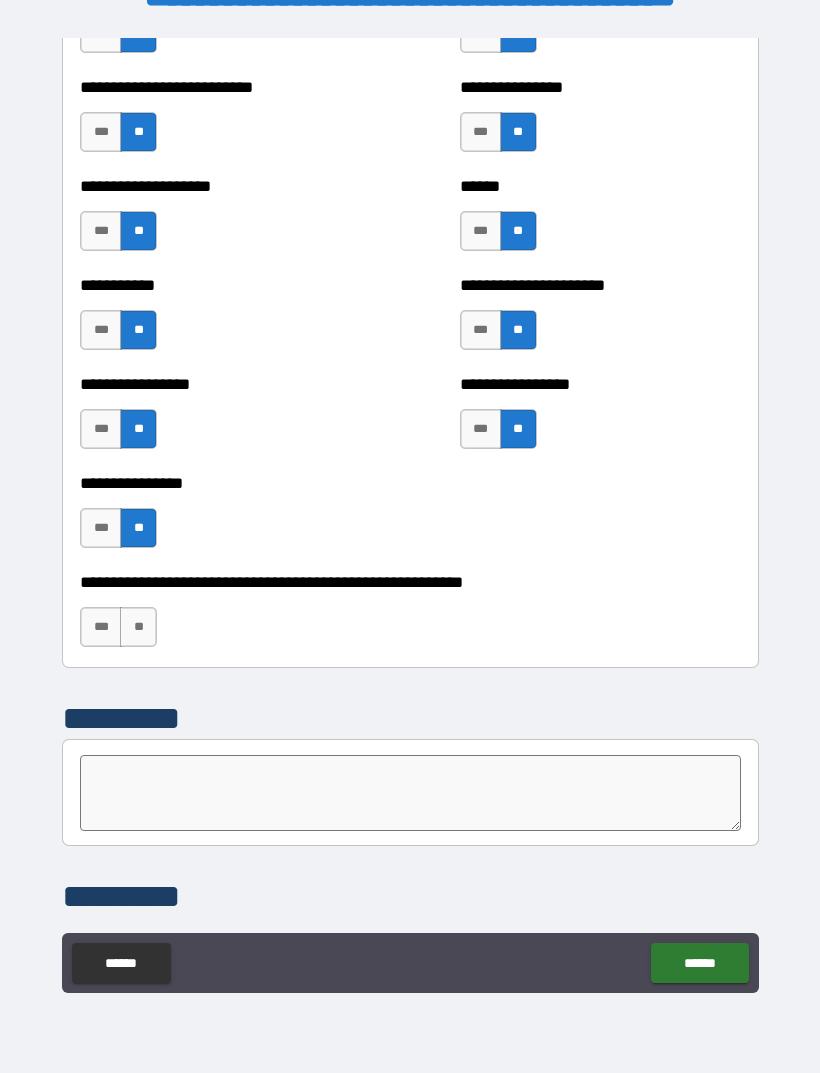 scroll, scrollTop: 5798, scrollLeft: 0, axis: vertical 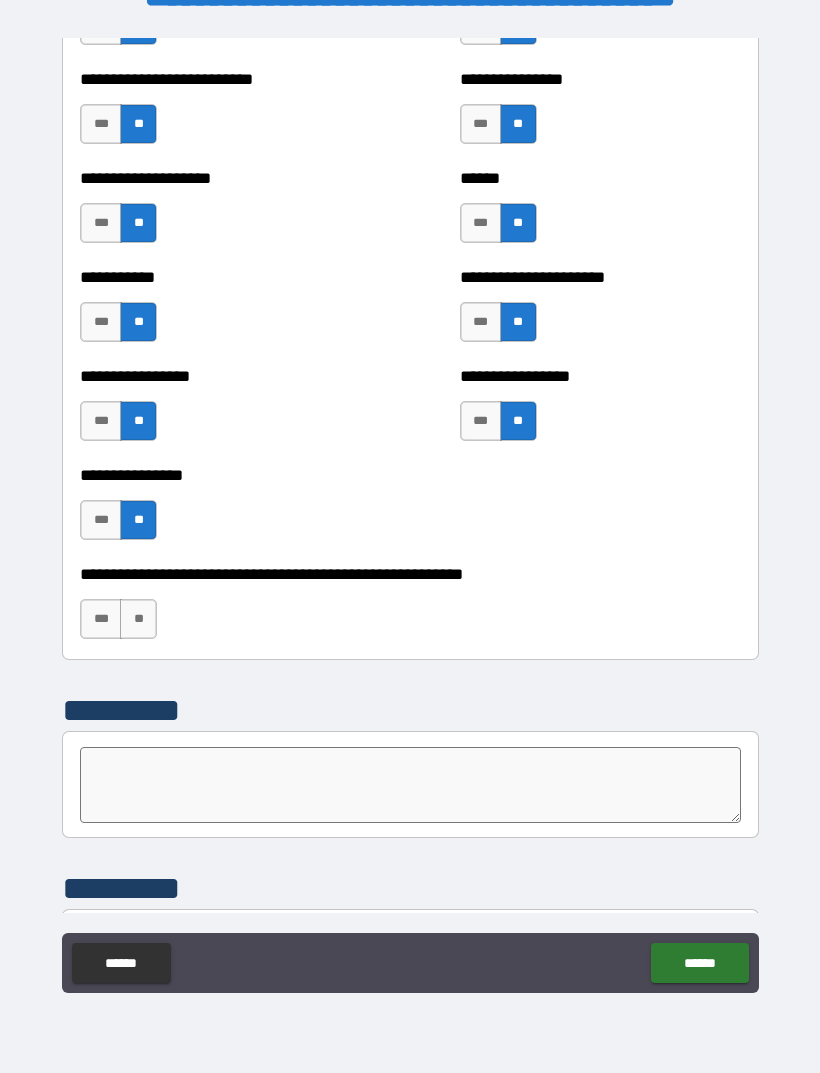 click on "**" at bounding box center (138, 619) 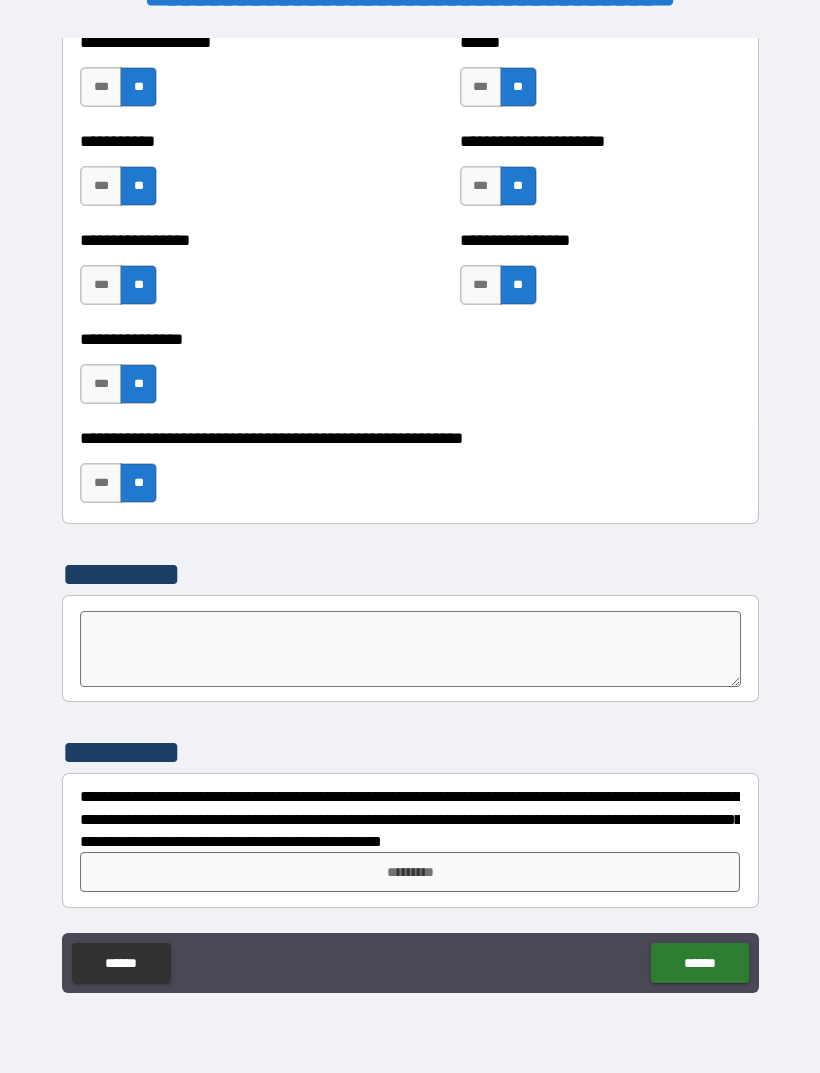 scroll, scrollTop: 5934, scrollLeft: 0, axis: vertical 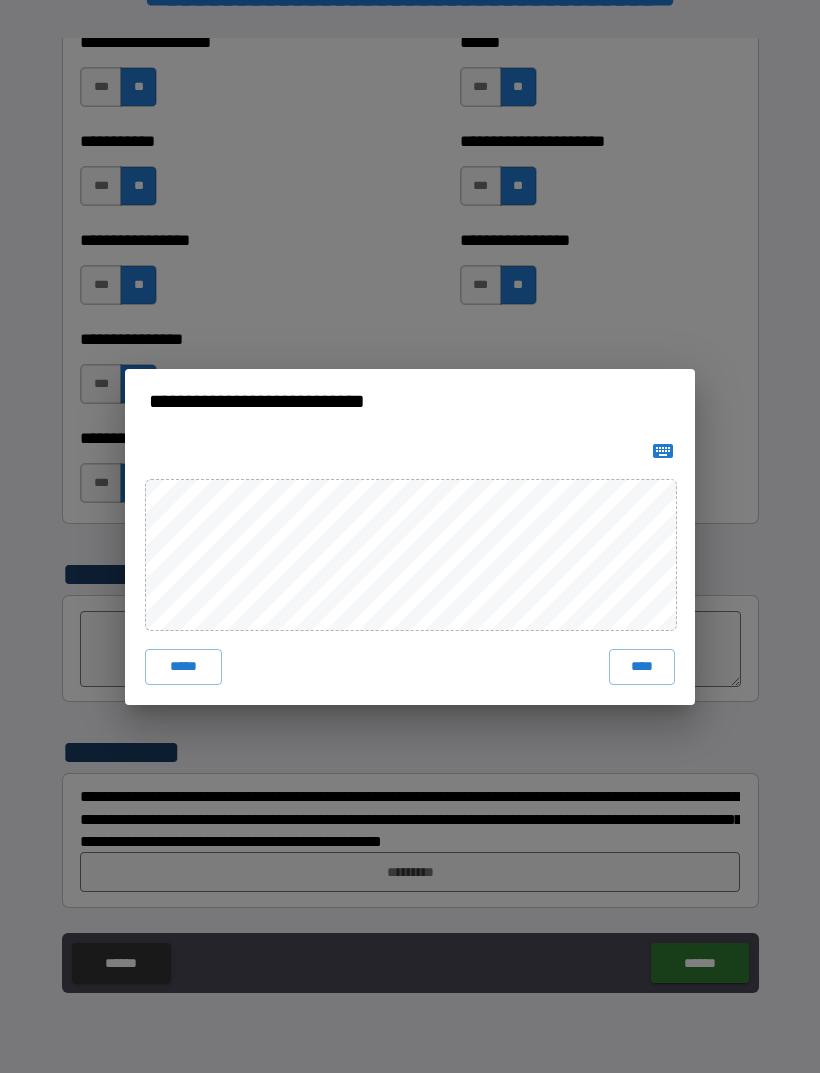 click on "*****" at bounding box center [183, 667] 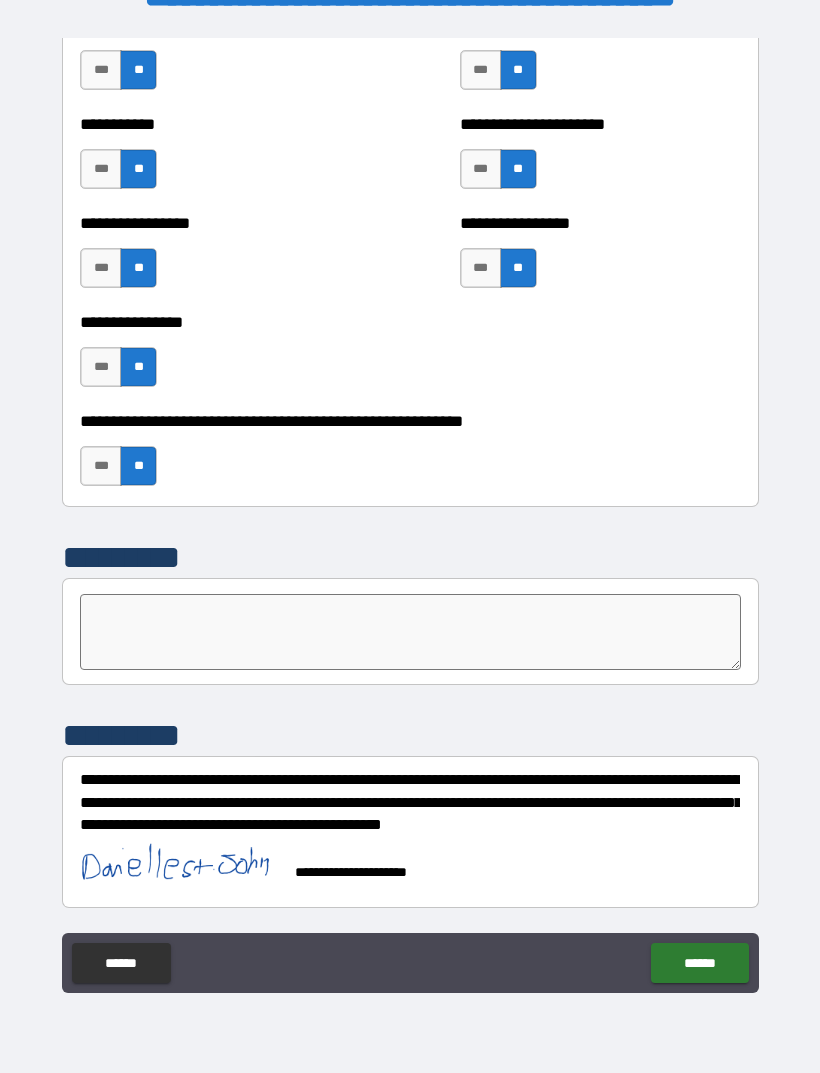 scroll, scrollTop: 5958, scrollLeft: 0, axis: vertical 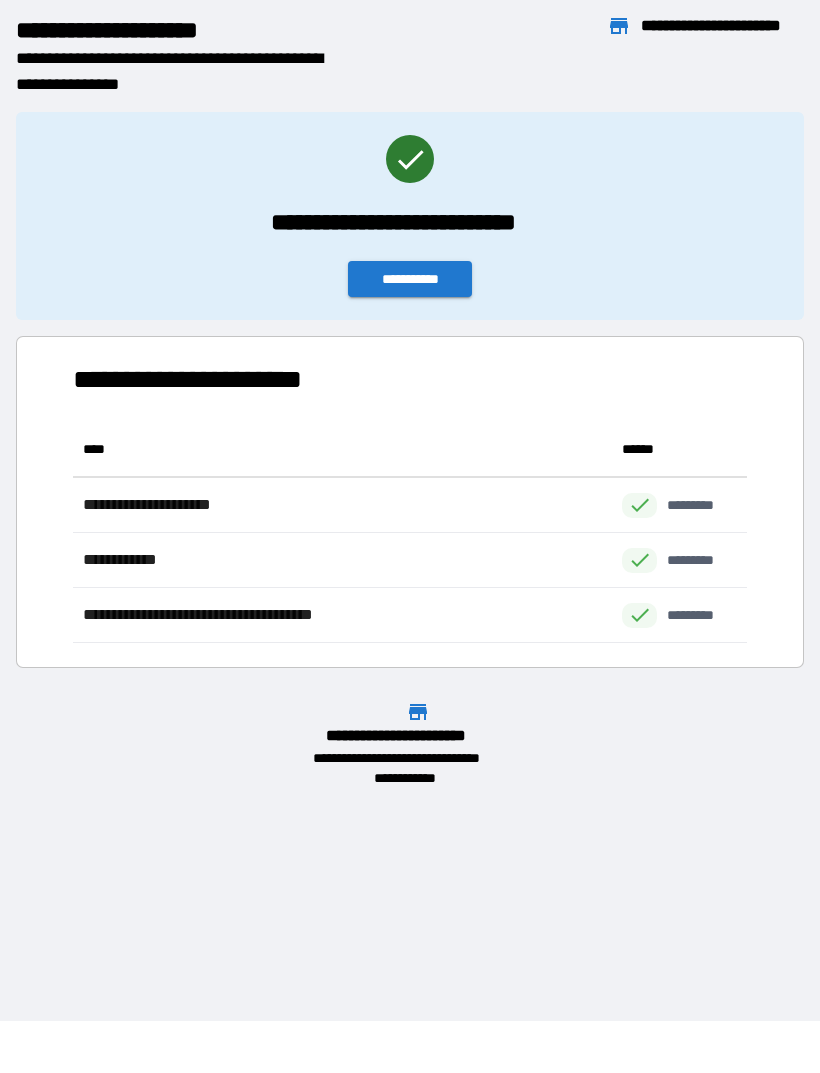 click on "**********" at bounding box center (410, 279) 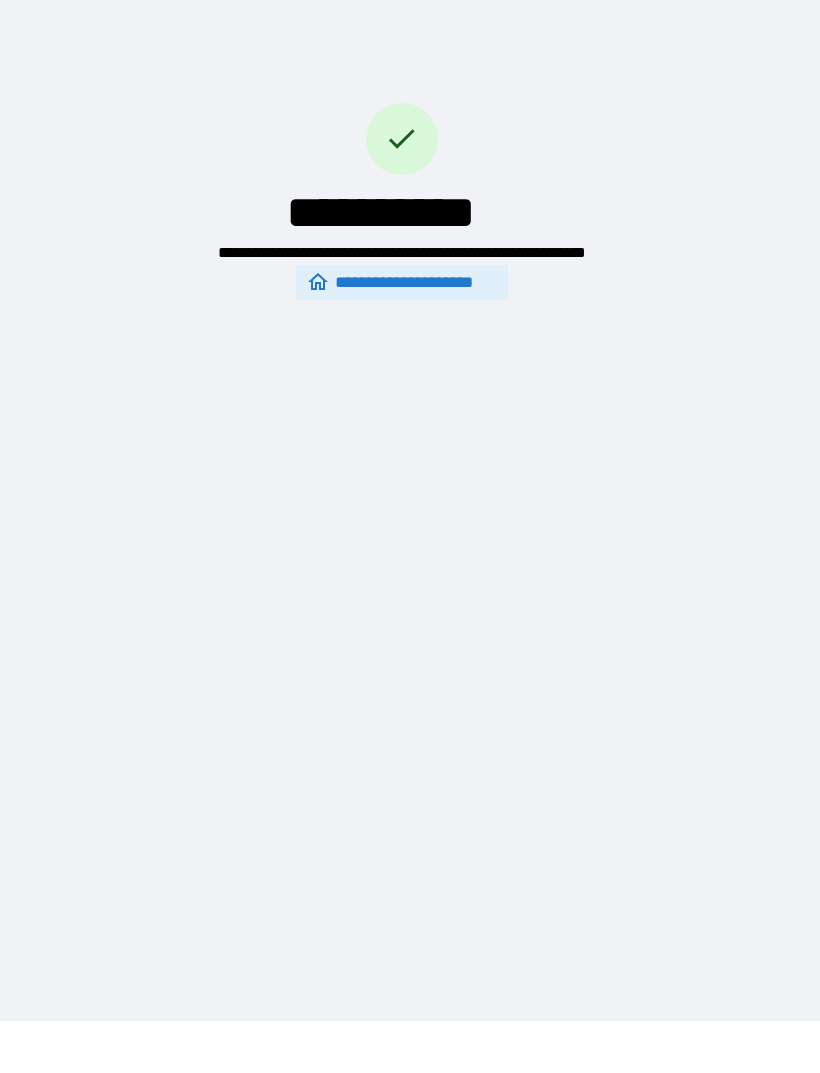 click on "**********" at bounding box center (410, 484) 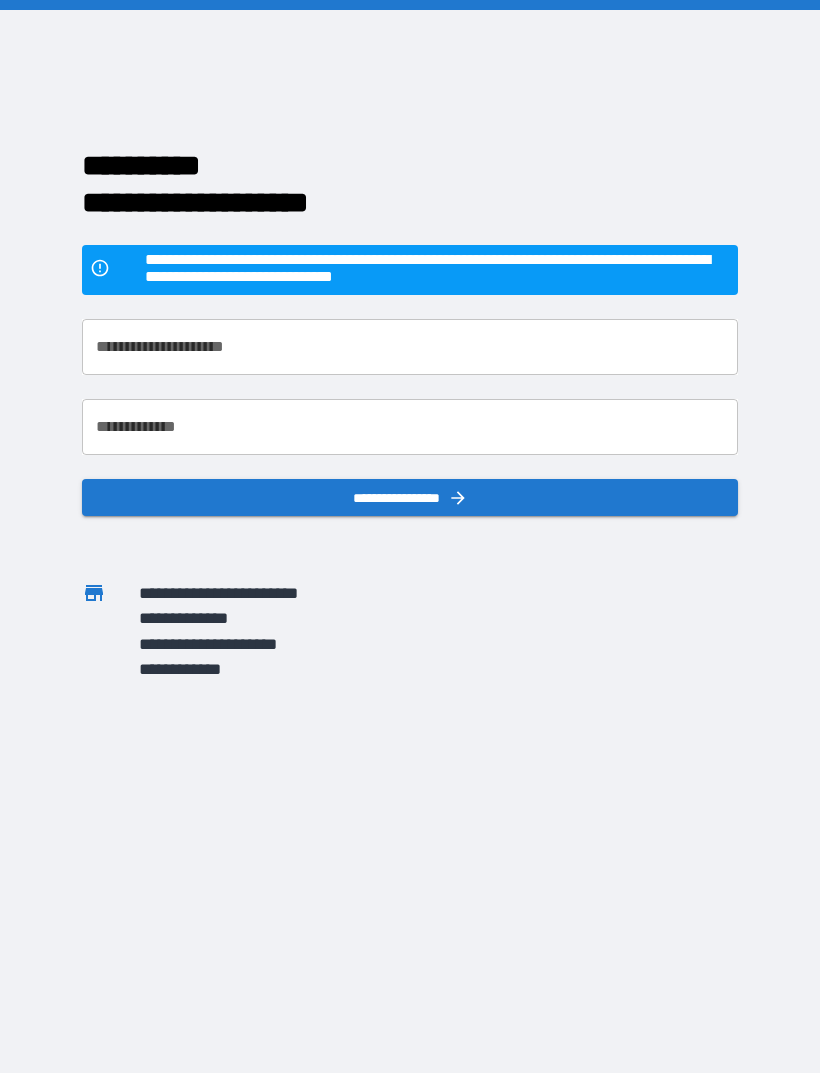 scroll, scrollTop: 0, scrollLeft: 0, axis: both 